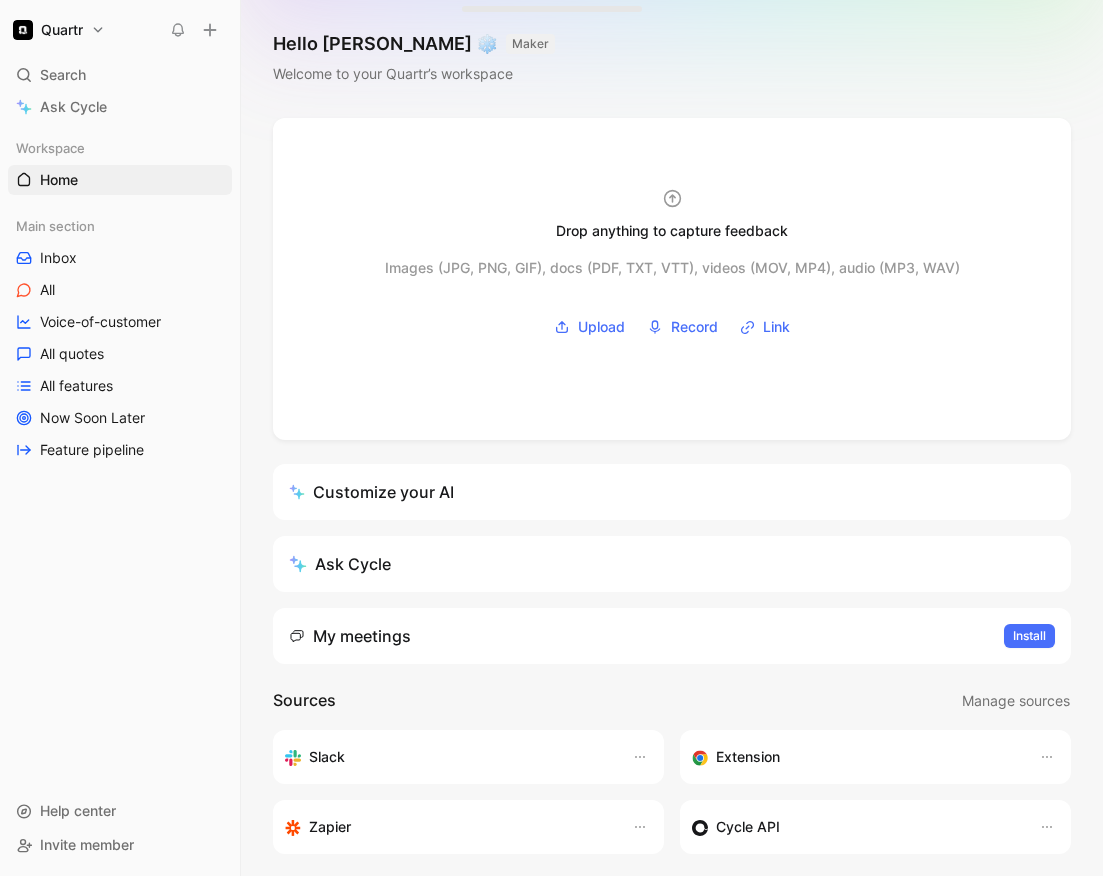 scroll, scrollTop: 0, scrollLeft: 0, axis: both 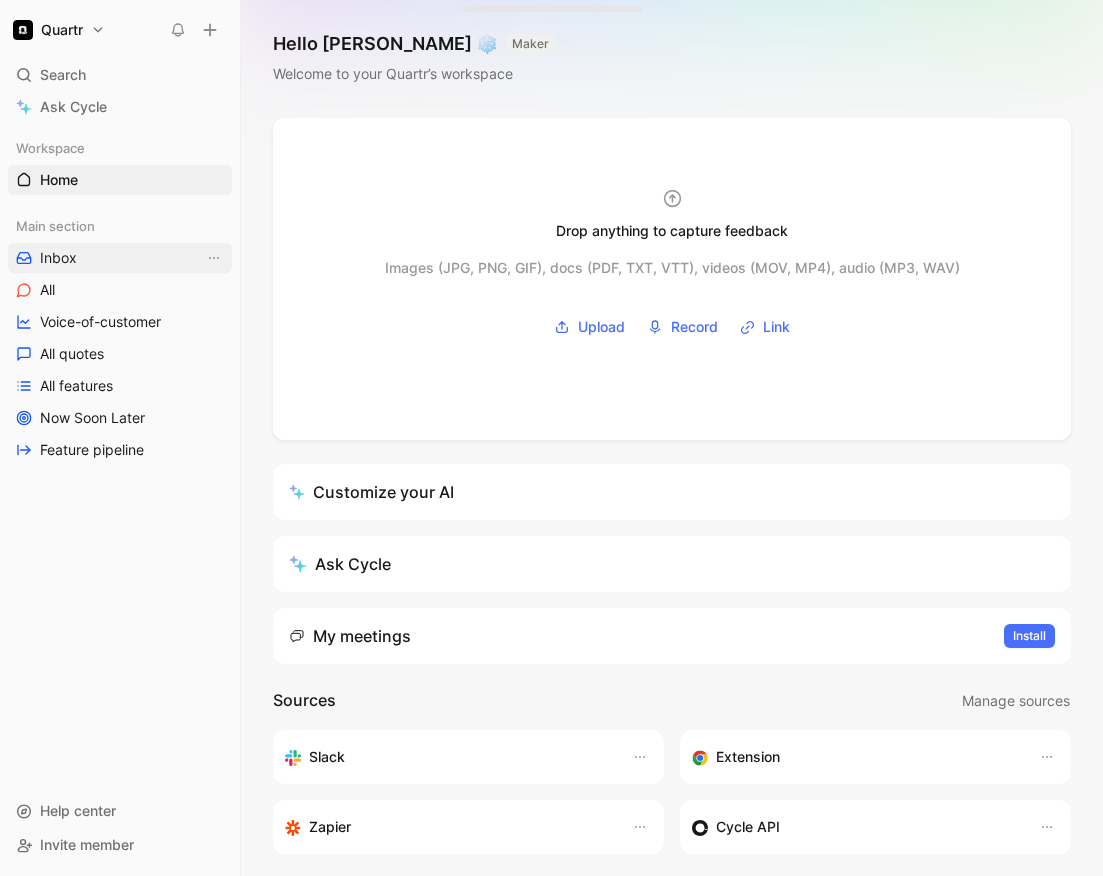 click on "Inbox" at bounding box center [58, 258] 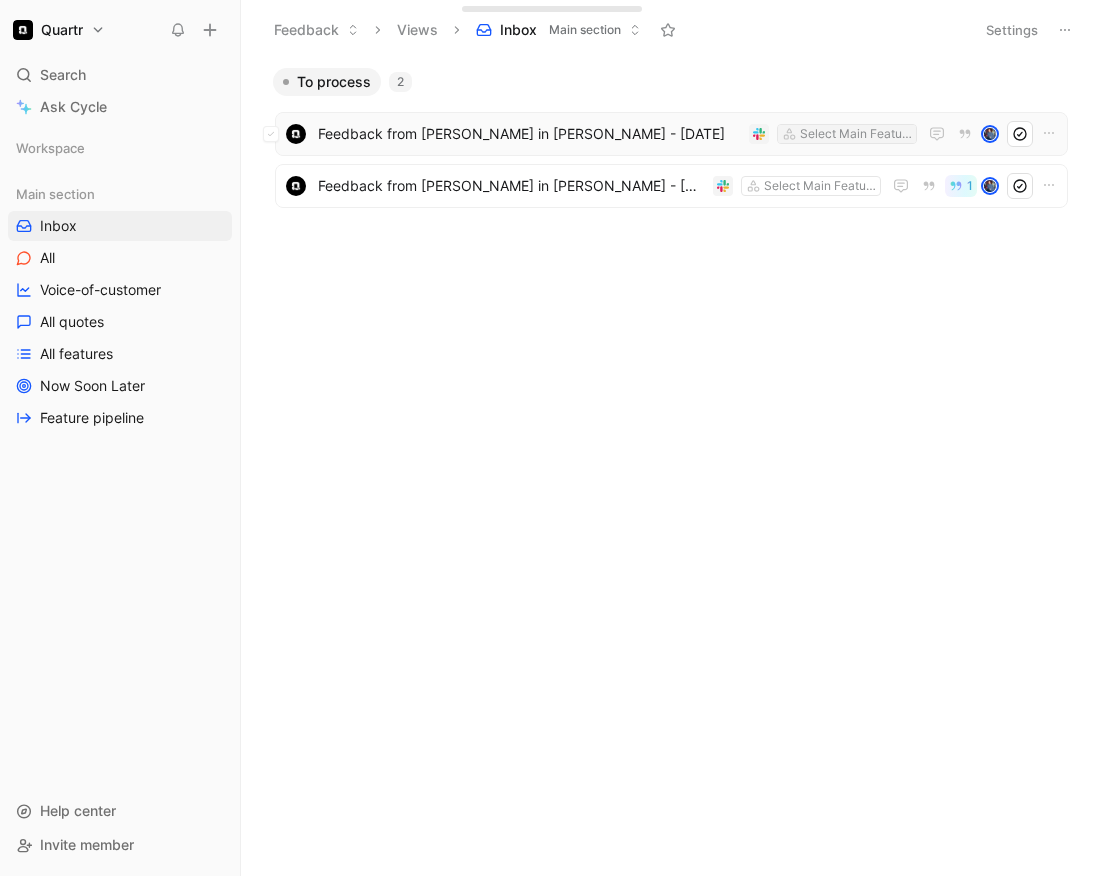 click on "Select Main Features" at bounding box center (856, 134) 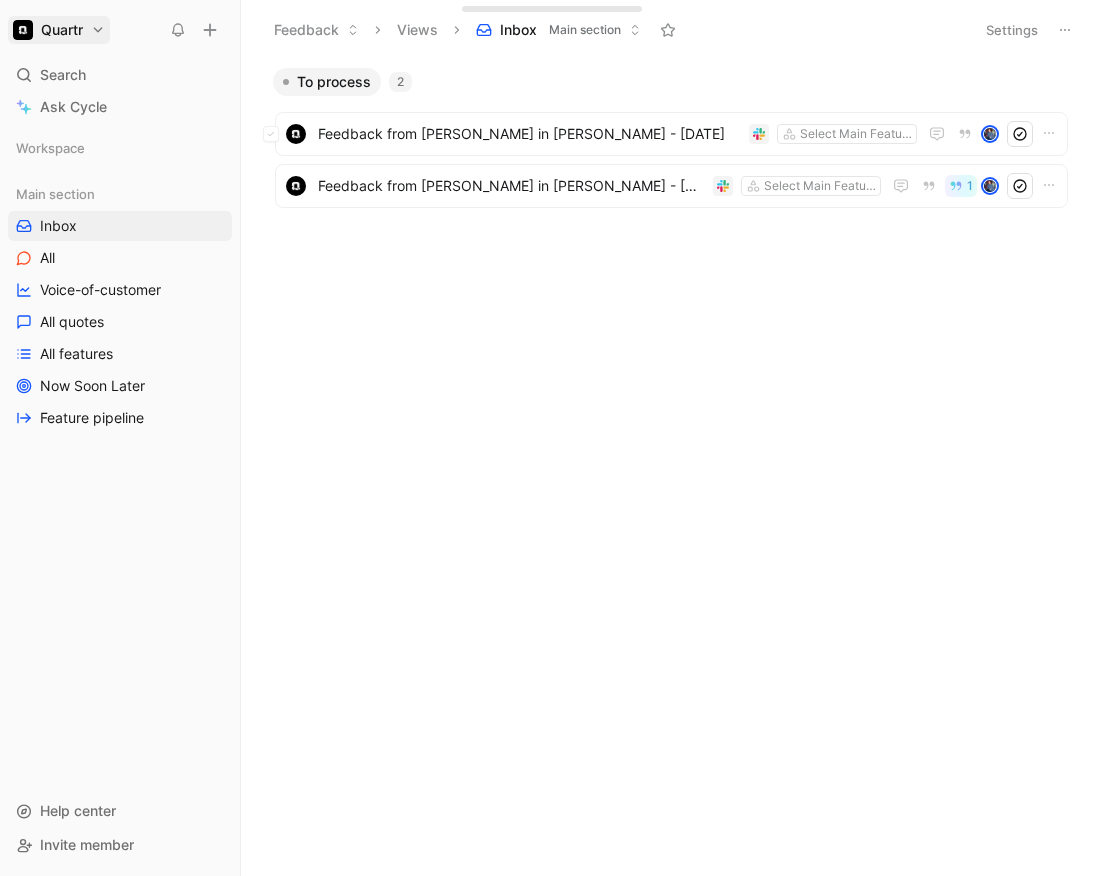 click on "Quartr Search ⌘ K Ask Cycle Workspace Main section Inbox All Voice-of-customer All quotes All features Now Soon Later Feature pipeline
To pick up a draggable item, press the space bar.
While dragging, use the arrow keys to move the item.
Press space again to drop the item in its new position, or press escape to cancel.
Help center Invite member Feedback Views Inbox Main section Settings To process 2 Feedback from [PERSON_NAME] in [PERSON_NAME] - [DATE] Select Main Features Feedback from [PERSON_NAME] in [PERSON_NAME] - [DATE] Select Main Features 1
To pick up a draggable item, press the space bar.
While dragging, use the arrow keys to move the item.
Press space again to drop the item in its new position, or press escape to cancel.
Drop anything here to capture feedback Docs, images, videos, audio files, links & more [PERSON_NAME] [PERSON_NAME][EMAIL_ADDRESS][PERSON_NAME][DOMAIN_NAME] Account settings Switch to dark mode T then S Workspace settings G then S Add workspace Log out" at bounding box center (551, 438) 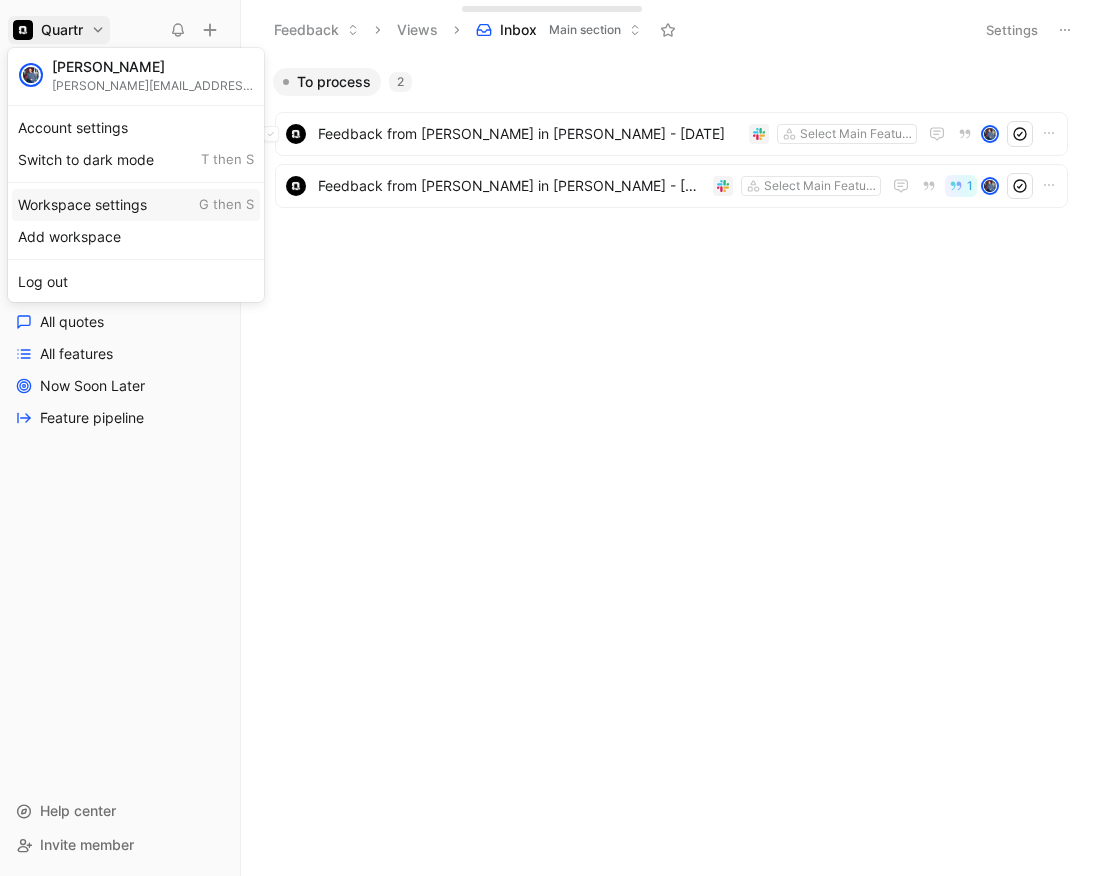 click on "Workspace settings G then S" at bounding box center [136, 205] 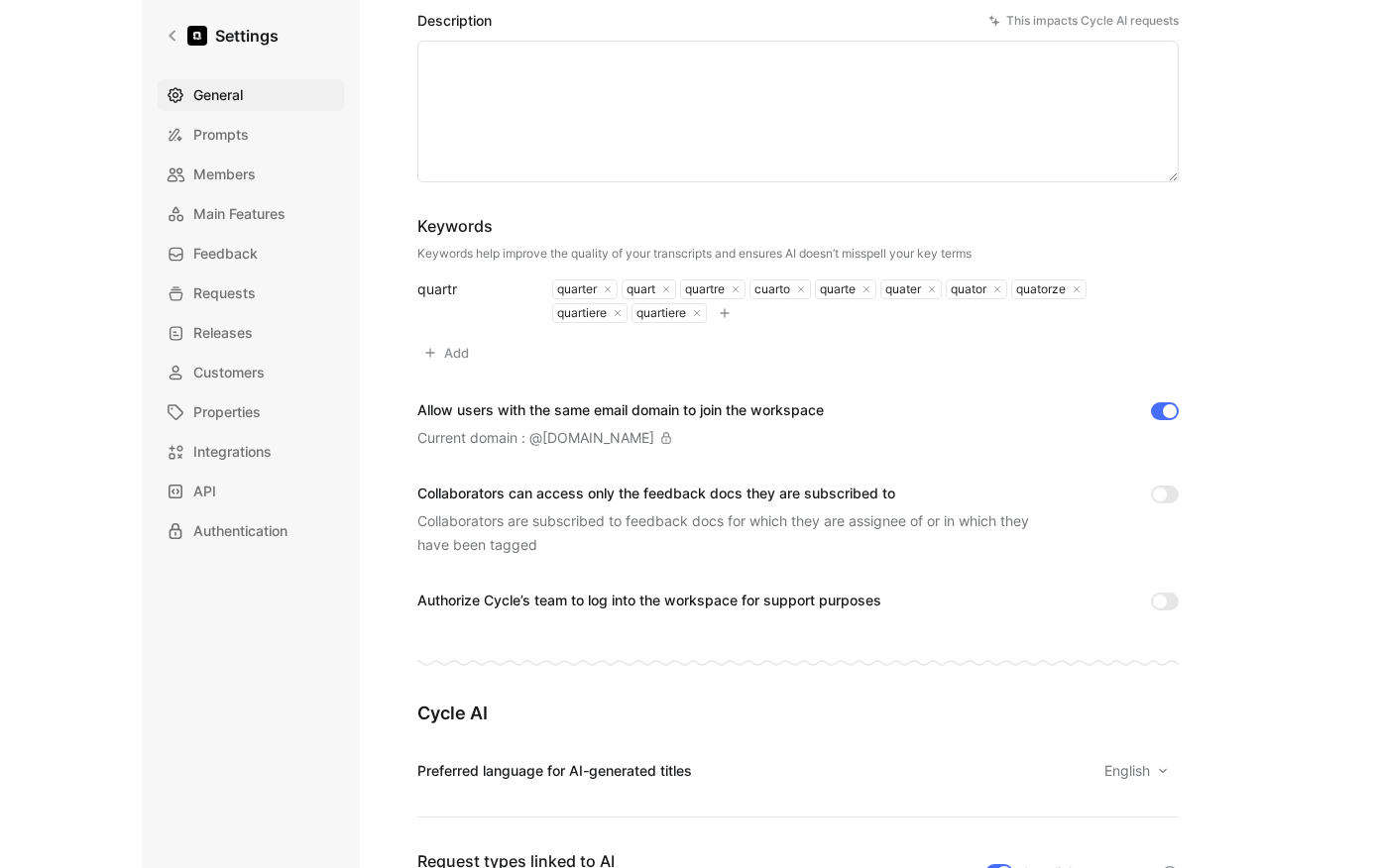 scroll, scrollTop: 0, scrollLeft: 0, axis: both 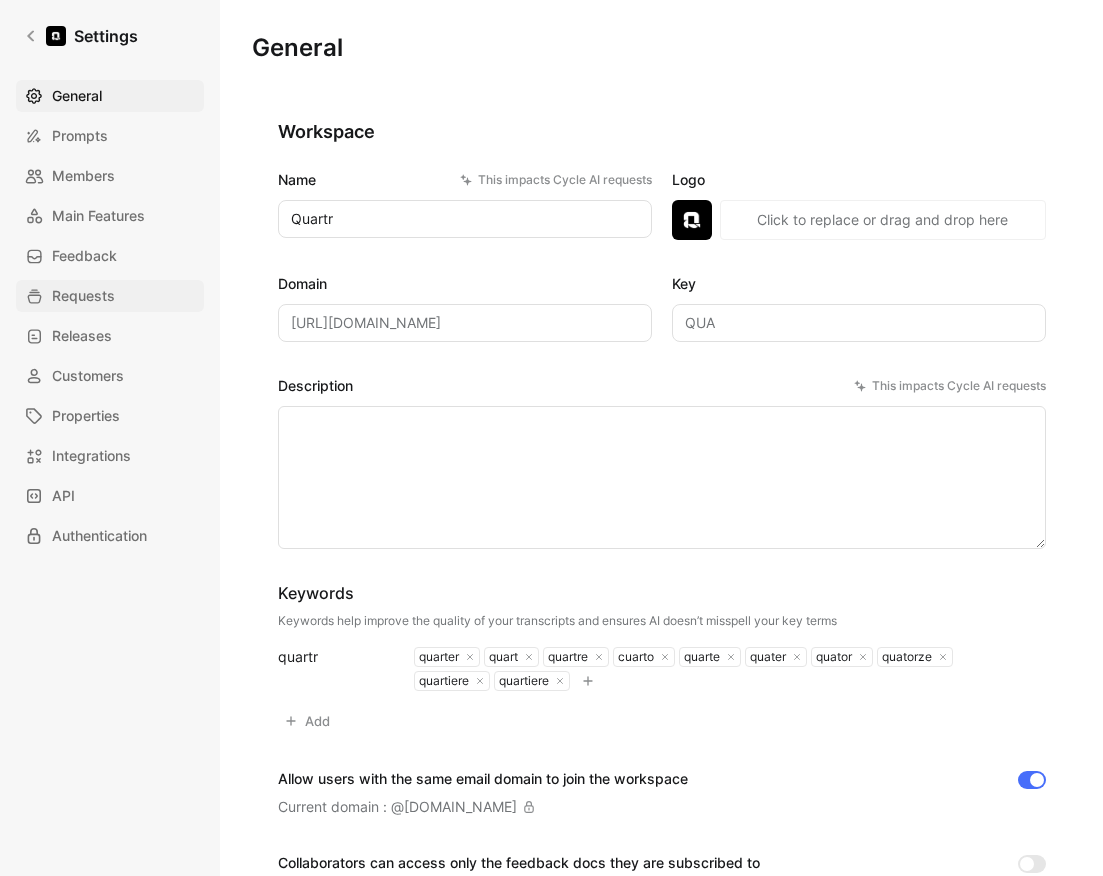 click on "Requests" at bounding box center (83, 296) 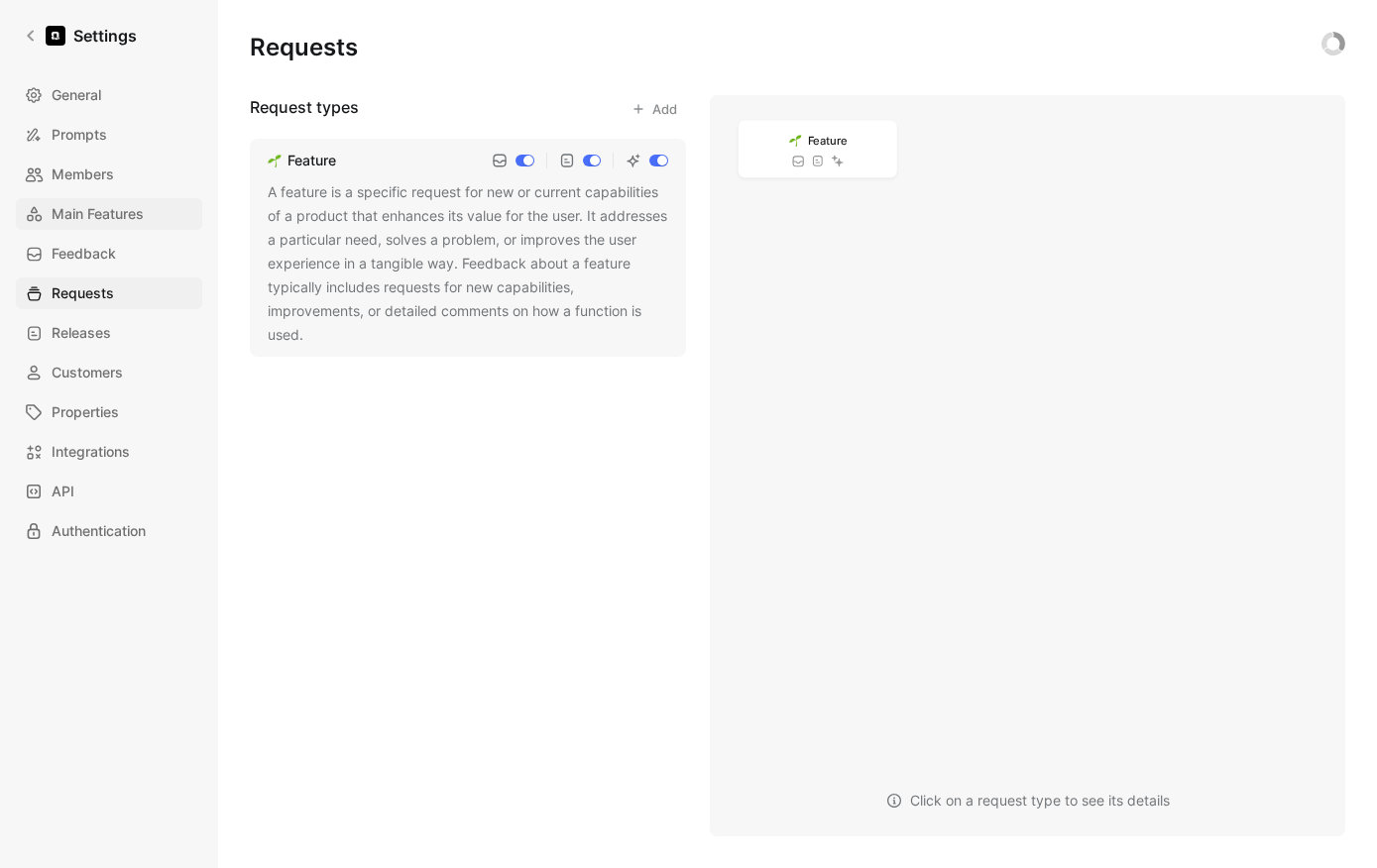 click on "Main Features" at bounding box center [97, 214] 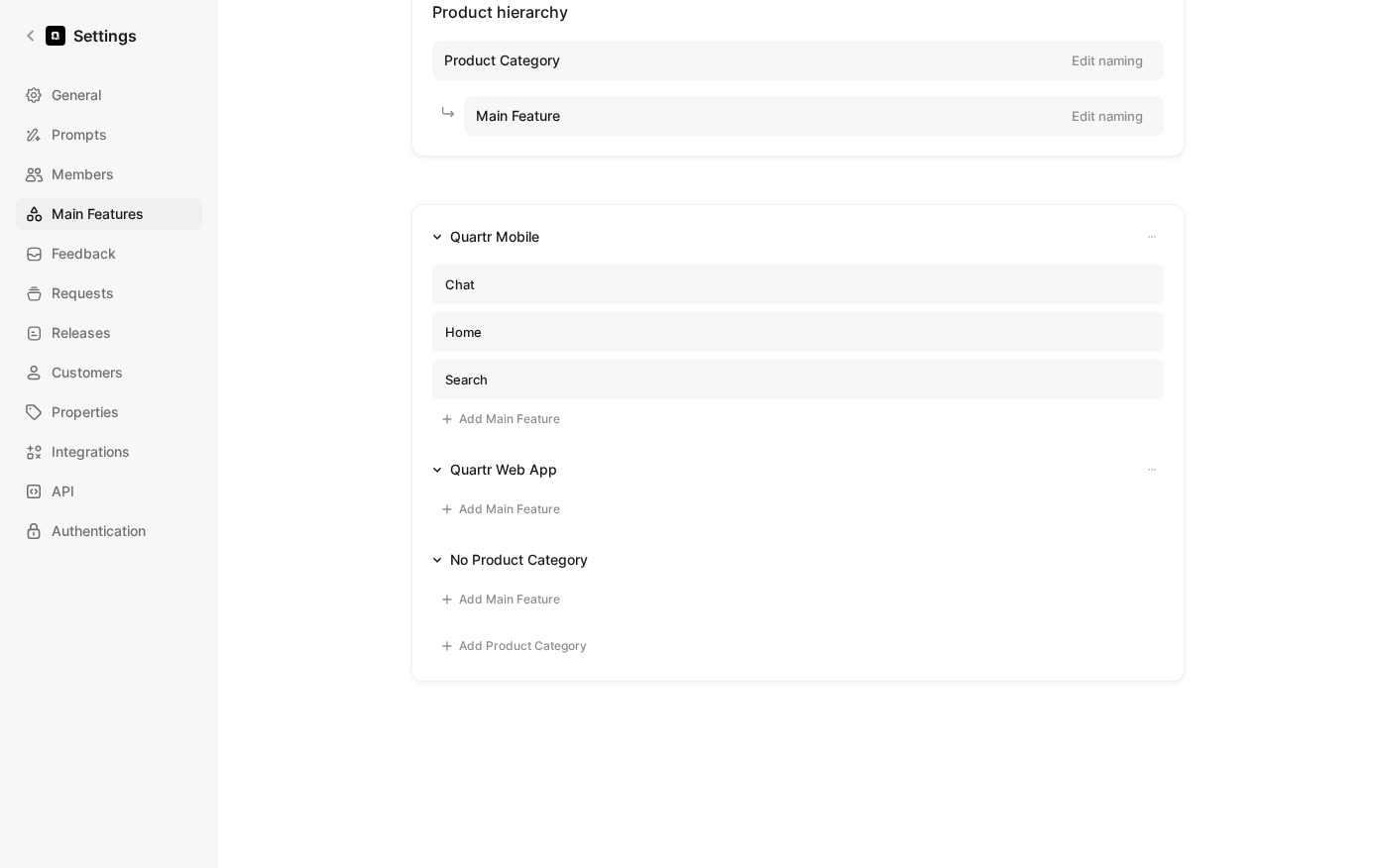 scroll, scrollTop: 193, scrollLeft: 0, axis: vertical 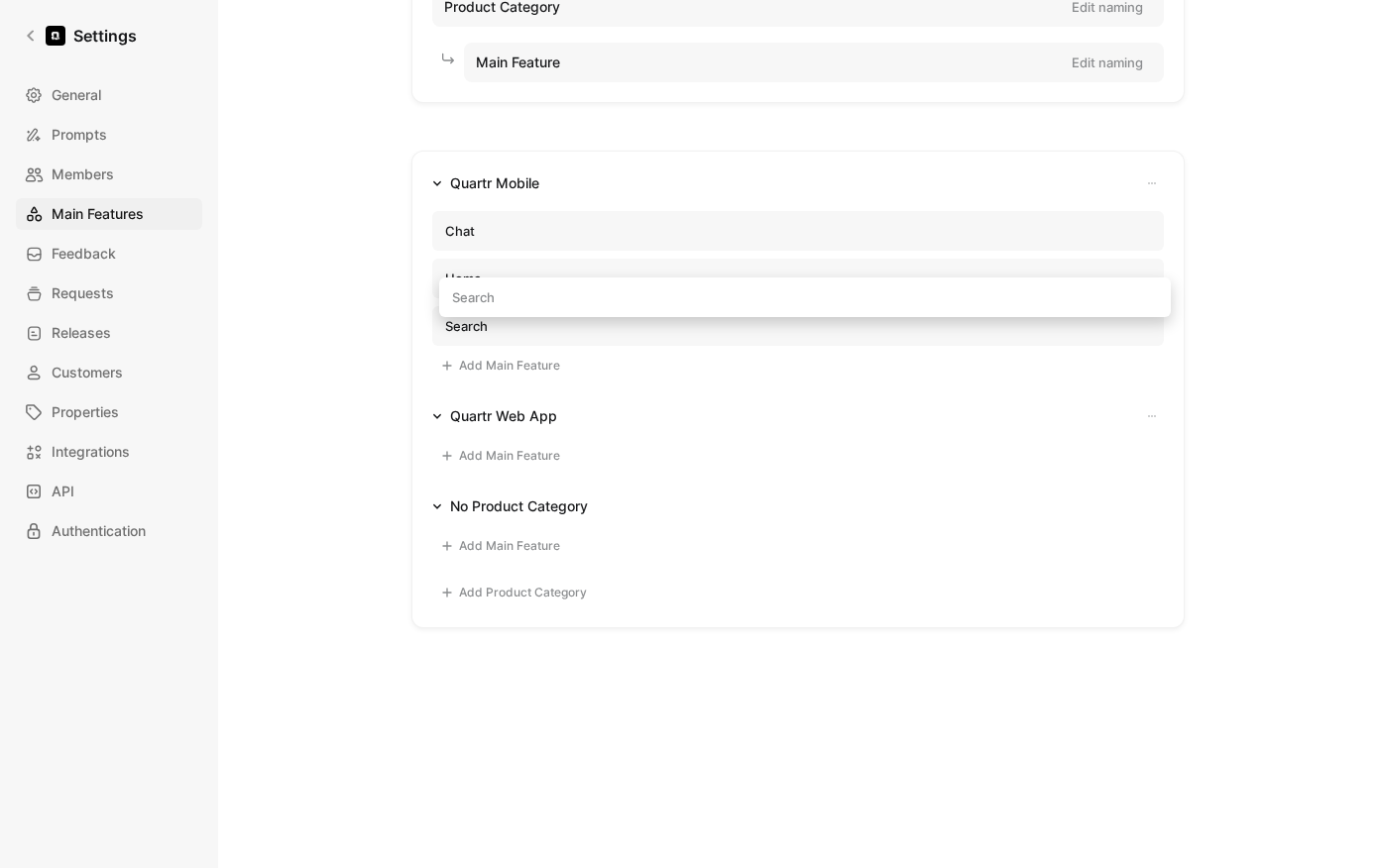 drag, startPoint x: 527, startPoint y: 322, endPoint x: 540, endPoint y: 293, distance: 31.780497 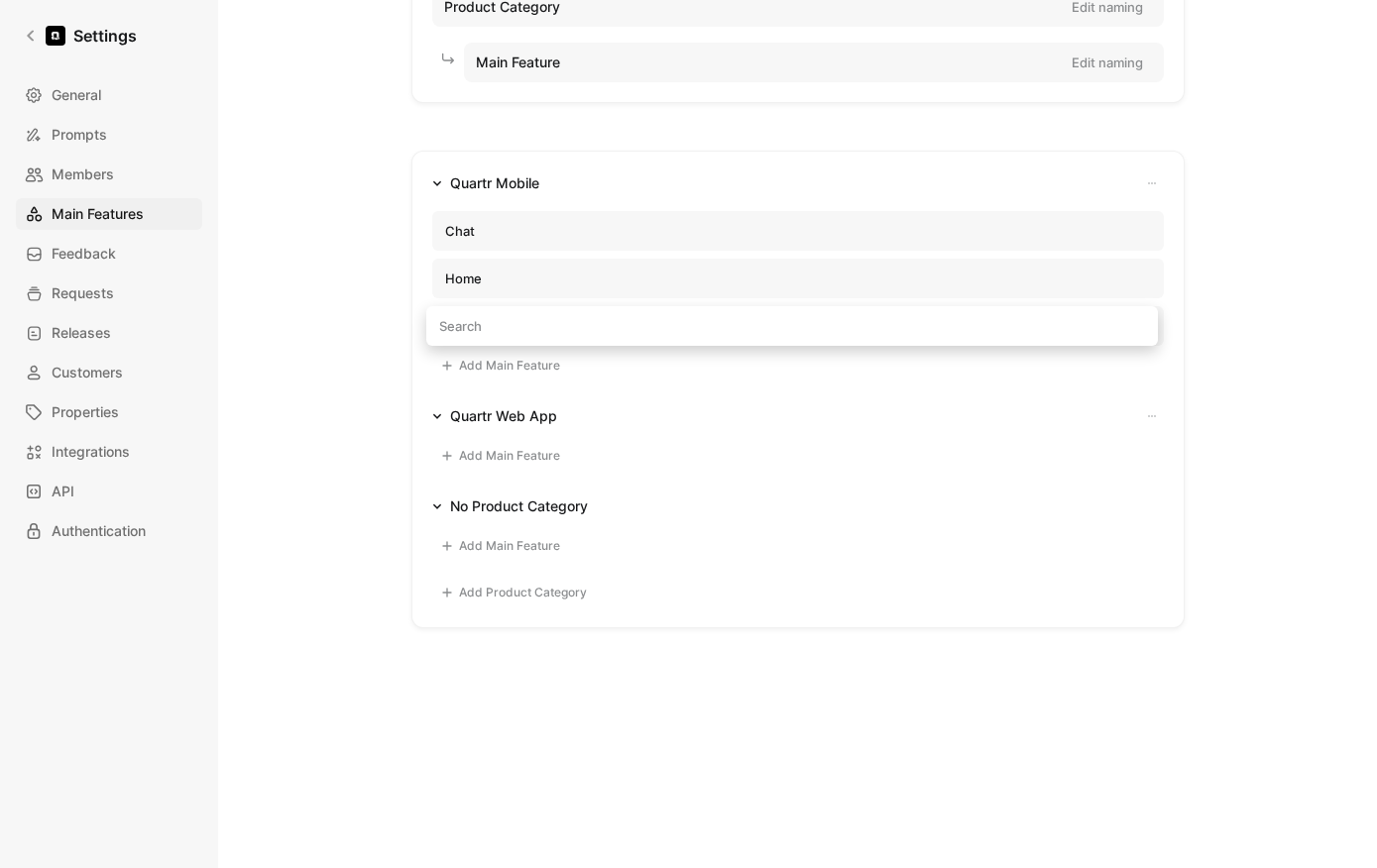 click on "Quartr Mobile Chat Home Search Add   Main Feature Quartr Web App Add   Main Feature No Product Category Add   Main Feature Search
To pick up a draggable item, press the space bar.
While dragging, use the arrow keys to move the item.
Press space again to drop the item in its new position, or press escape to cancel.
Draggable item UHJvZHVjdEFyZWFfMjFkNGY0MjItODU5OS00ZDMxLTg0MGUtMzk5OGQyNmM3ZmMx was moved over droppable area UHJvZHVjdEFyZWFDYXRlZ29yeV82ZGI4NDc0OC1mNWU4LTQyOGItOTc5Ni04NWYyYzM5NDIxMzU=. Add   Product Category" at bounding box center (798, 389) 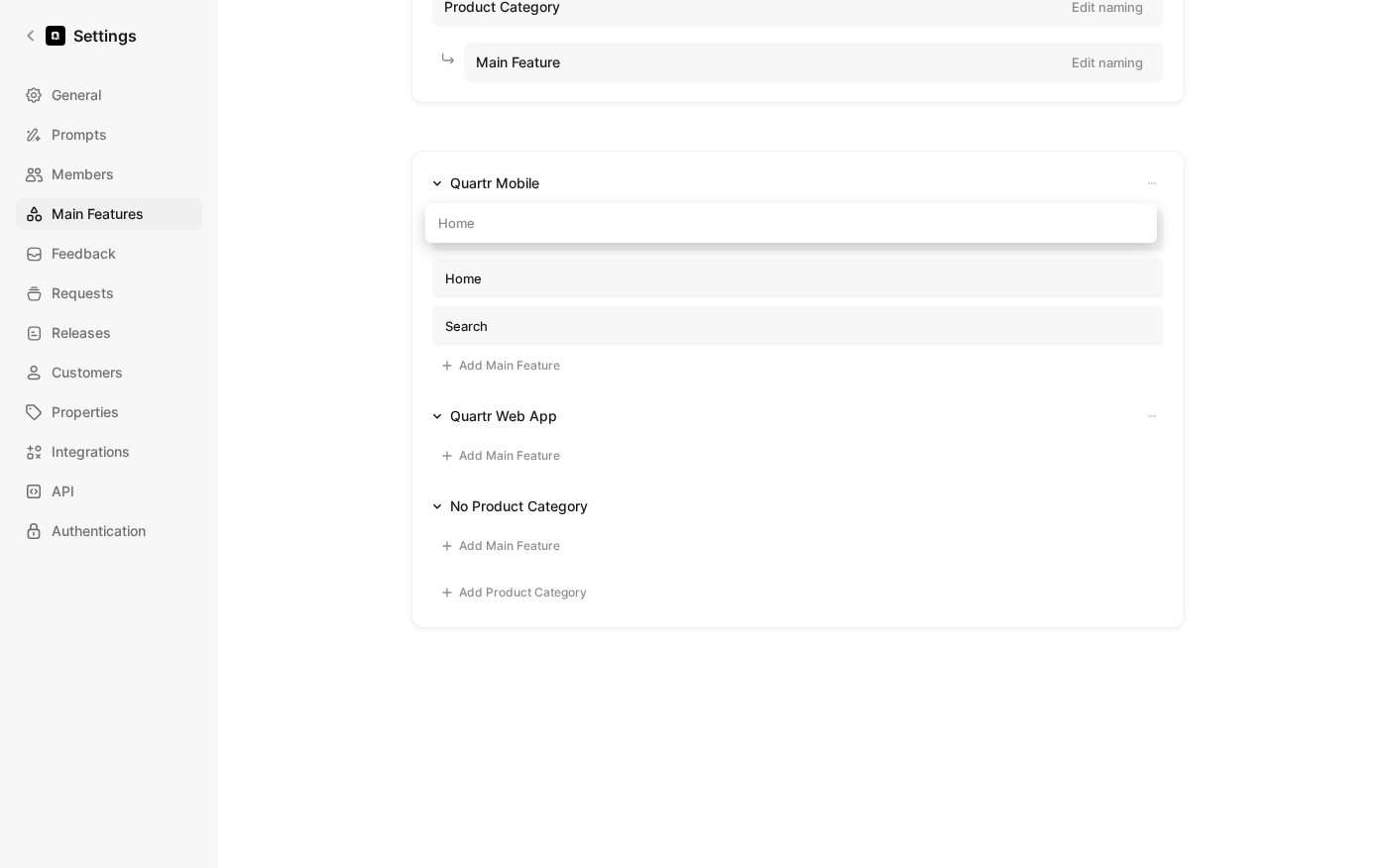 drag, startPoint x: 522, startPoint y: 275, endPoint x: 522, endPoint y: 221, distance: 54 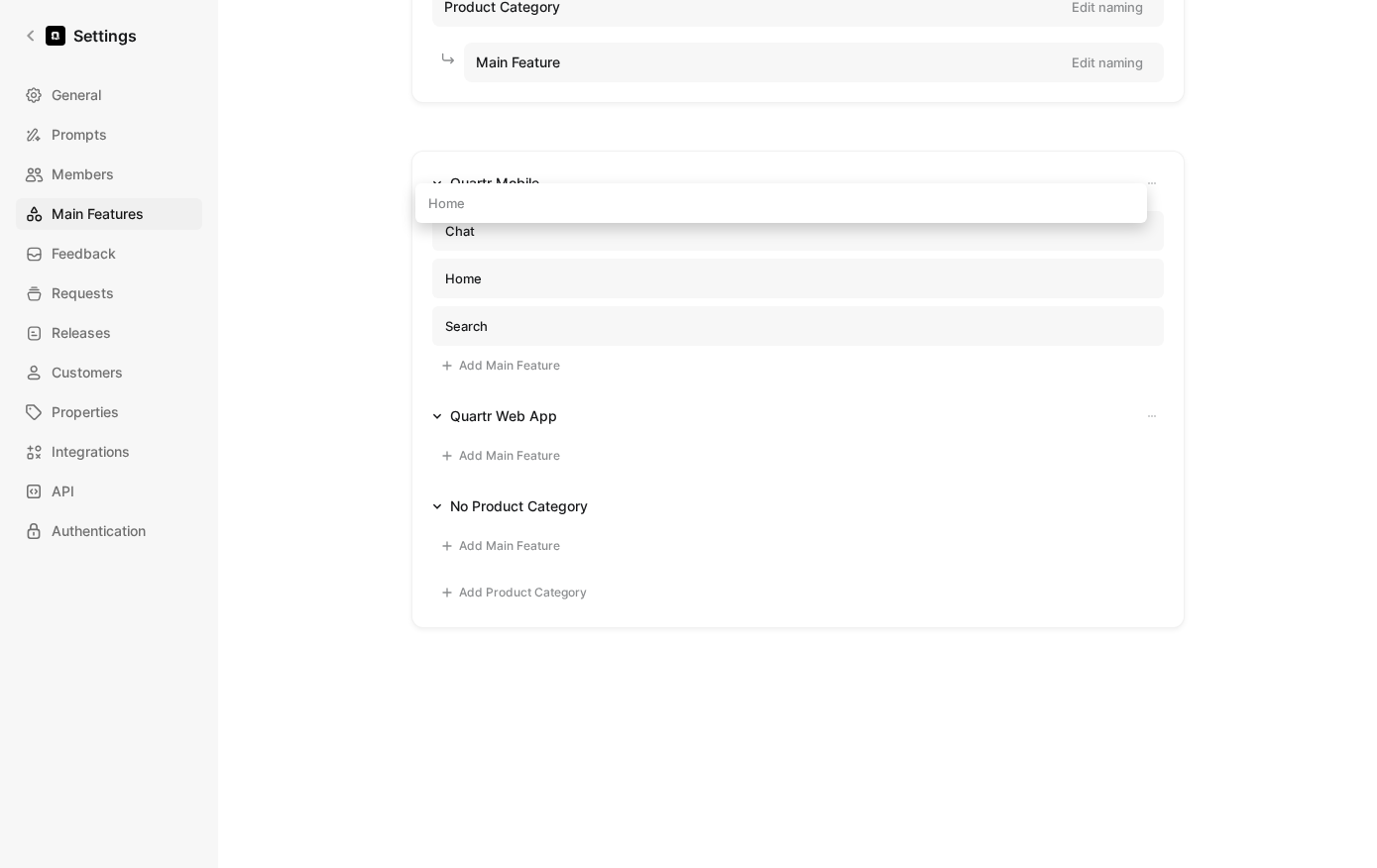 drag, startPoint x: 533, startPoint y: 278, endPoint x: 522, endPoint y: 203, distance: 75.80237 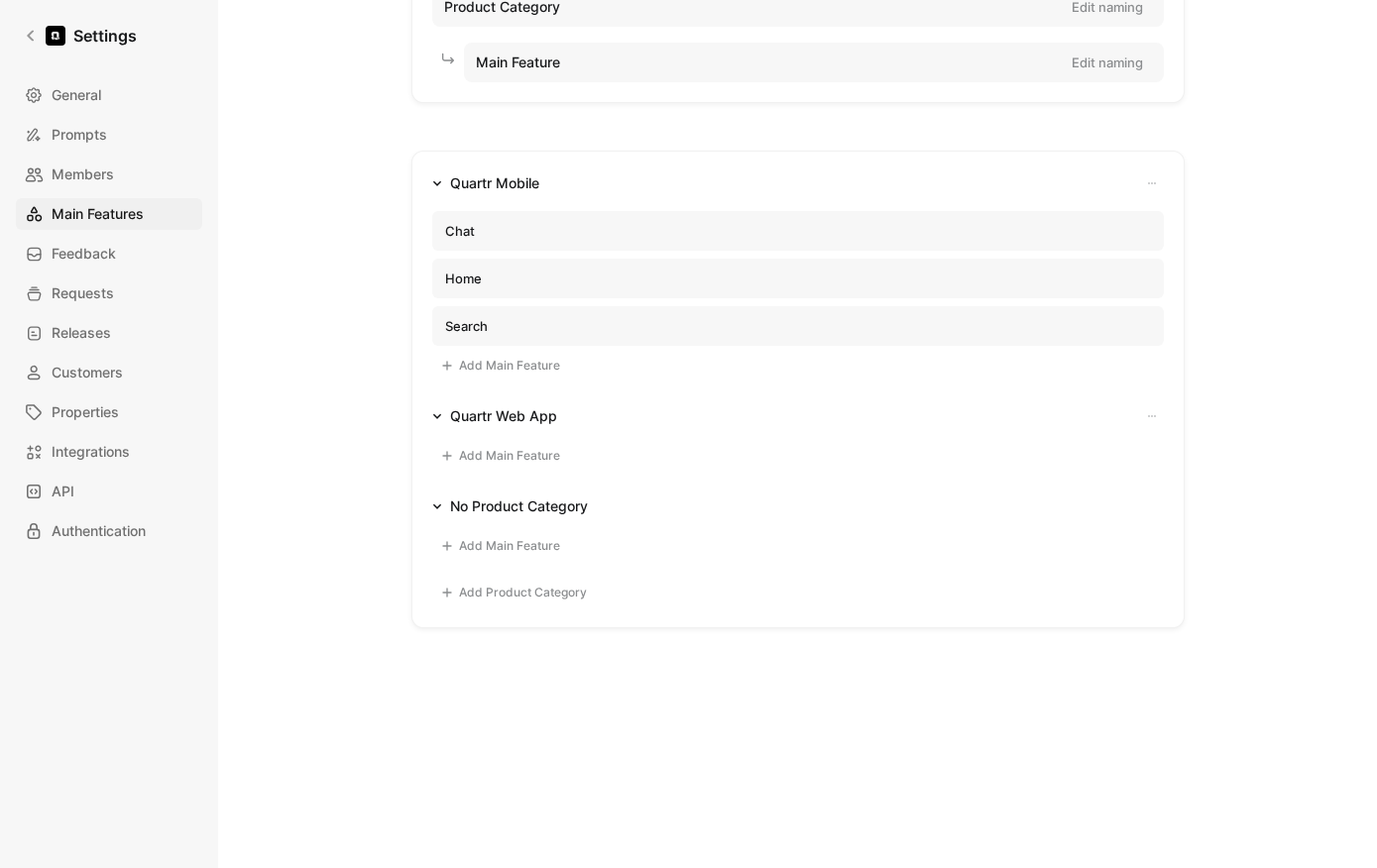 click on "Add   Main Feature" at bounding box center [500, 456] 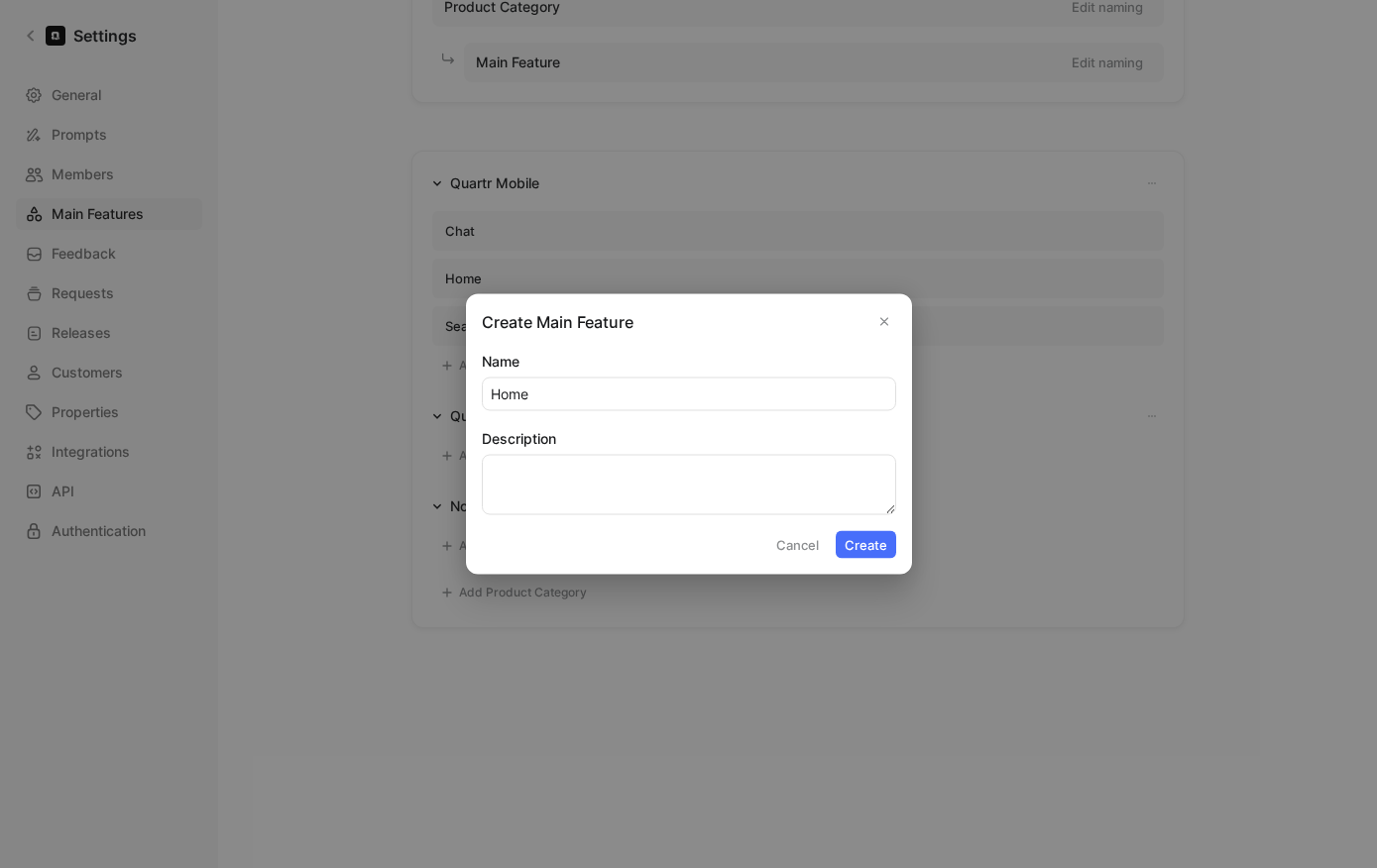 type on "Home" 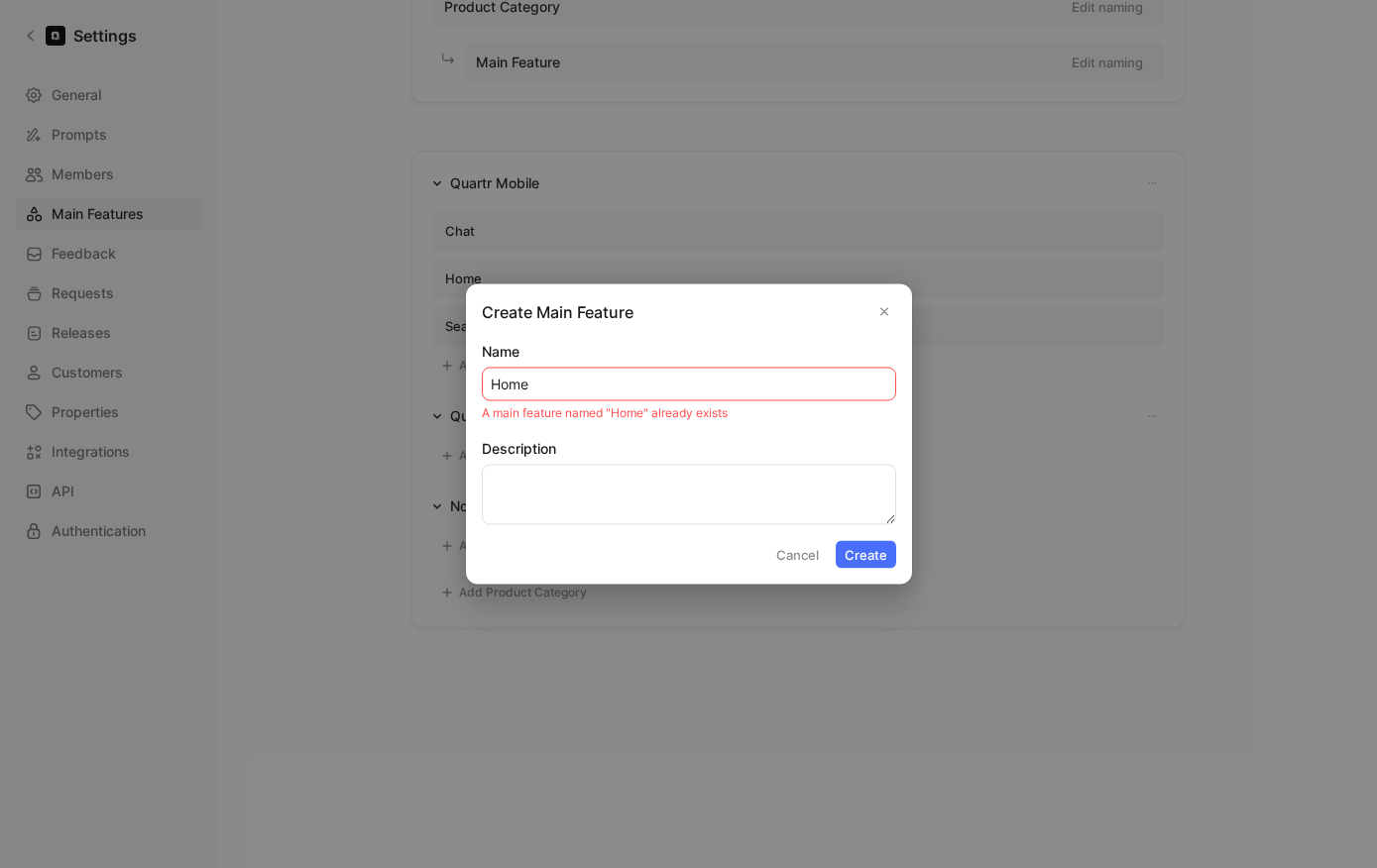 click 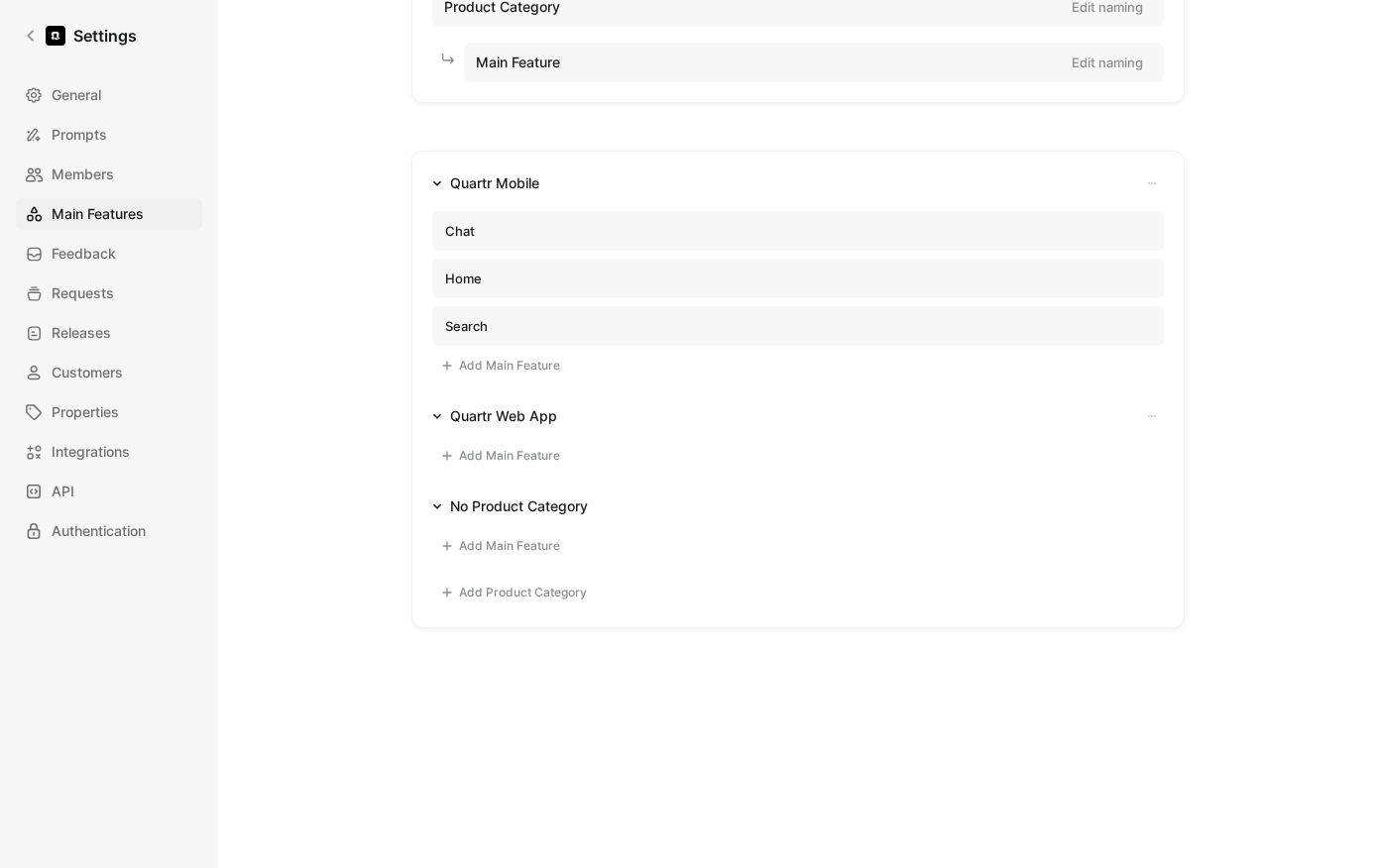 click on "Quartr Mobile" at bounding box center (495, 183) 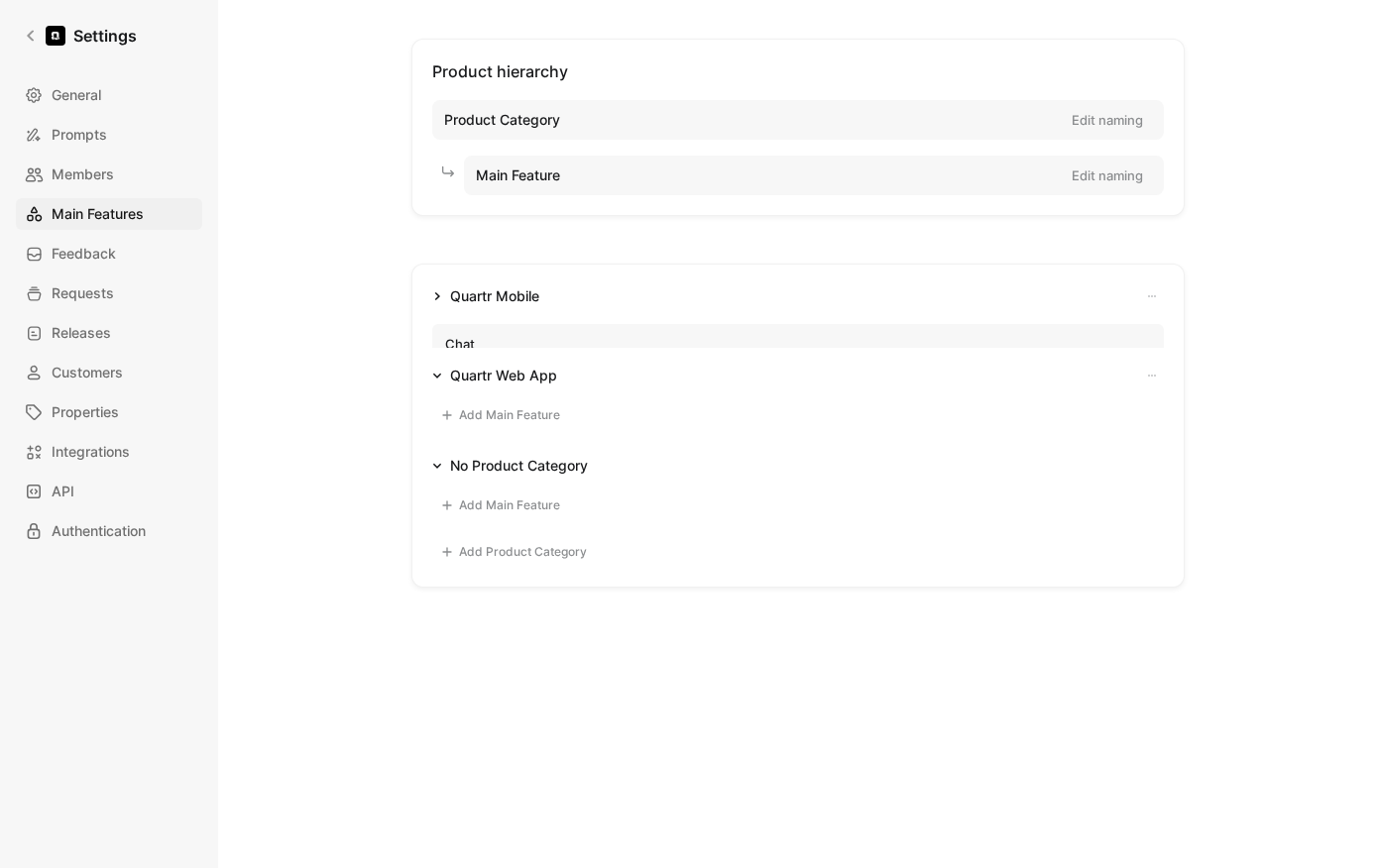 scroll, scrollTop: 77, scrollLeft: 0, axis: vertical 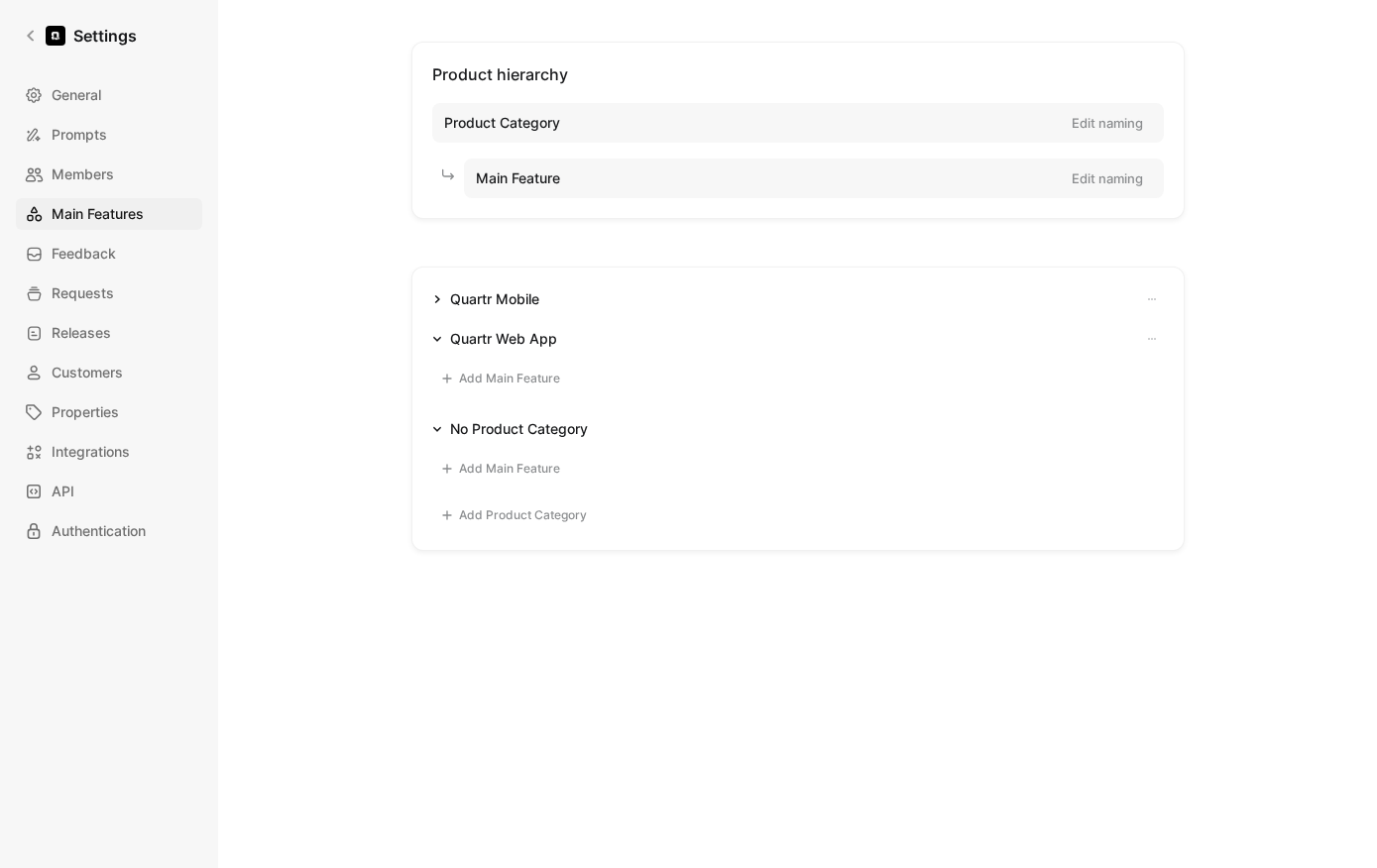 click on "Quartr Mobile" at bounding box center [495, 299] 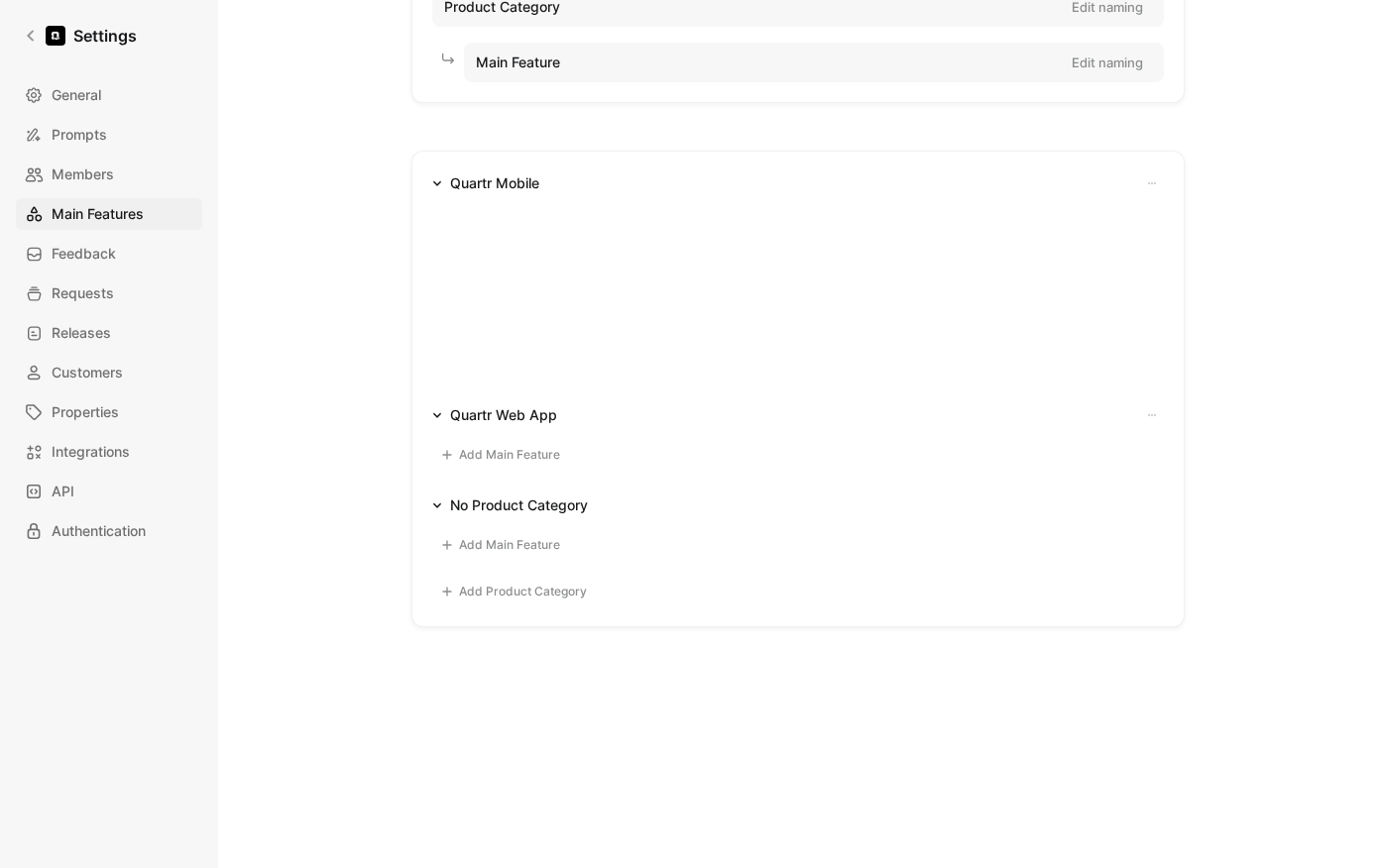 scroll, scrollTop: 193, scrollLeft: 0, axis: vertical 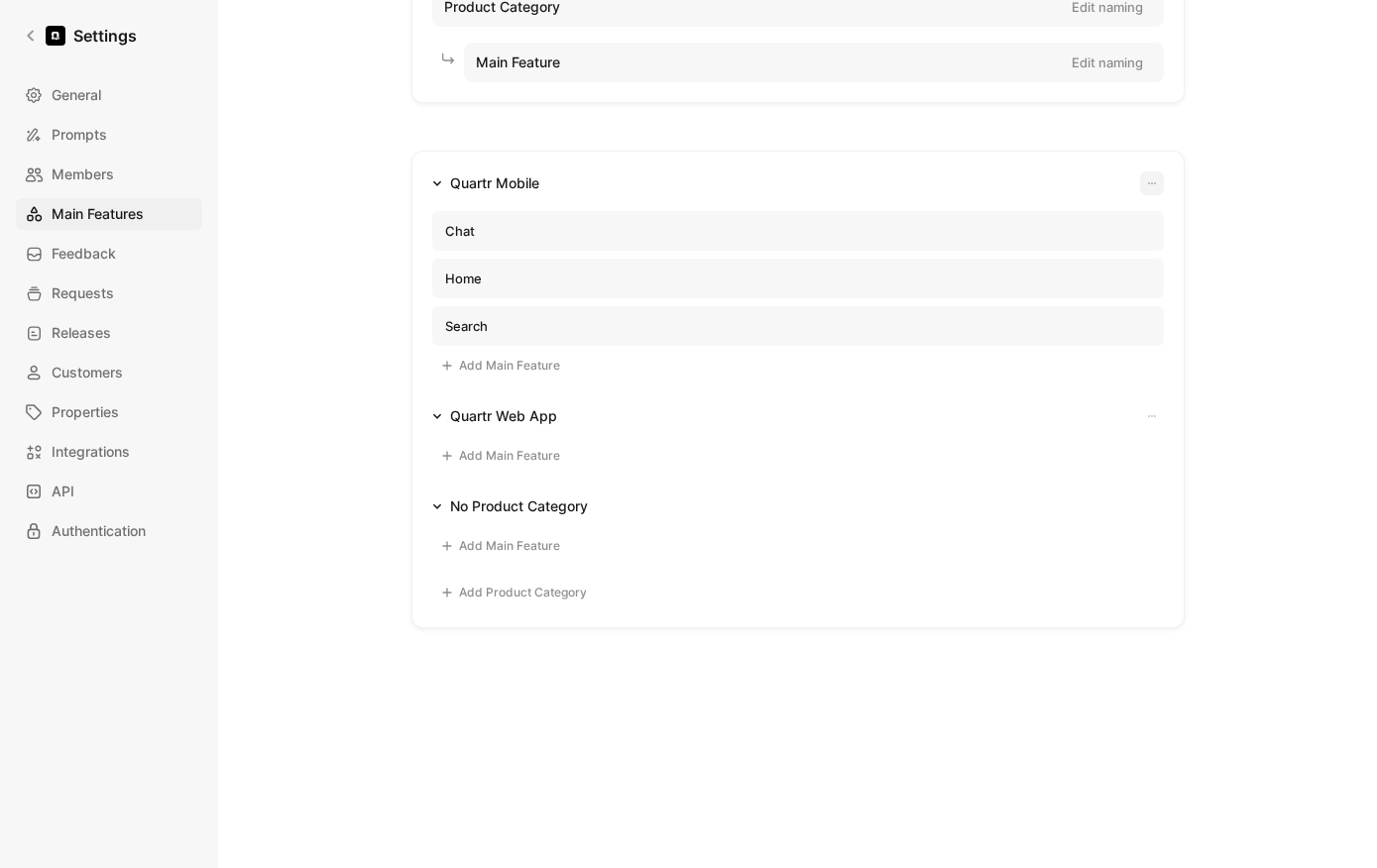 click on "Settings General Prompts Members Main Features Feedback Requests Releases Customers Properties Integrations API Authentication Main Features Linked to Feedback Quotes Feature Product hierarchy Product Category Edit naming Main Feature Edit naming Quartr Mobile Chat Home Search Add   Main Feature Quartr Web App Add   Main Feature No Product Category Add   Main Feature
To pick up a draggable item, press the space bar.
While dragging, use the arrow keys to move the item.
Press space again to drop the item in its new position, or press escape to cancel.
Draggable item UHJvZHVjdEFyZWFfYWE2ZTExODktOTgwOC00NmFjLTlkNjUtMDVjZTc4MWNjNjdl was dropped over droppable area UHJvZHVjdEFyZWFDYXRlZ29yeV82ZGI4NDc0OC1mNWU4LTQyOGItOTc5Ni04NWYyYzM5NDIxMzU= Add   Product Category Edit   Product Category Delete   Product Category" at bounding box center (688, 434) 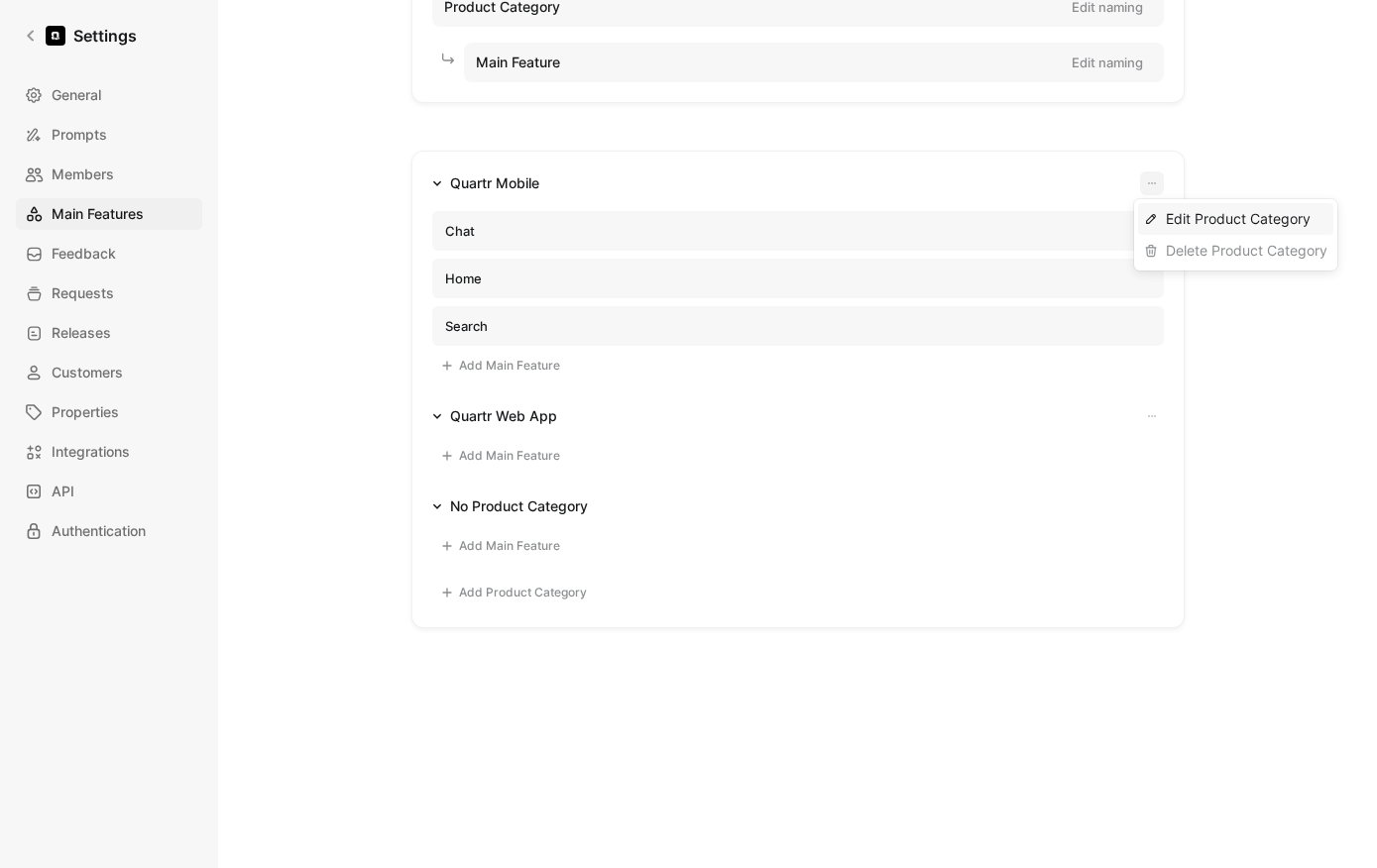 click on "Edit   Product Category" at bounding box center (1235, 219) 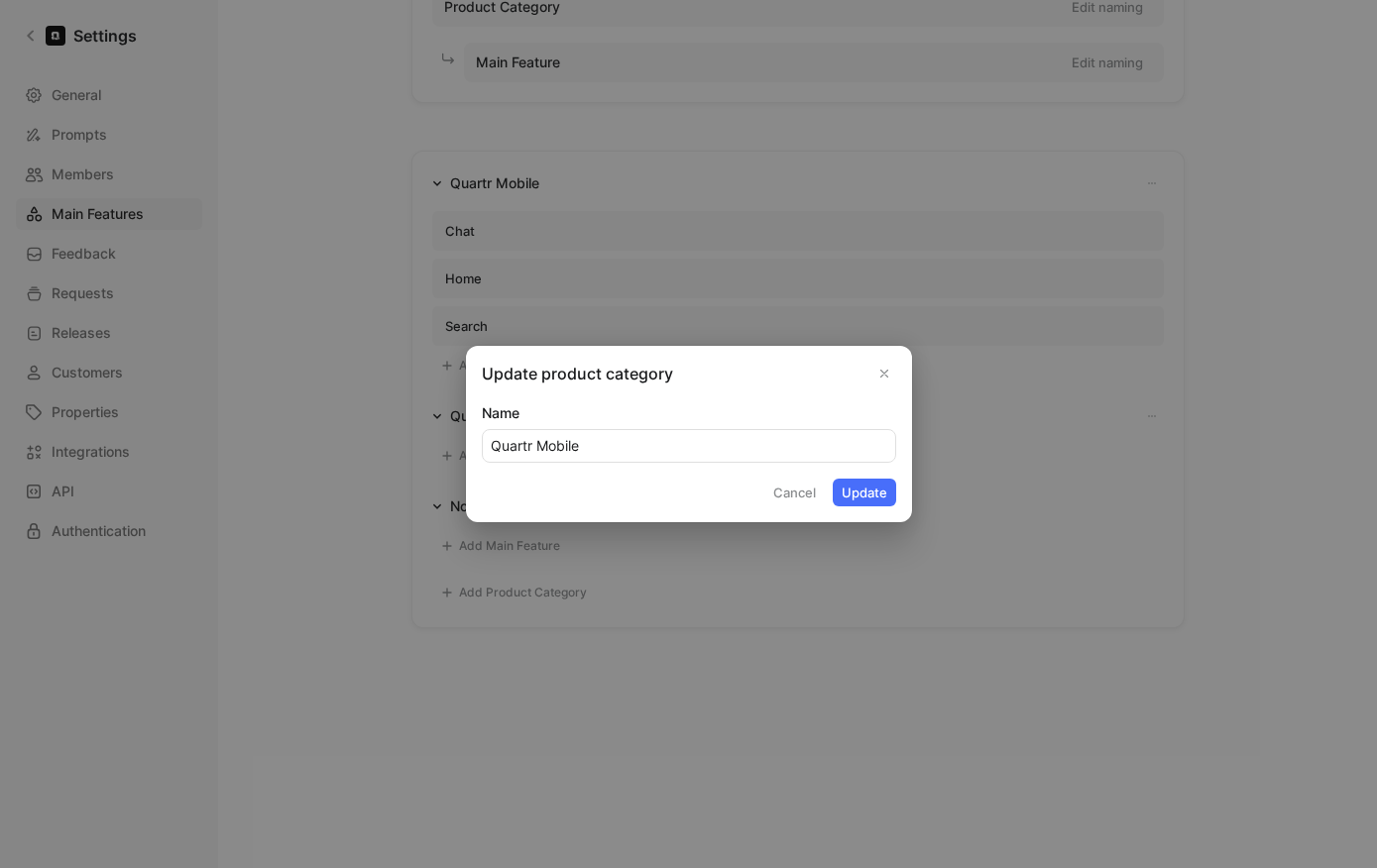 click on "Quartr Mobile" at bounding box center (689, 446) 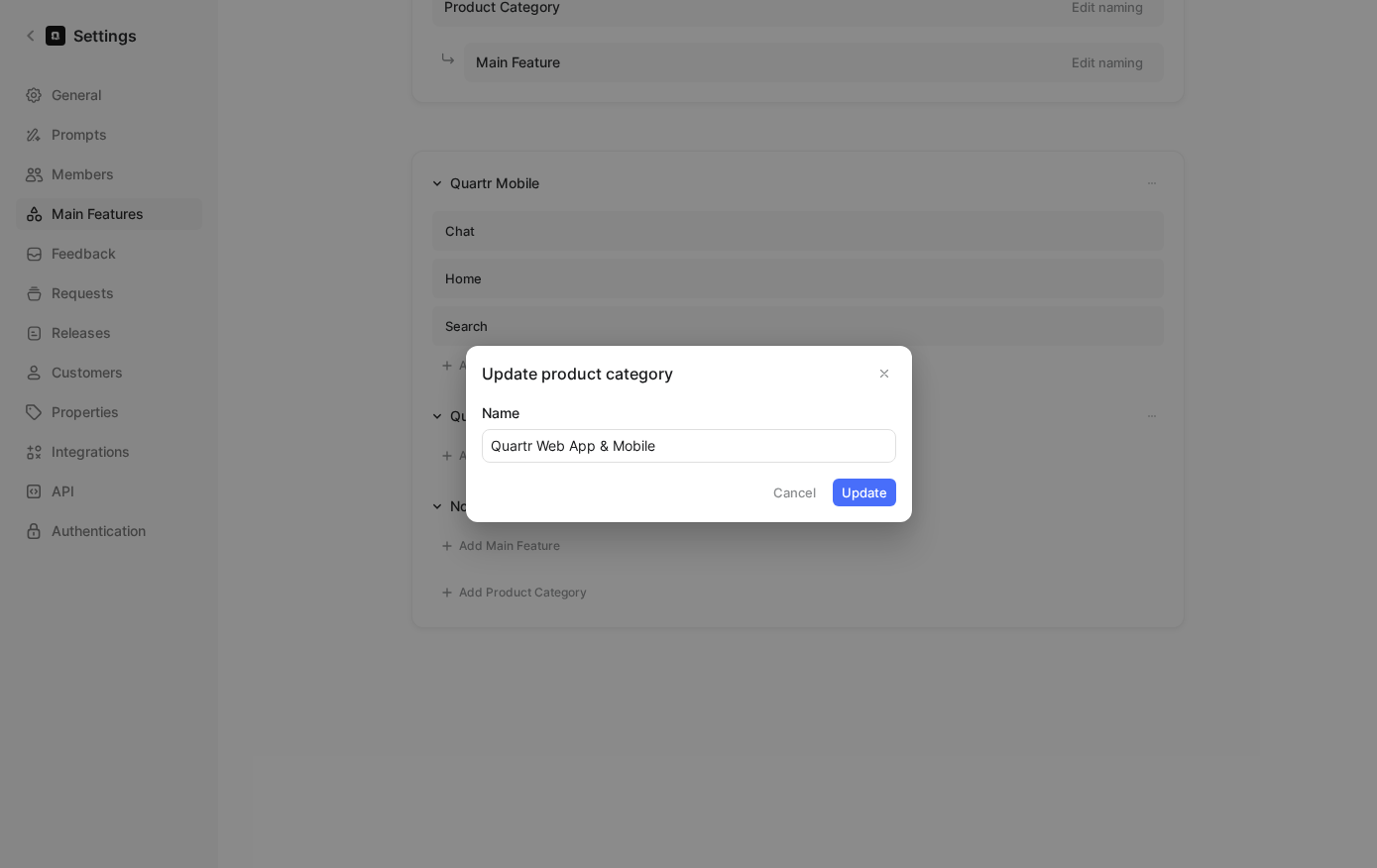 type on "Quartr Web App & Mobile" 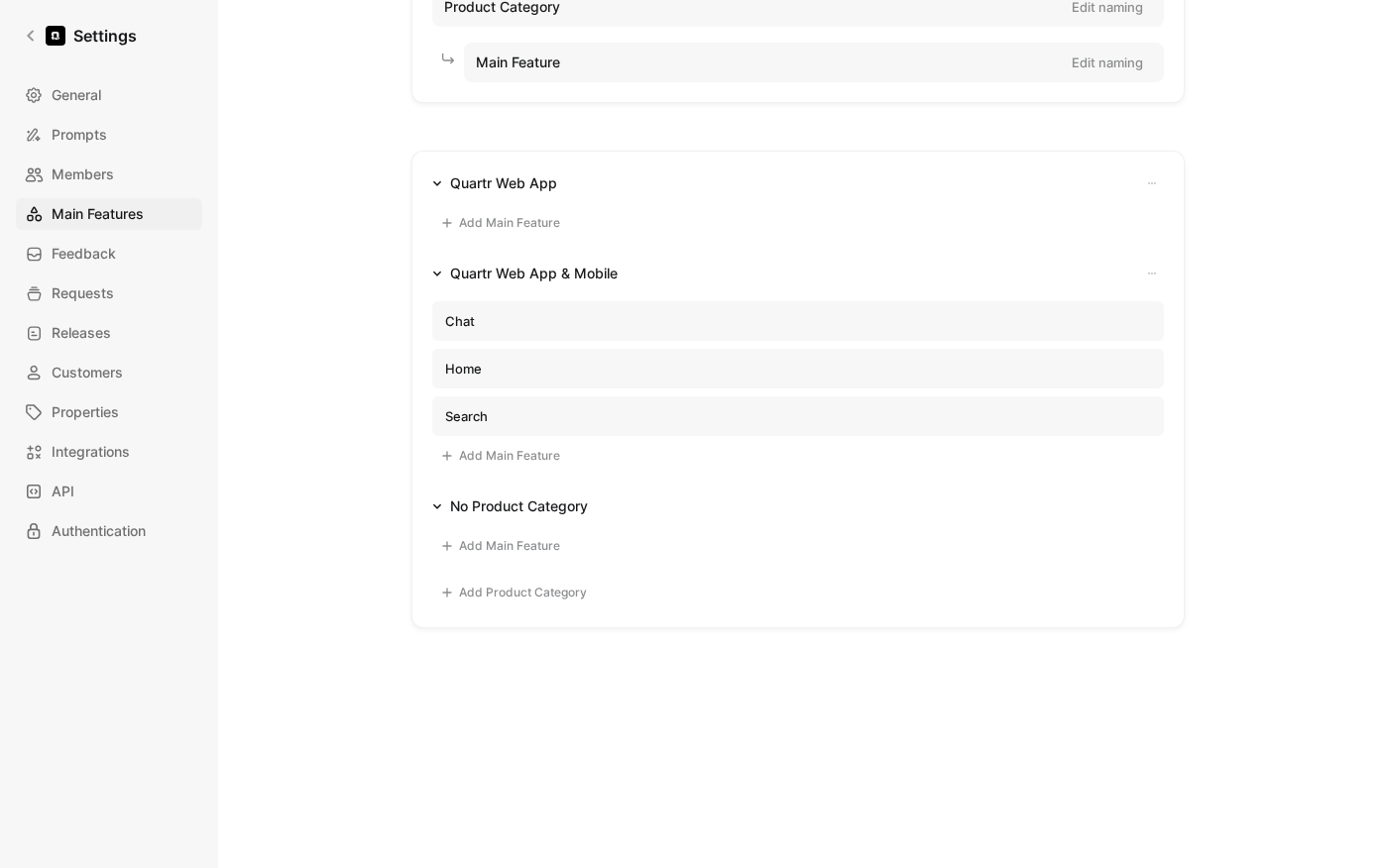 click 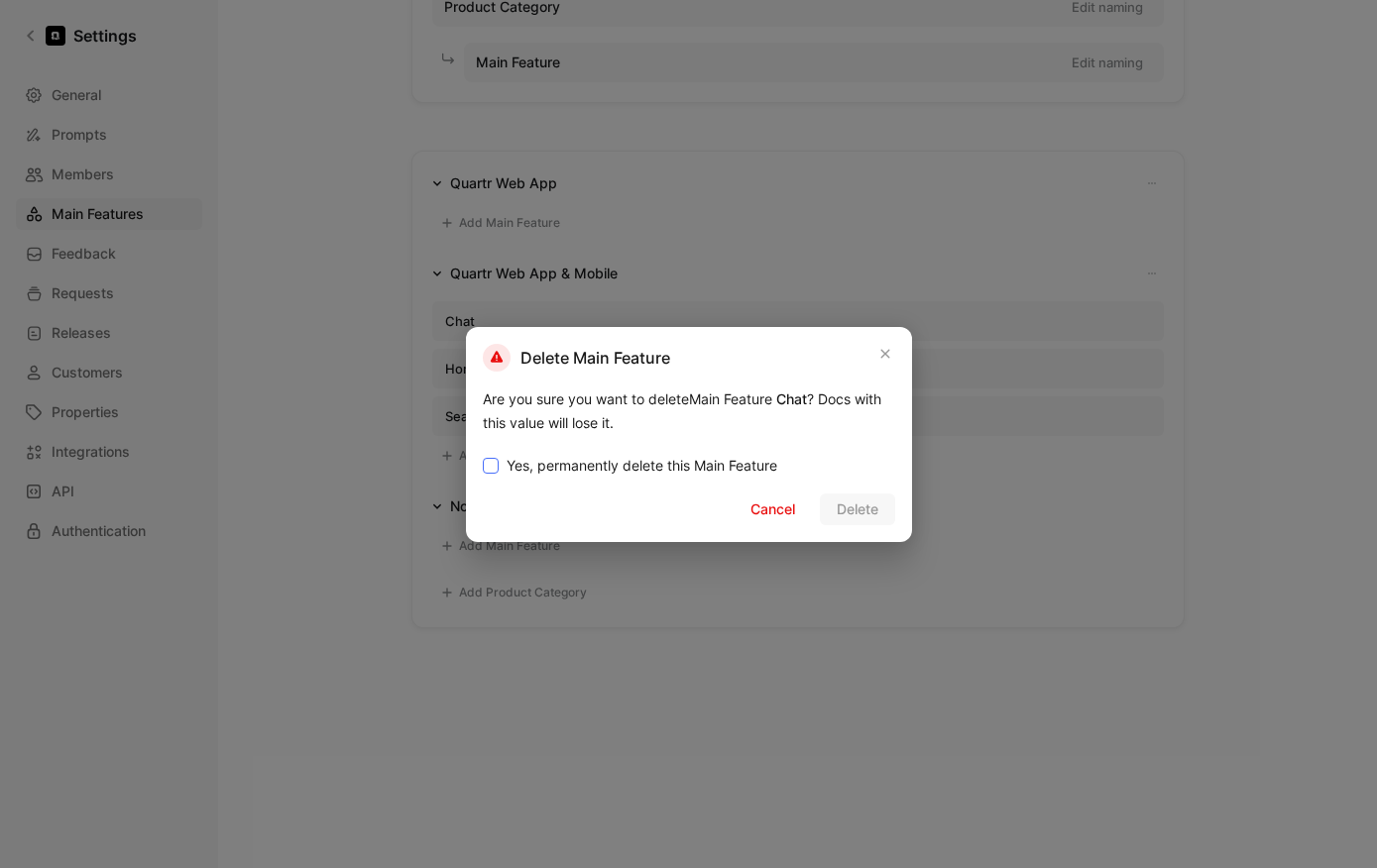 click at bounding box center (491, 466) 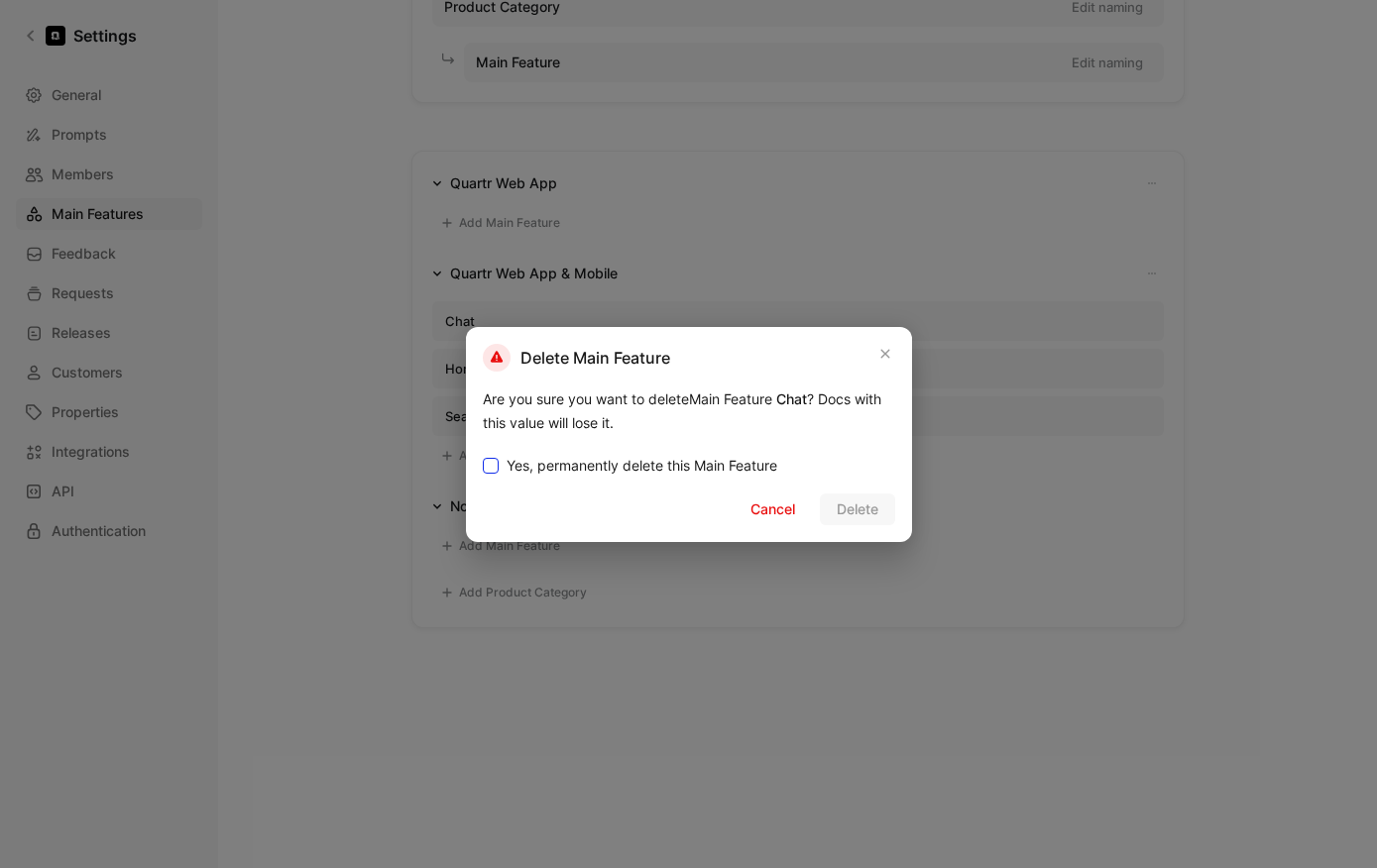 click on "Yes, permanently delete this Main Feature" at bounding box center (483, 454) 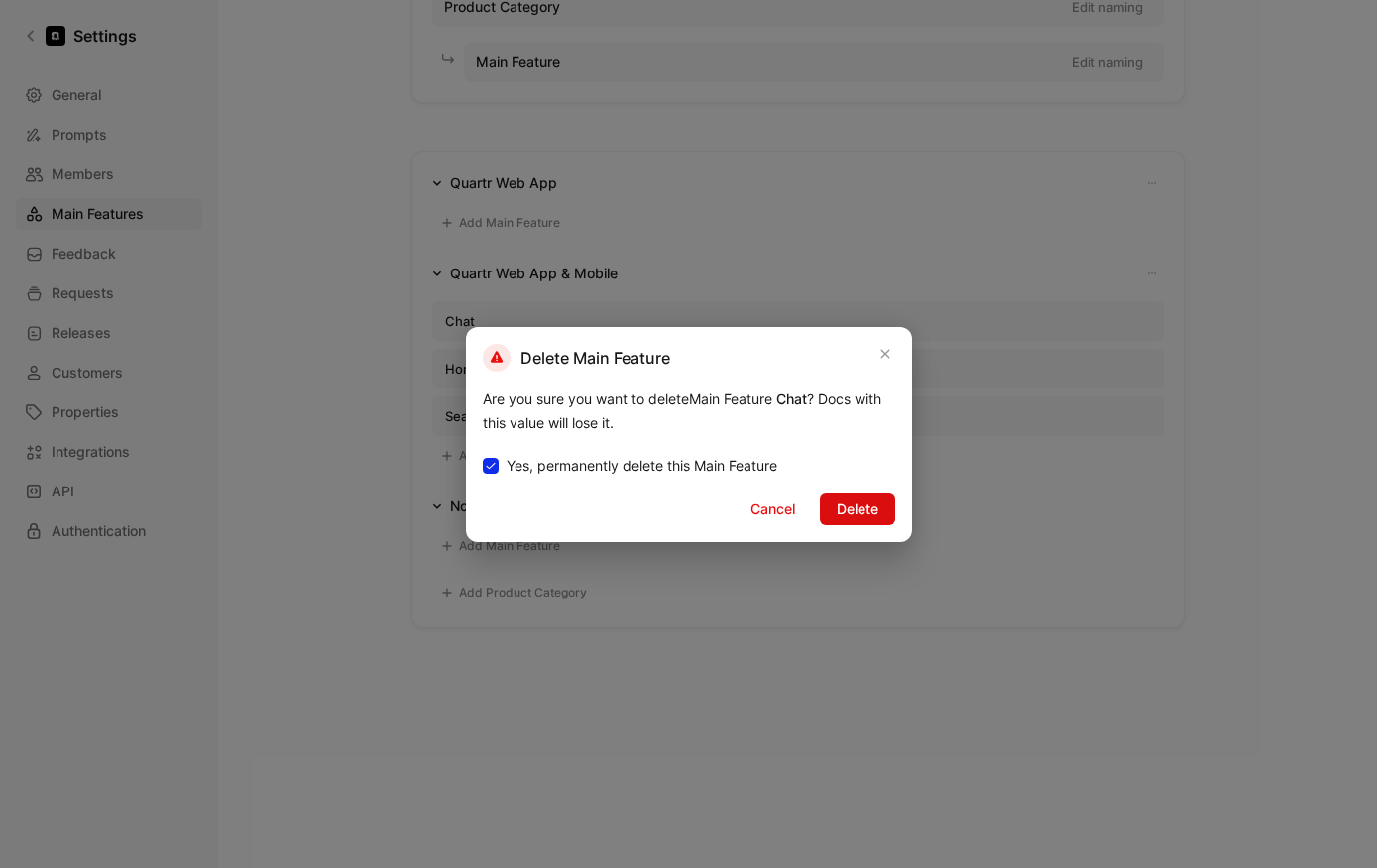 click on "Delete" at bounding box center [858, 509] 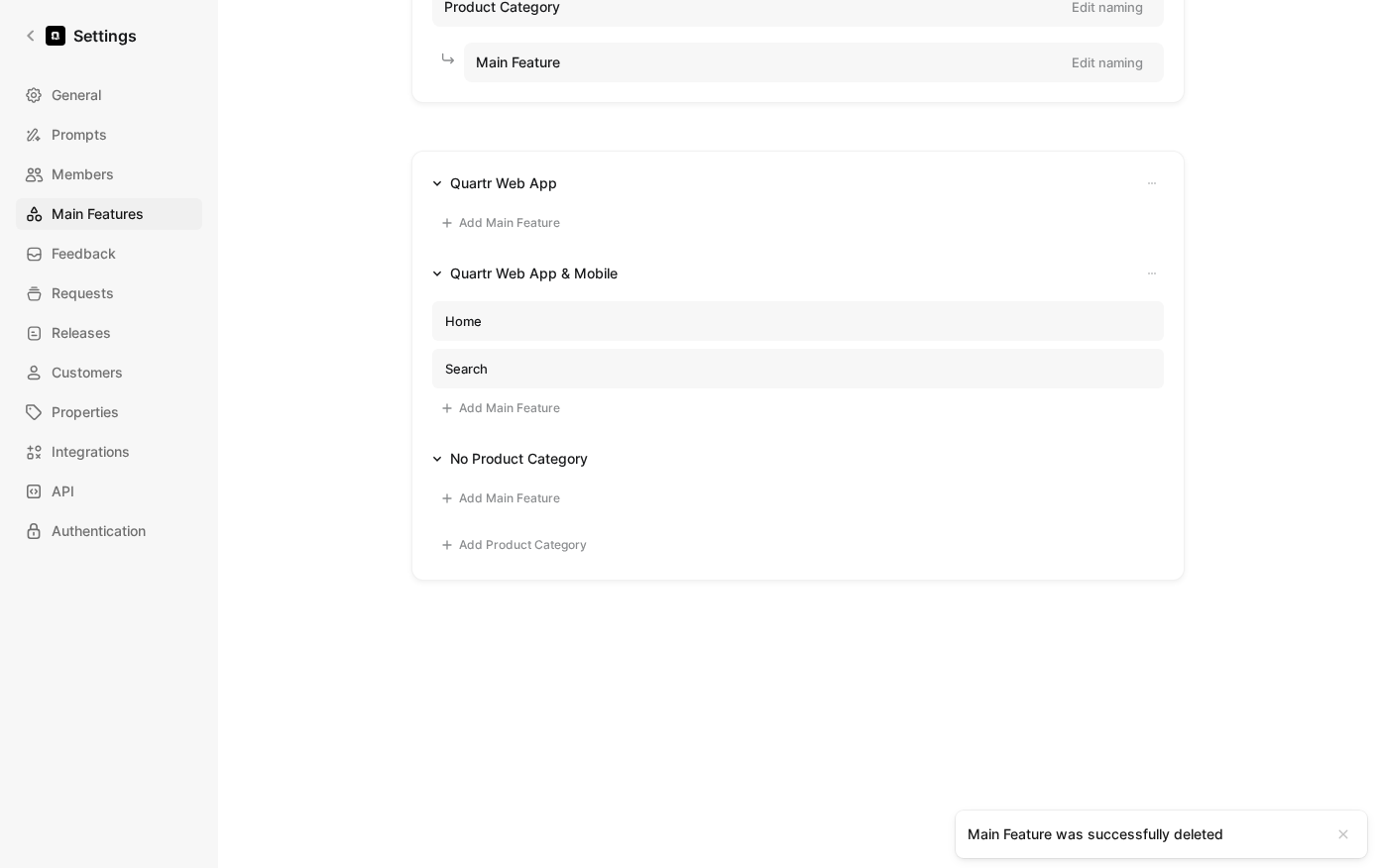 click on "Settings General Prompts Members Main Features Feedback Requests Releases Customers Properties Integrations API Authentication Main Features Linked to Feedback Quotes Feature Product hierarchy Product Category Edit naming Main Feature Edit naming Quartr Web App Add   Main Feature Quartr Web App & Mobile Home Search Add   Main Feature No Product Category Add   Main Feature
To pick up a draggable item, press the space bar.
While dragging, use the arrow keys to move the item.
Press space again to drop the item in its new position, or press escape to cancel.
Draggable item UHJvZHVjdEFyZWFfYWE2ZTExODktOTgwOC00NmFjLTlkNjUtMDVjZTc4MWNjNjdl was dropped over droppable area UHJvZHVjdEFyZWFDYXRlZ29yeV82ZGI4NDc0OC1mNWU4LTQyOGItOTc5Ni04NWYyYzM5NDIxMzU= Add   Product Category Main Feature was successfully deleted" at bounding box center (688, 434) 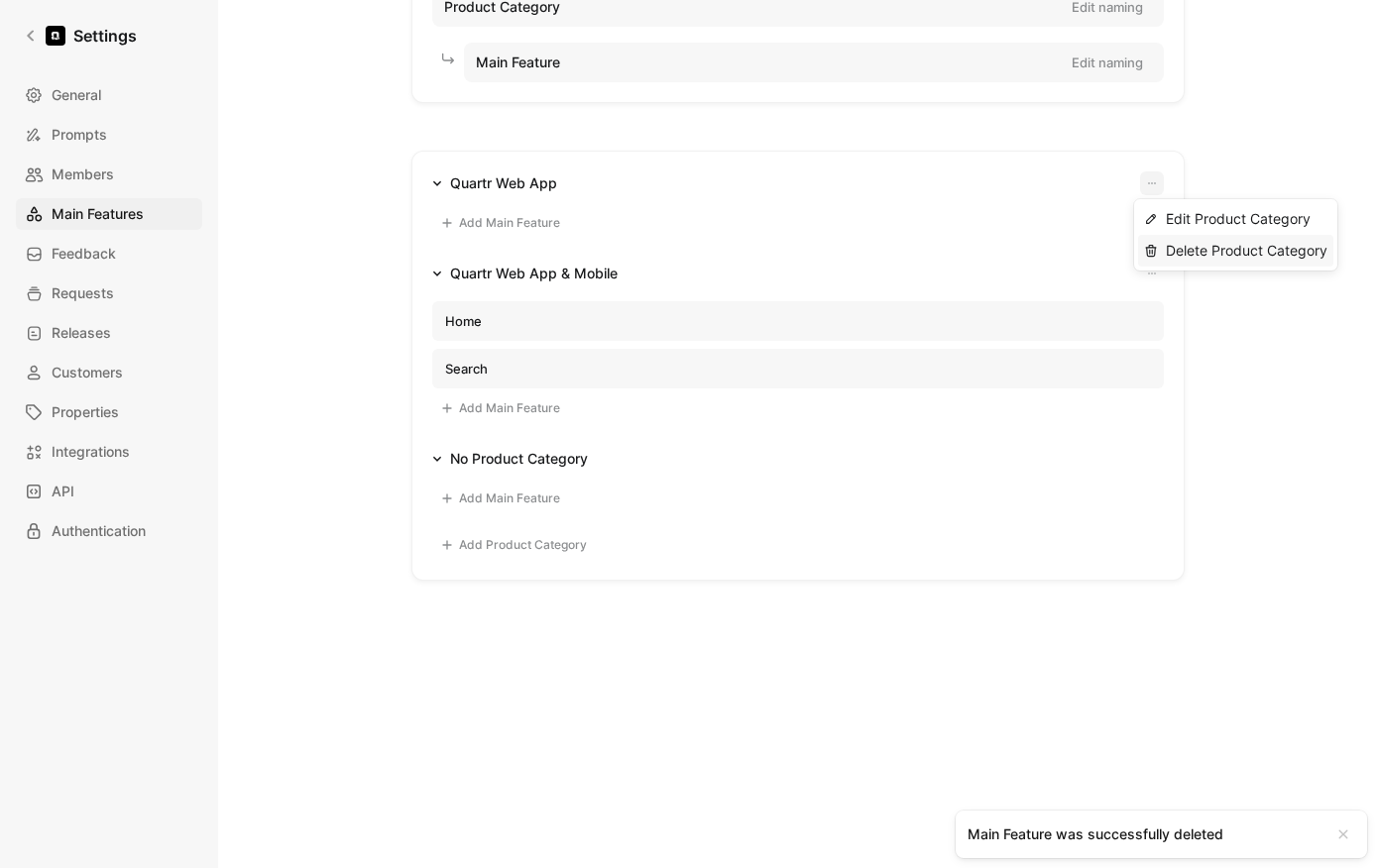 click on "Delete   Product Category" at bounding box center (1235, 250) 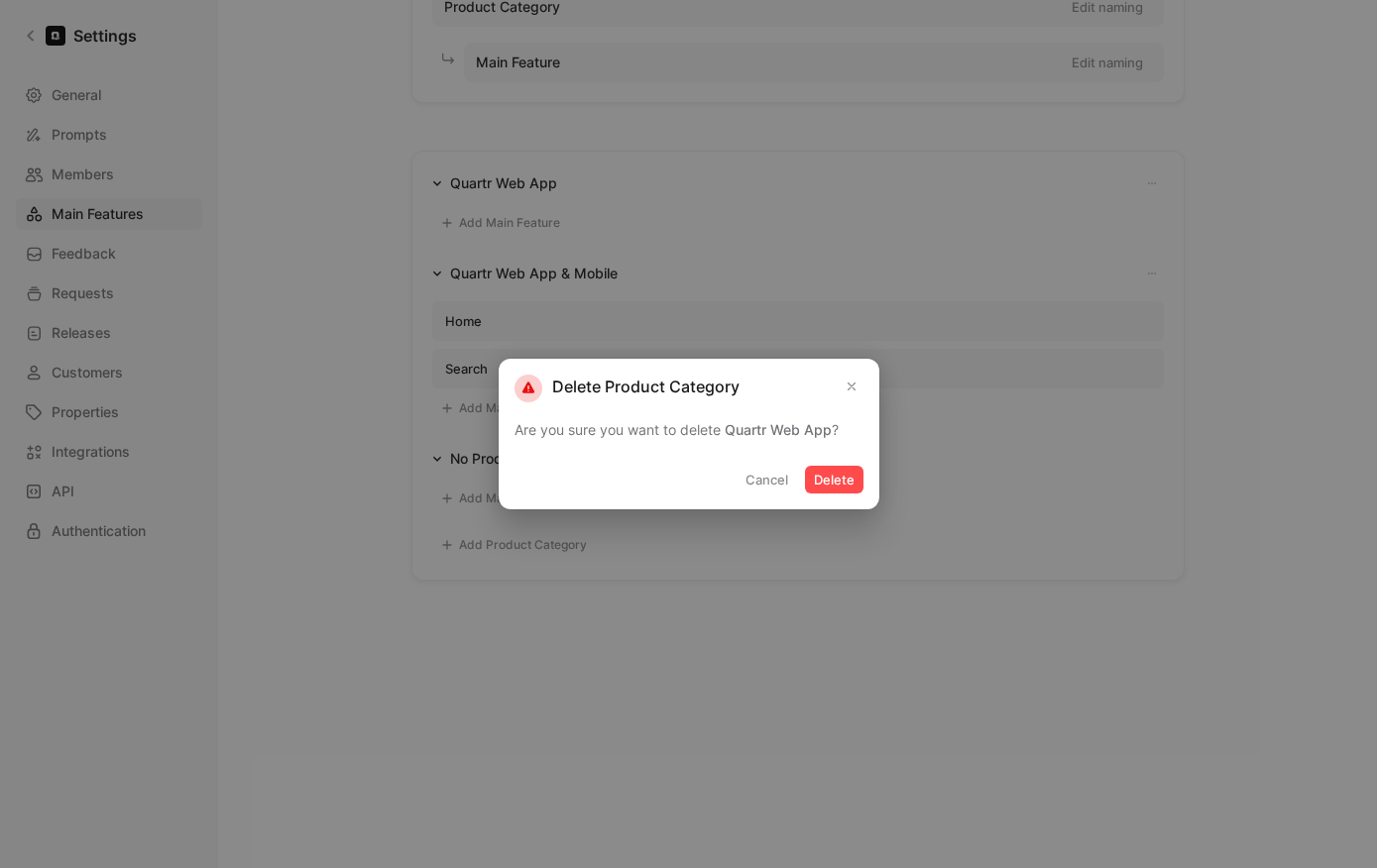 click on "Delete" at bounding box center [834, 480] 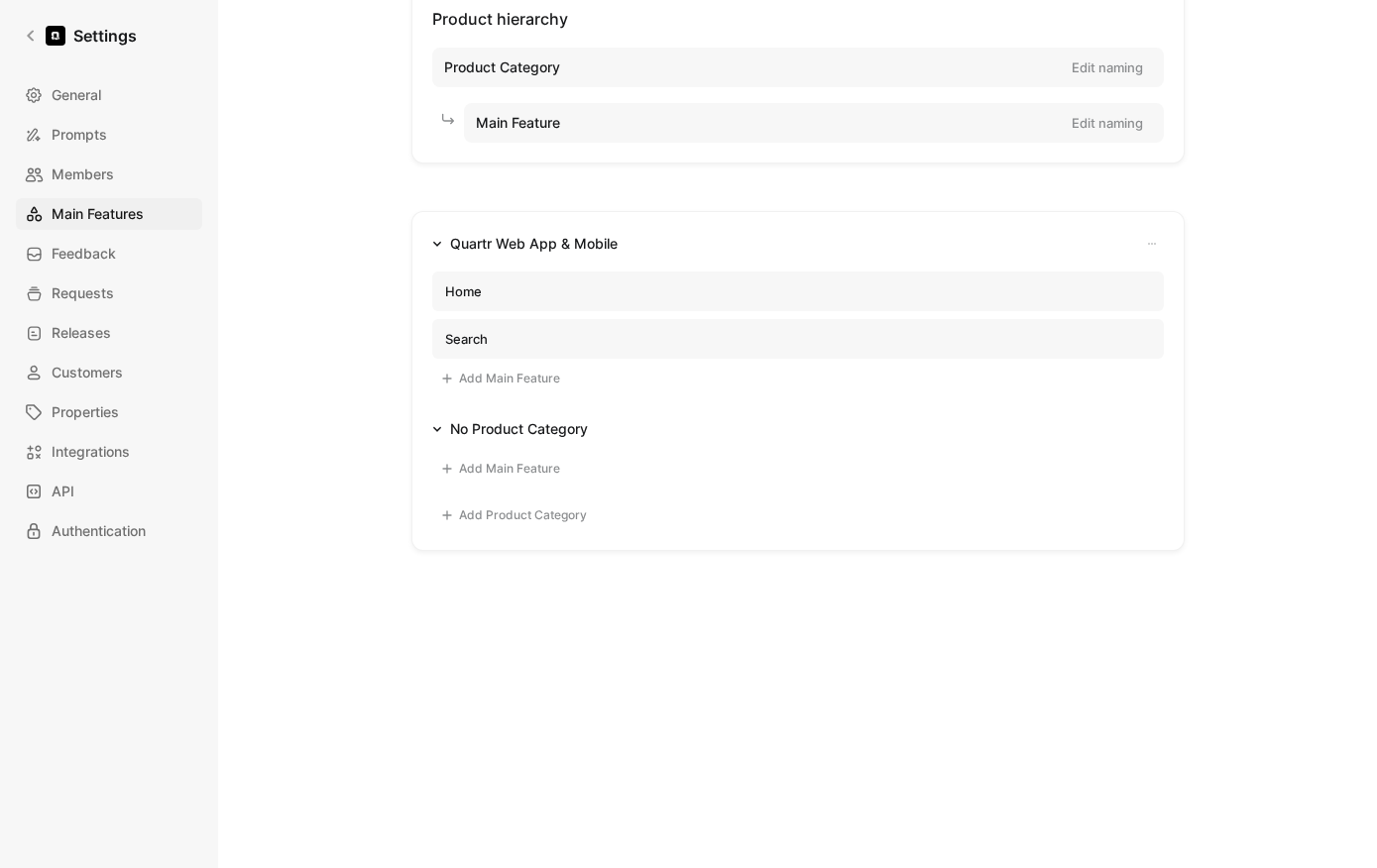 scroll, scrollTop: 133, scrollLeft: 0, axis: vertical 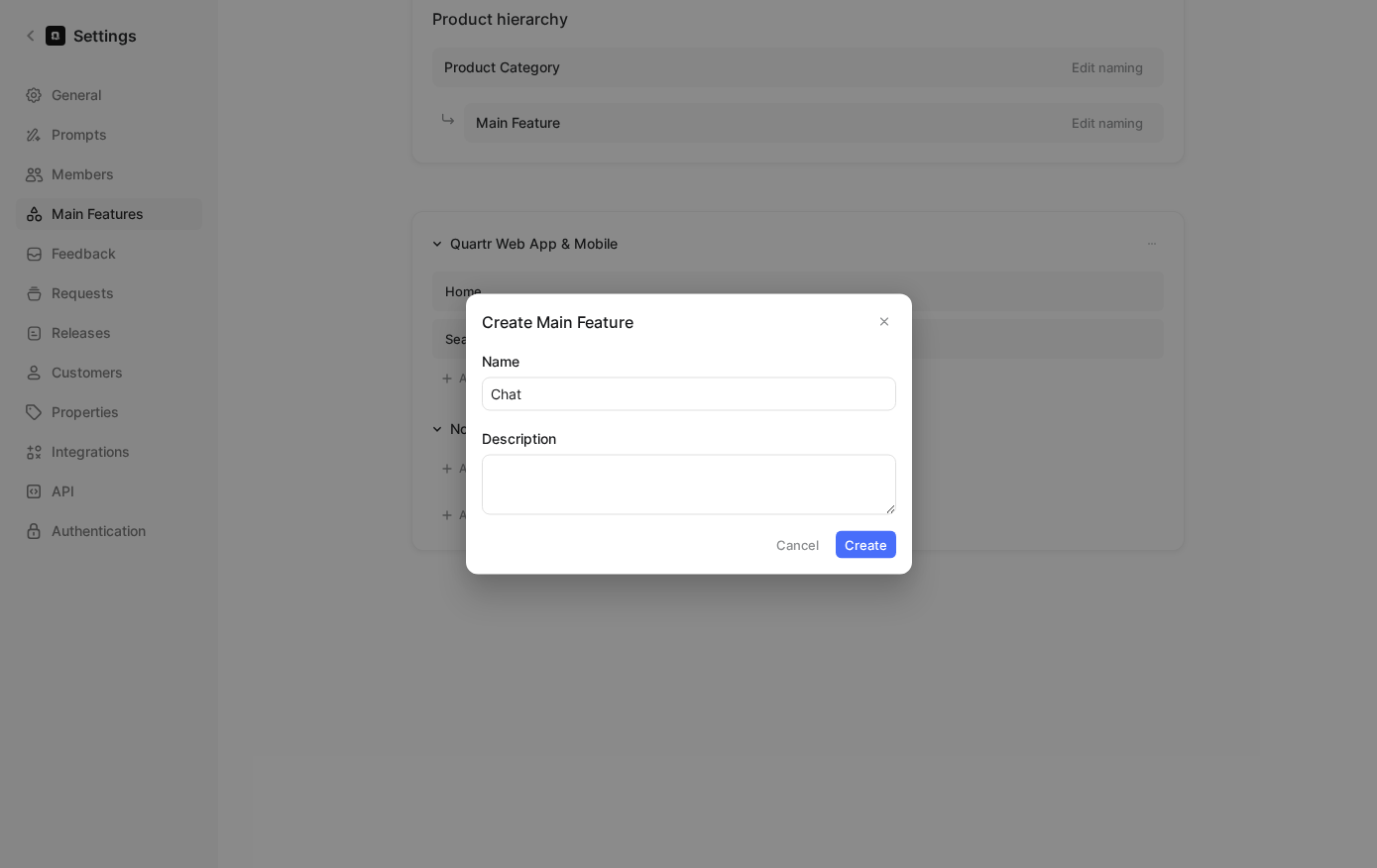 type on "Chat" 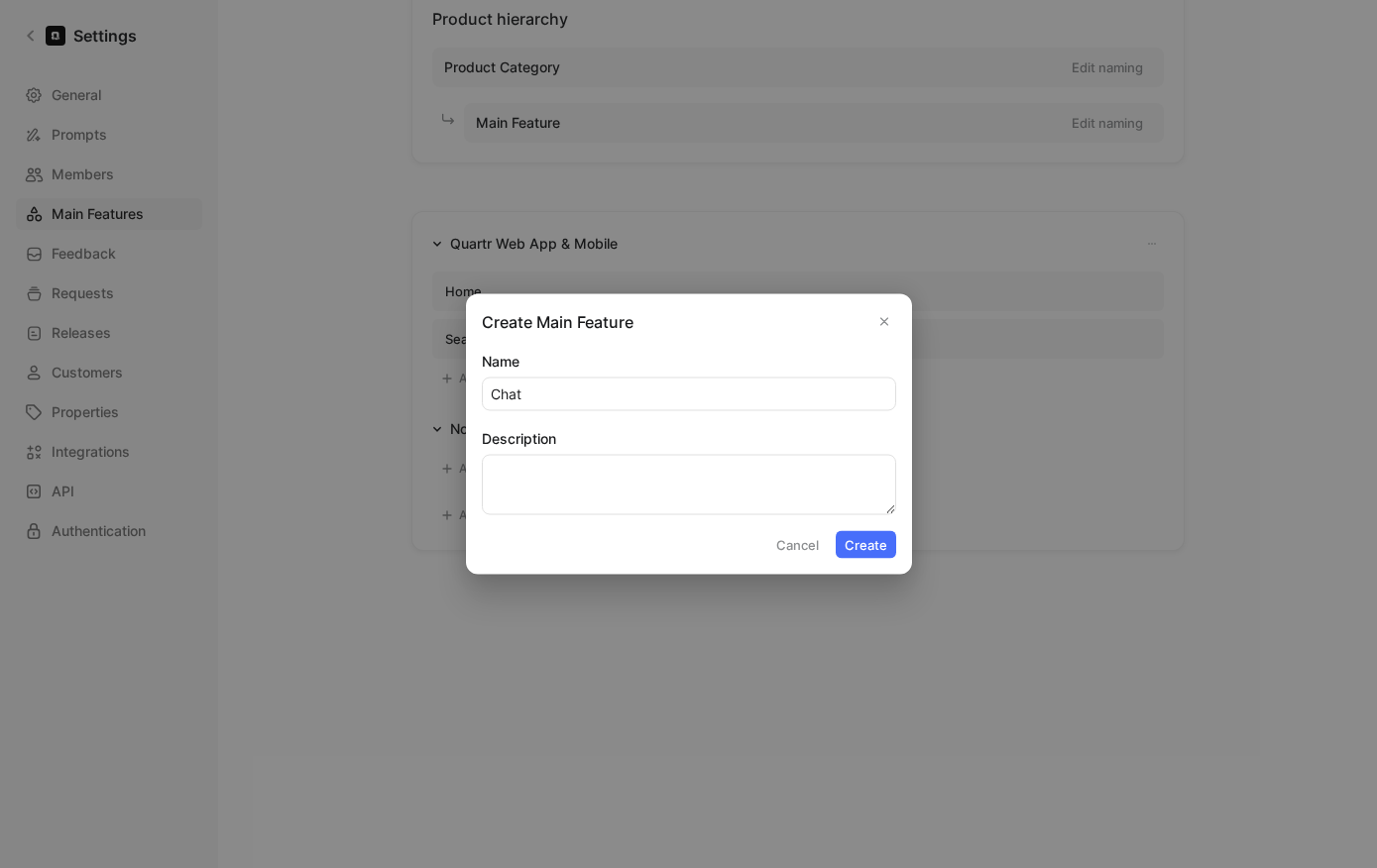 click on "Create" at bounding box center (865, 545) 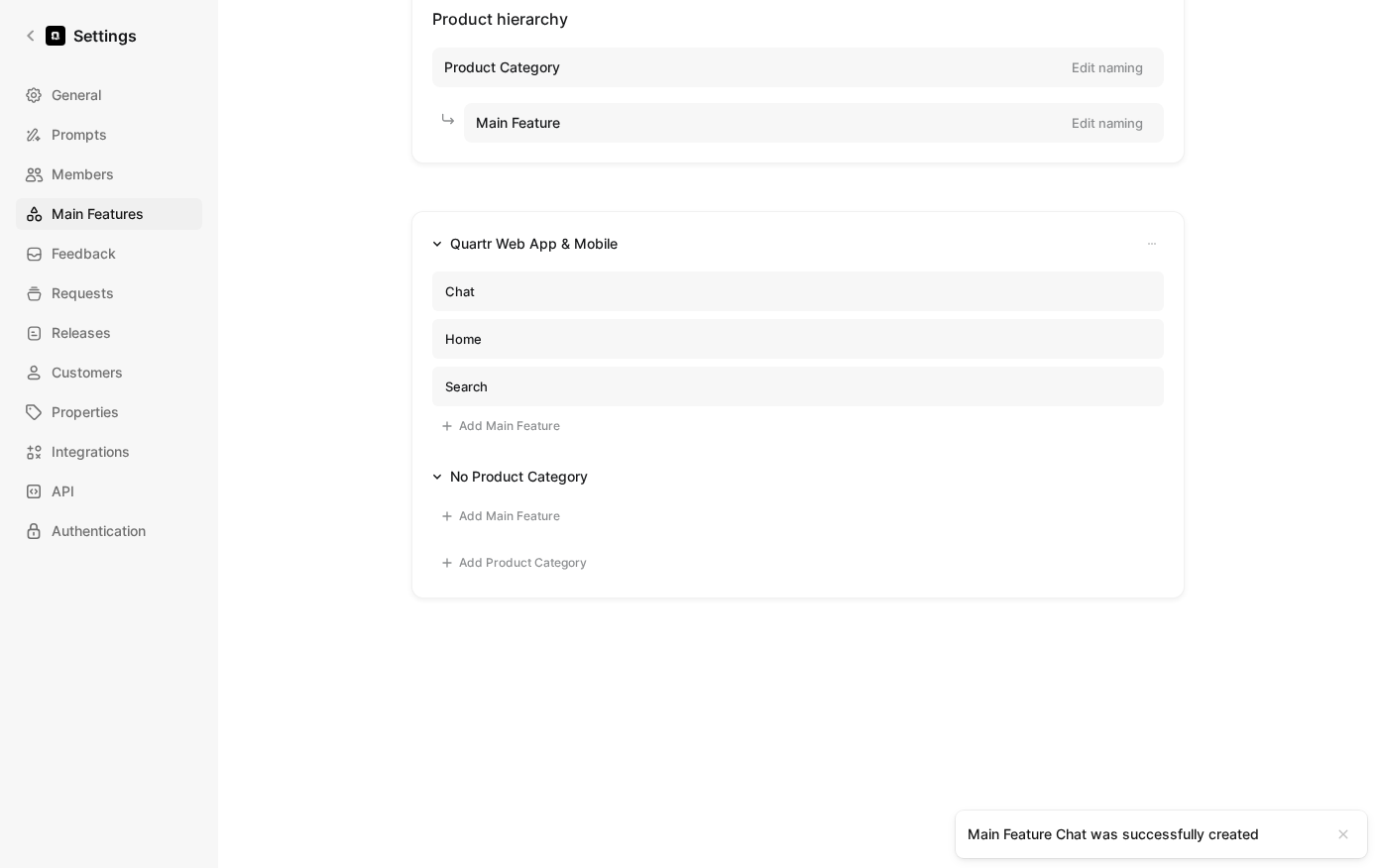 click on "Add   Main Feature" at bounding box center [500, 426] 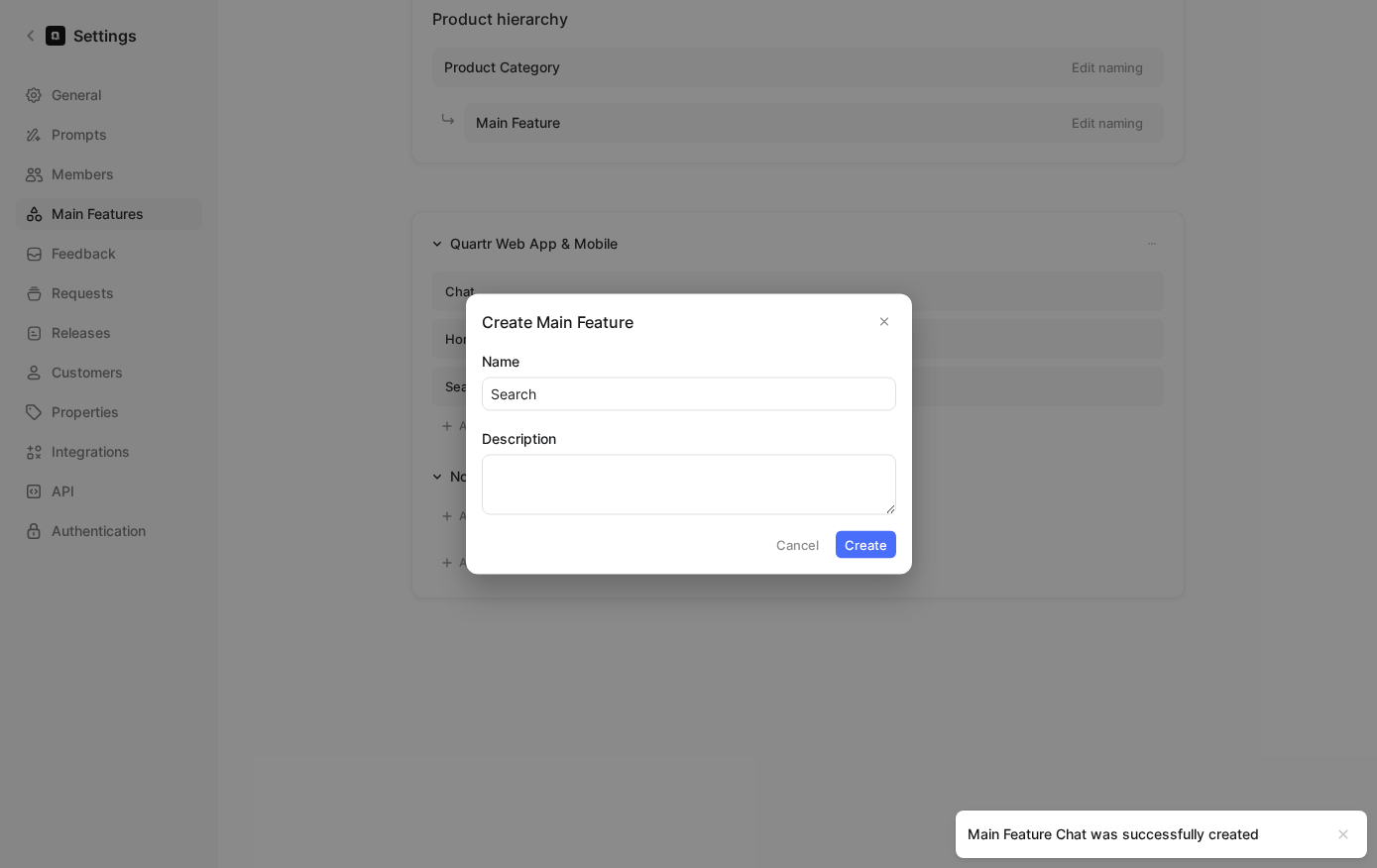 type on "Search" 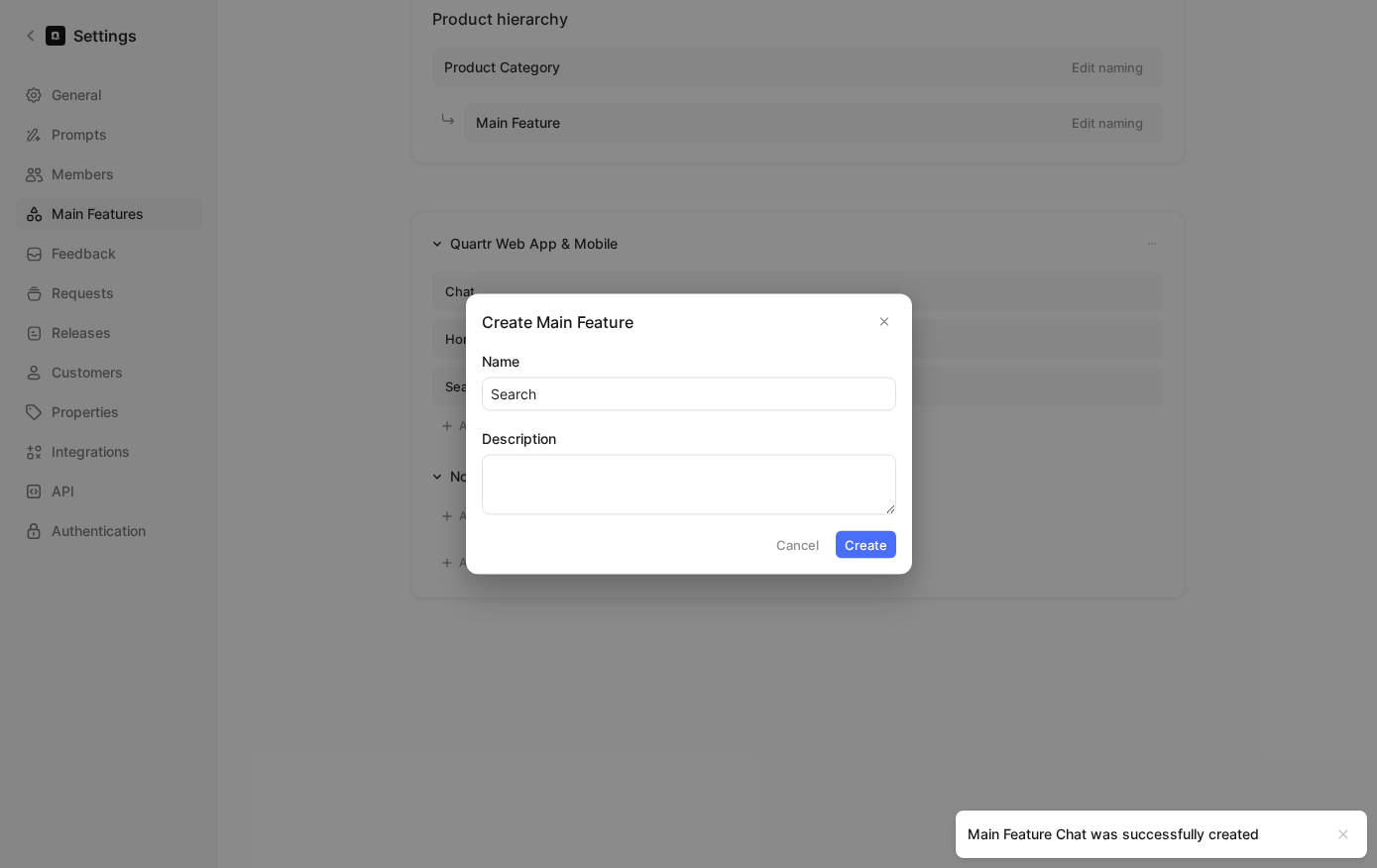 click on "Create" at bounding box center (865, 545) 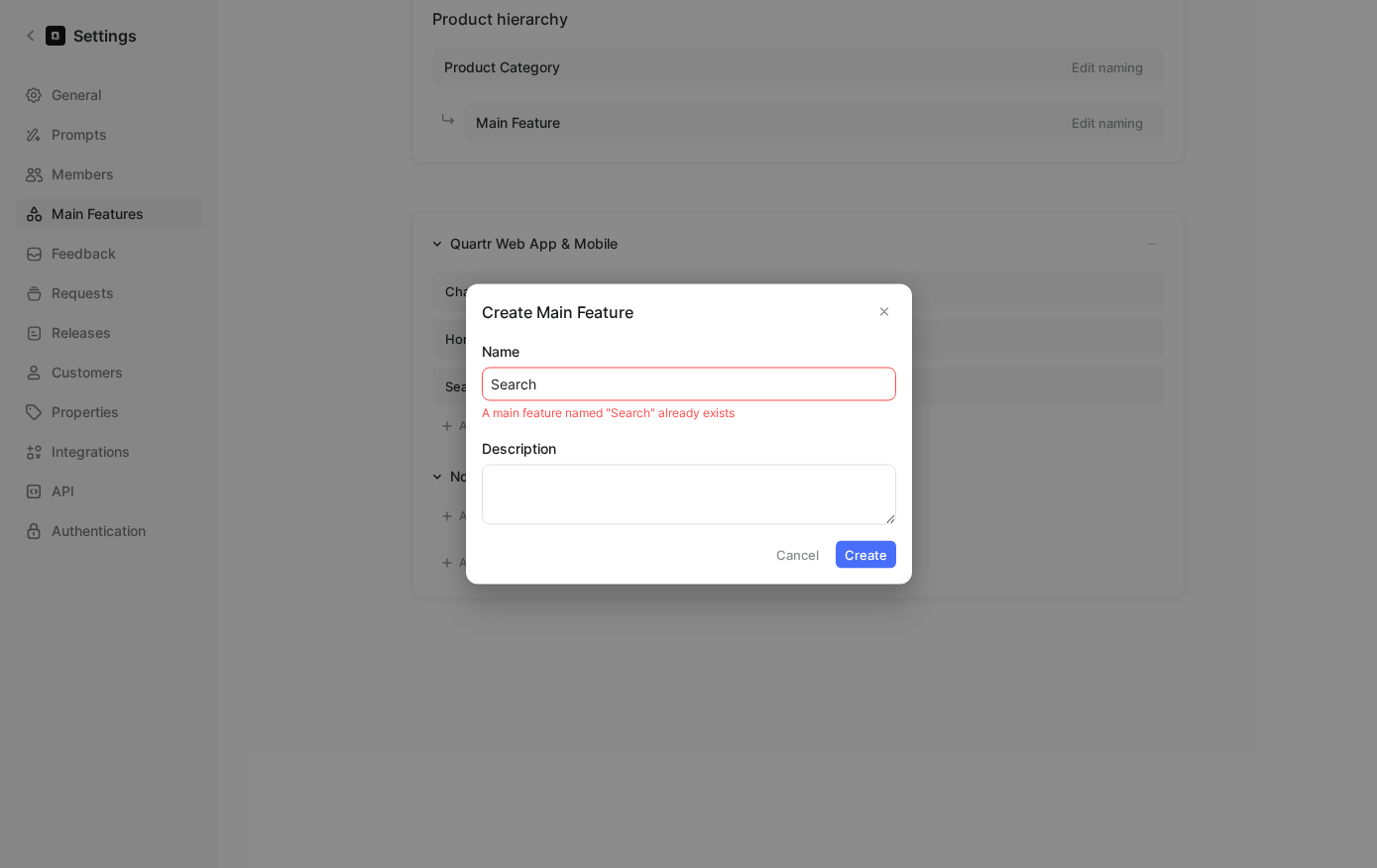 click 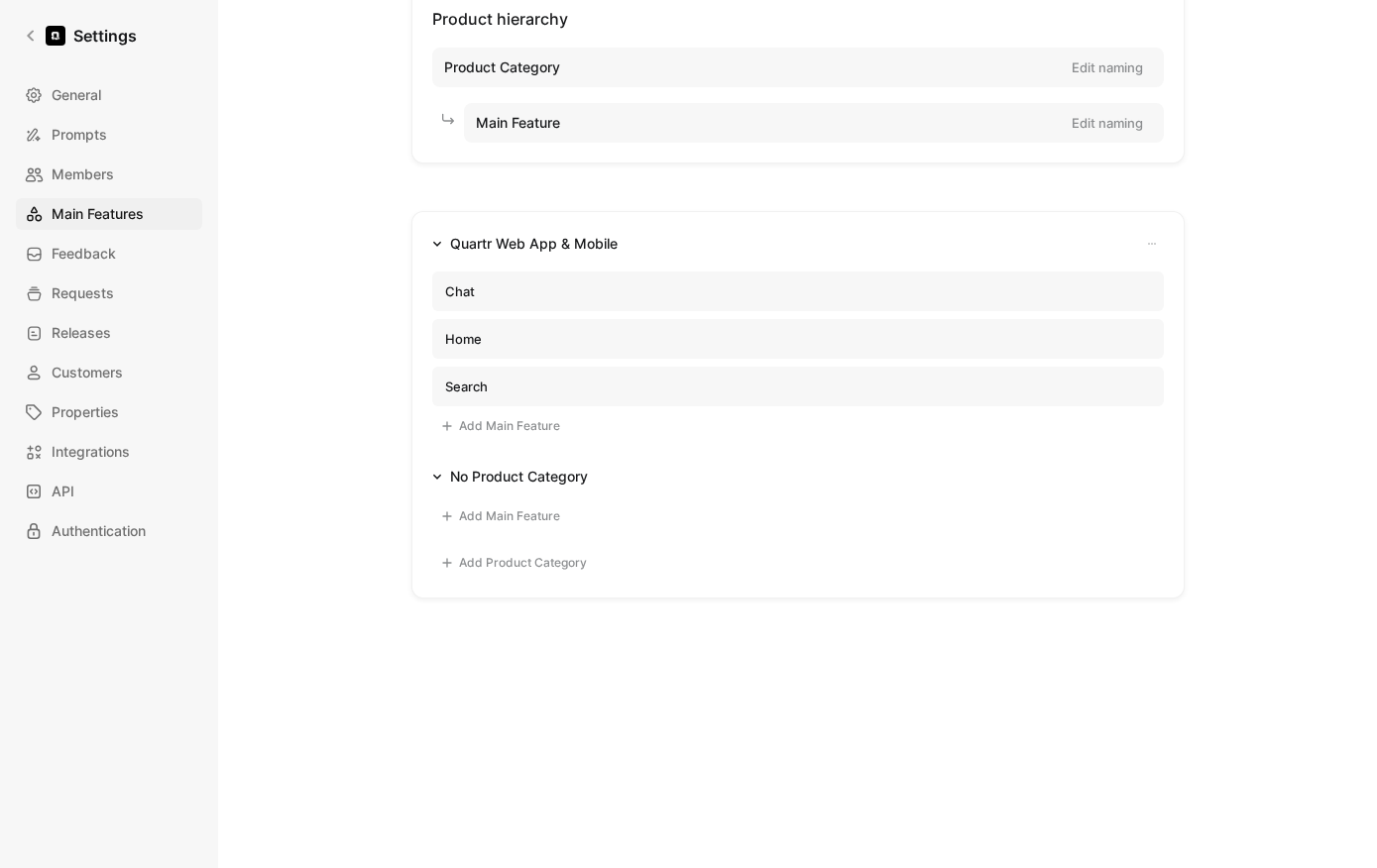 click on "Add   Main Feature" at bounding box center [500, 426] 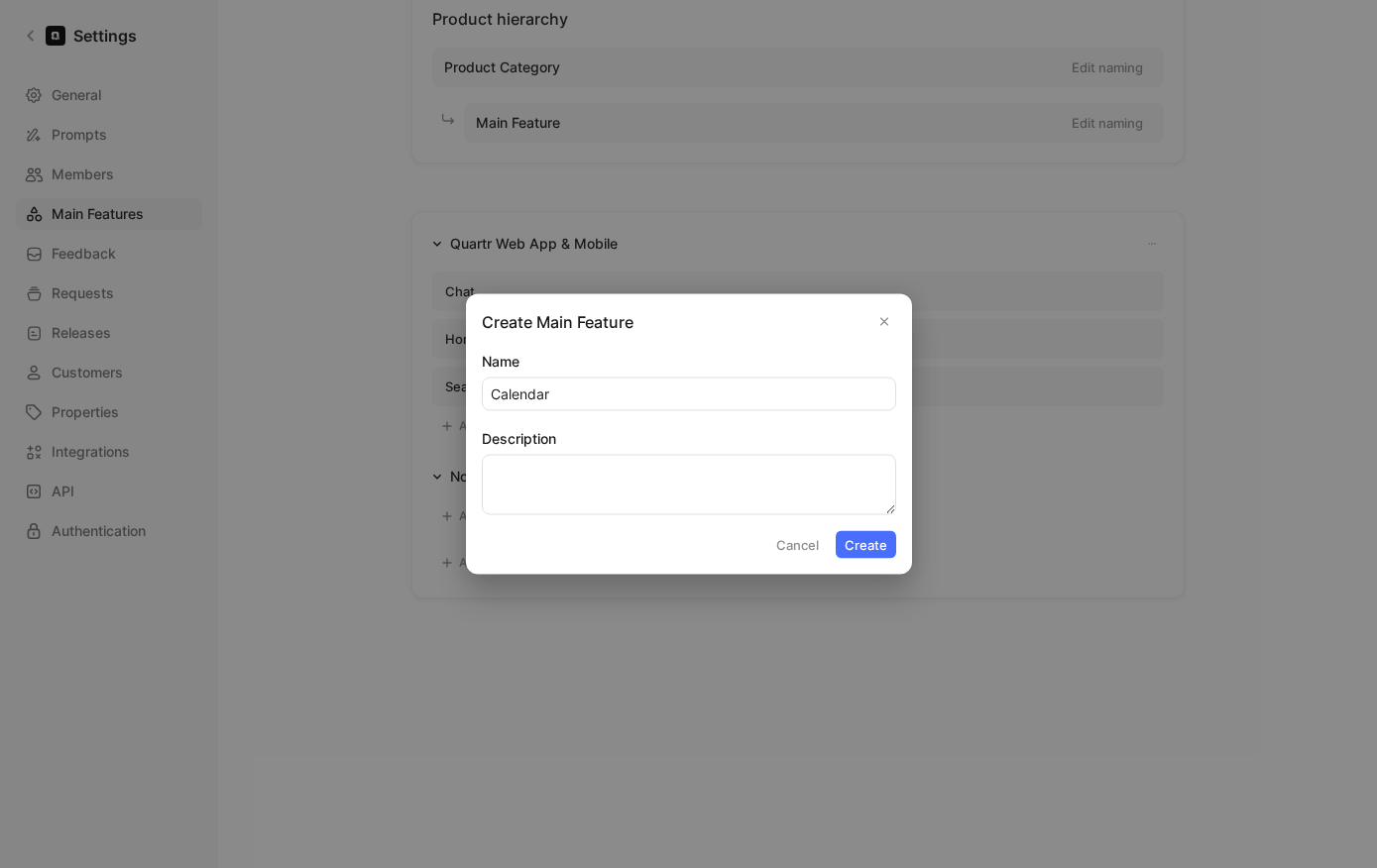 type on "Calendar" 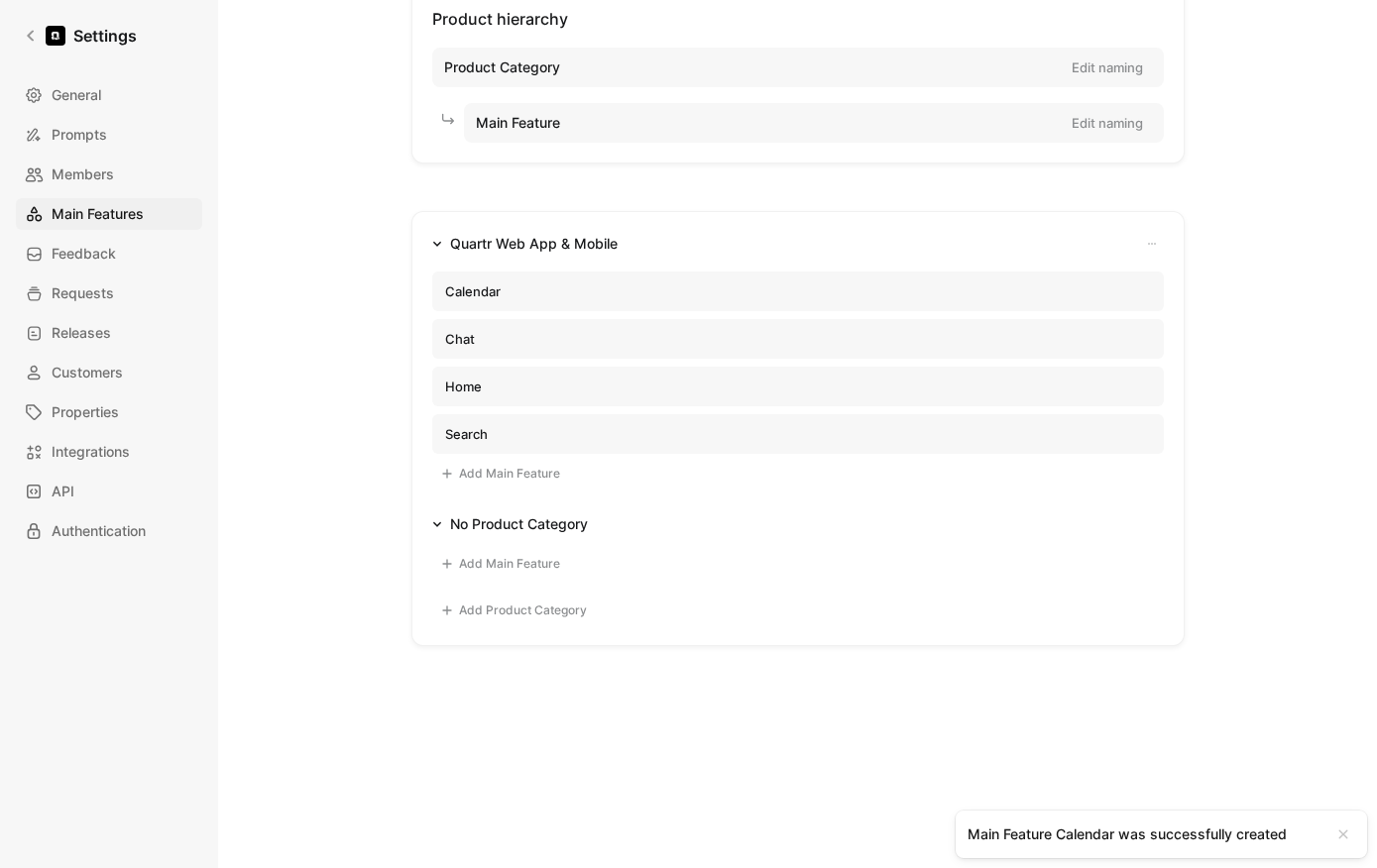 click on "Add   Main Feature" at bounding box center [500, 474] 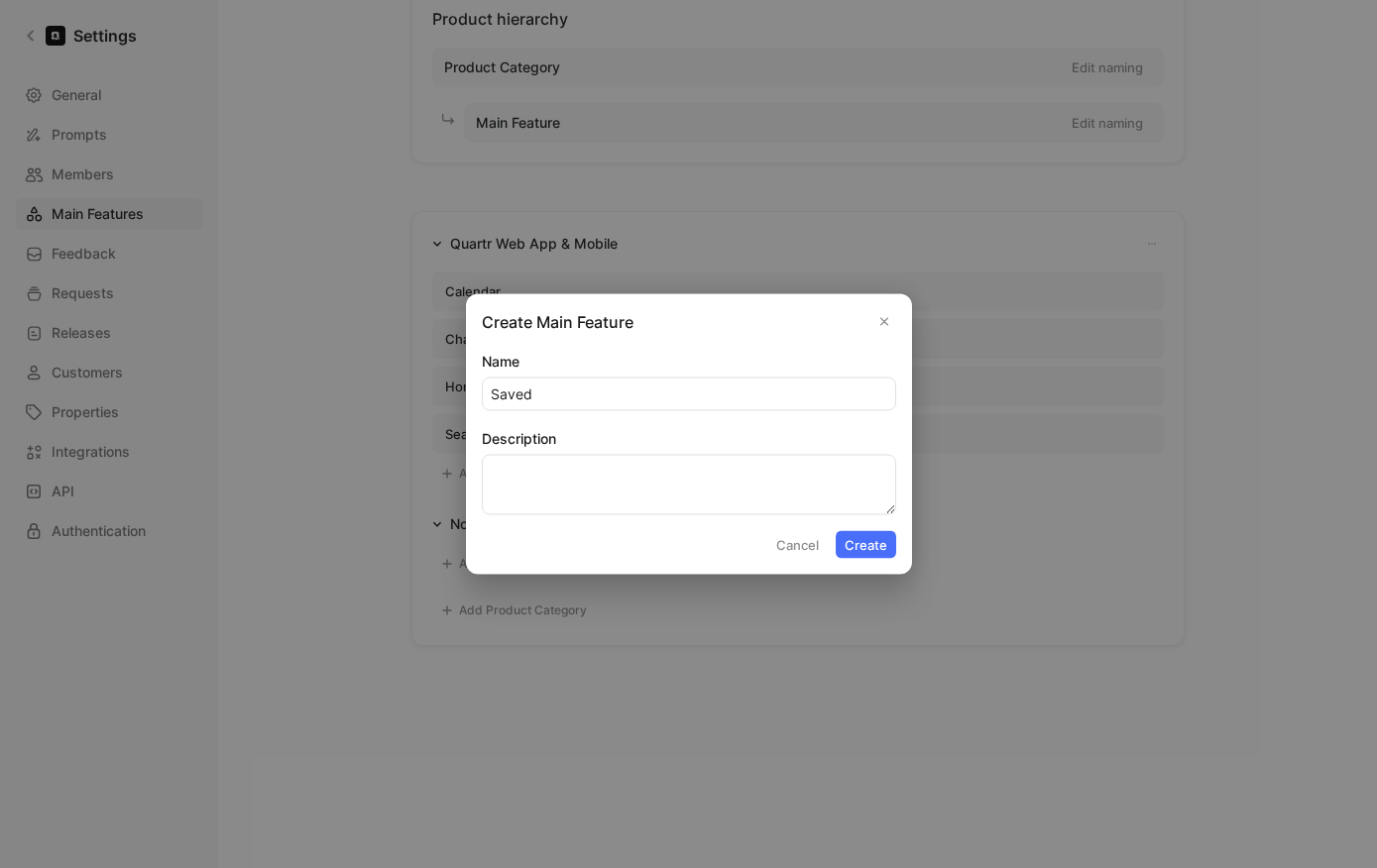 type on "Saved" 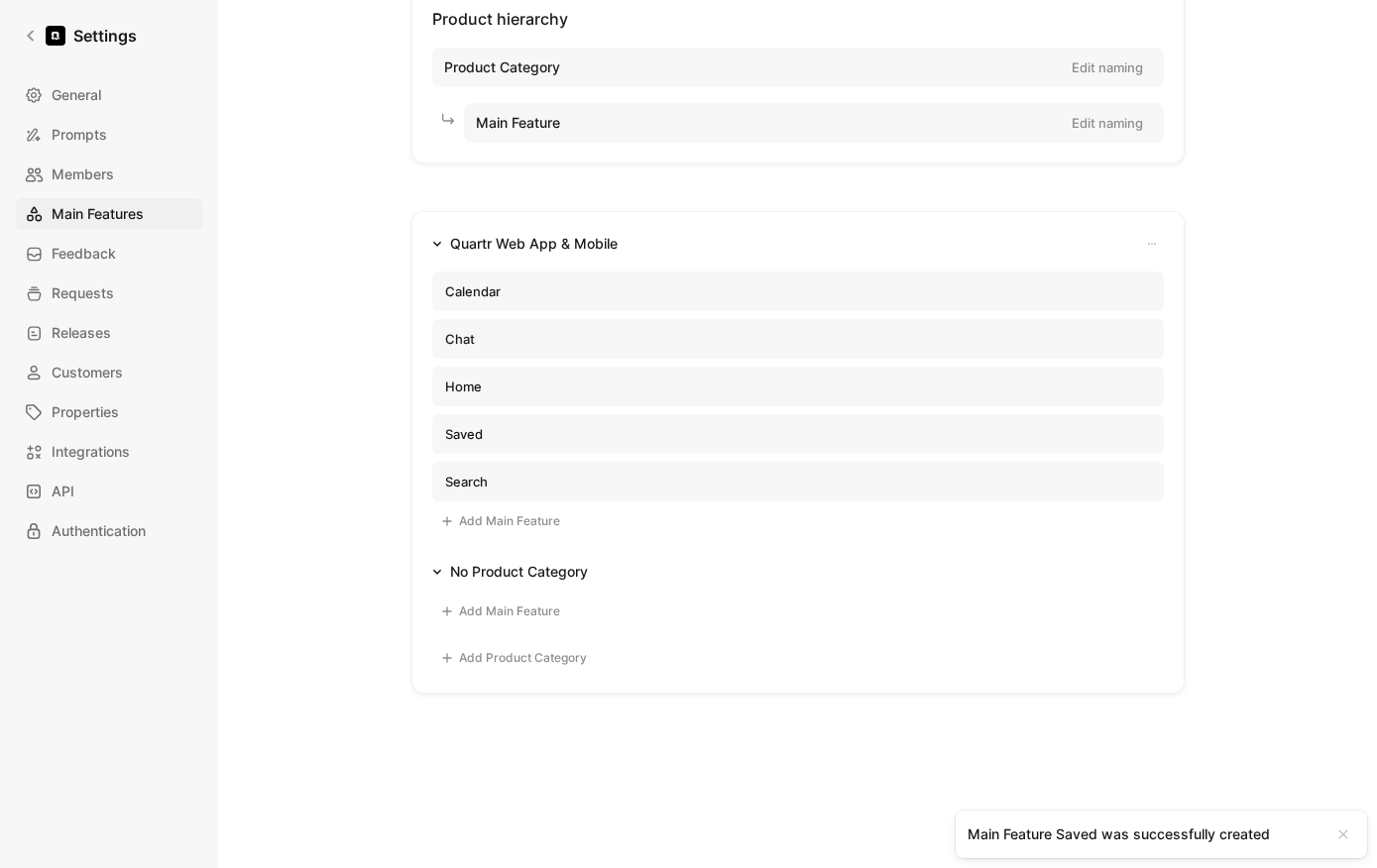 click on "Add   Main Feature" at bounding box center [500, 521] 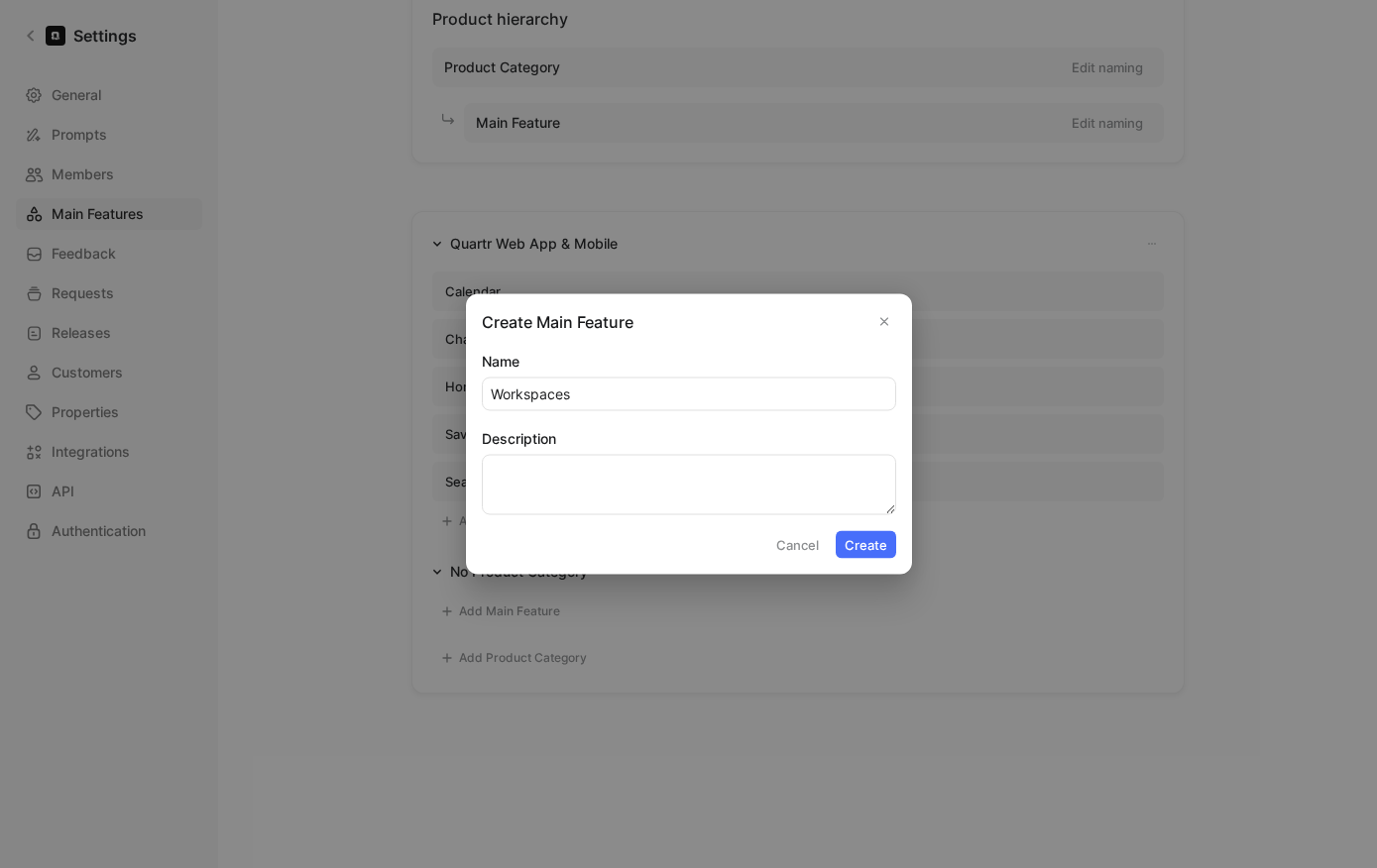 type on "Workspaces" 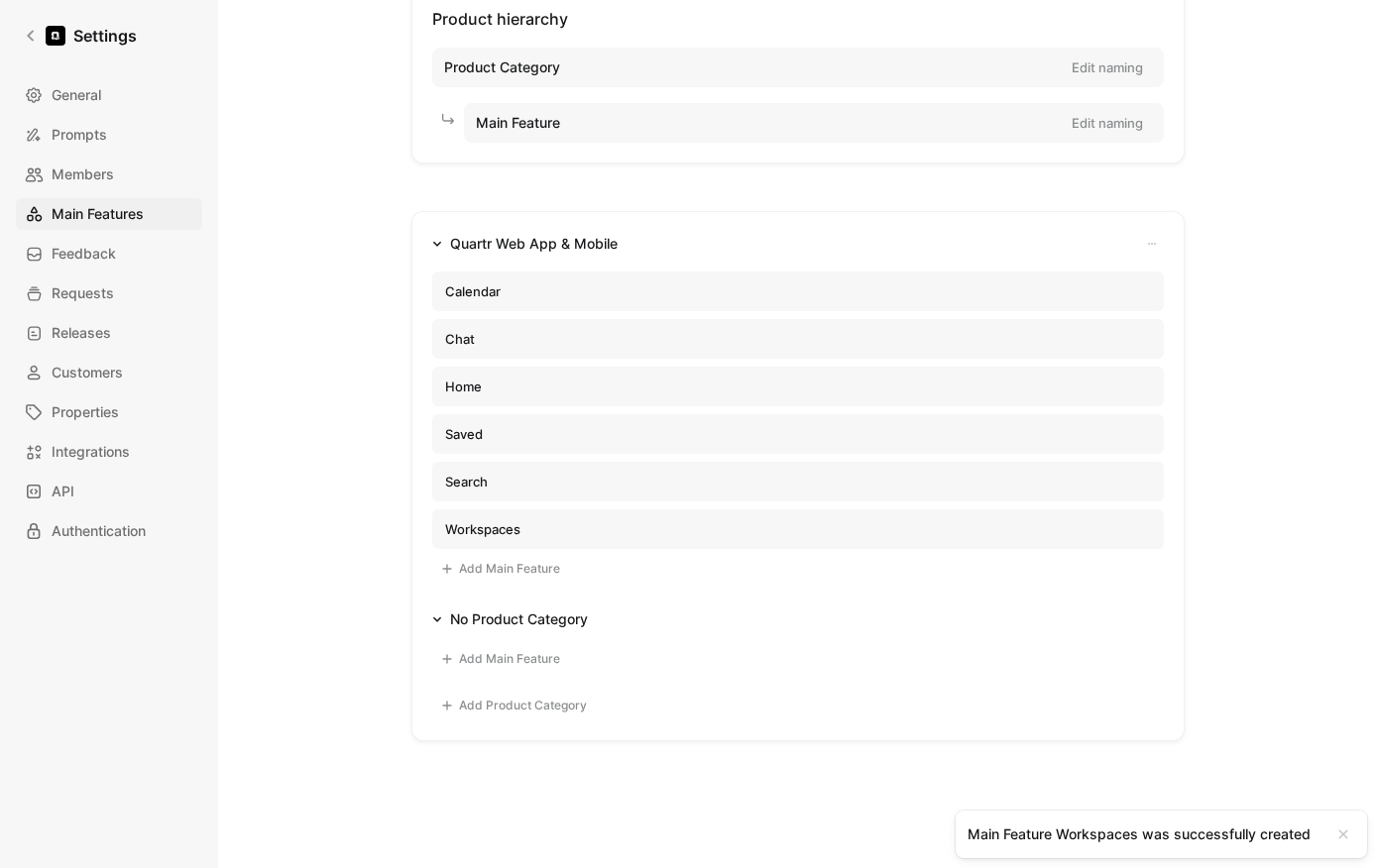 click on "Add   Main Feature" at bounding box center [500, 569] 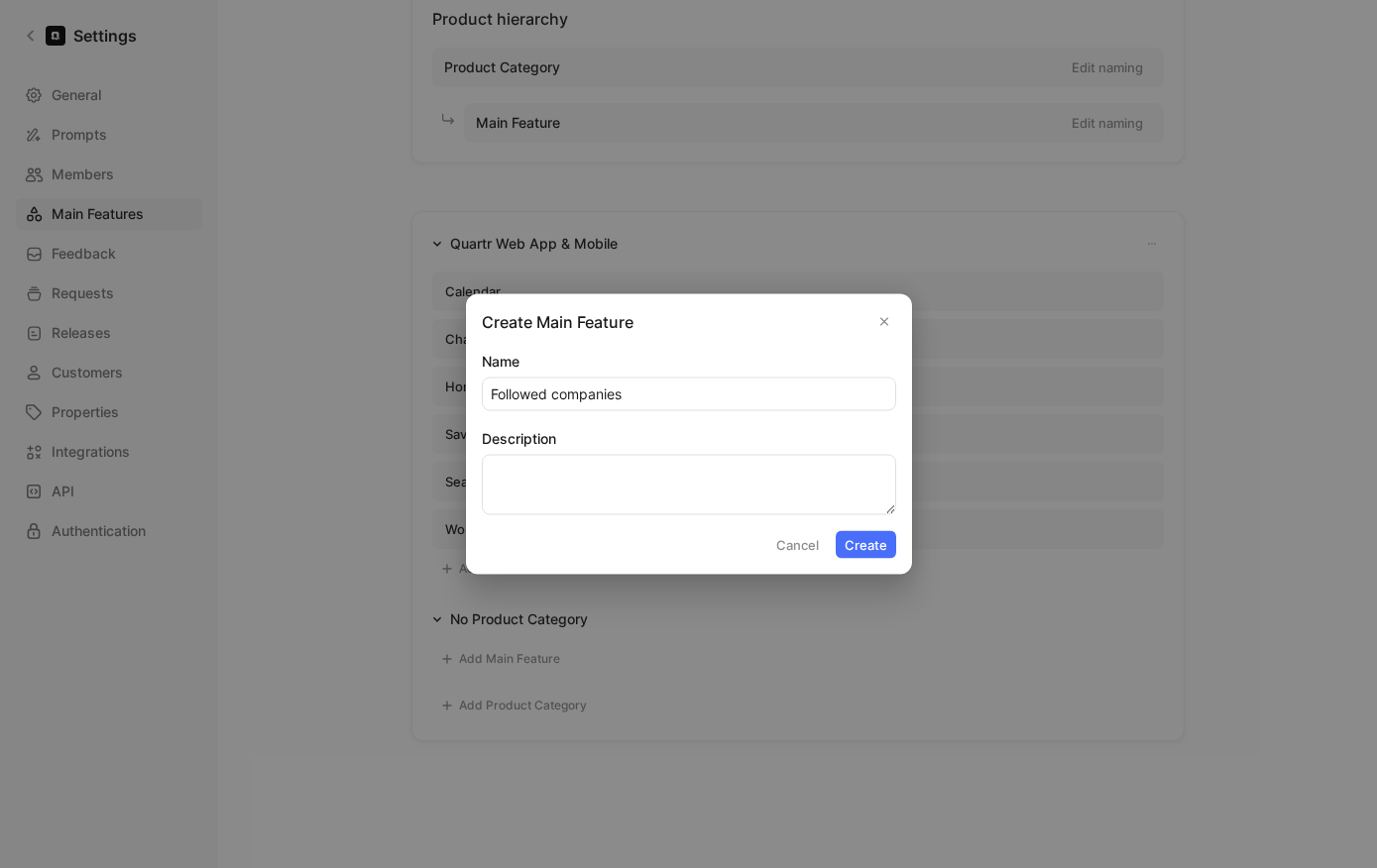 type on "Followed companies" 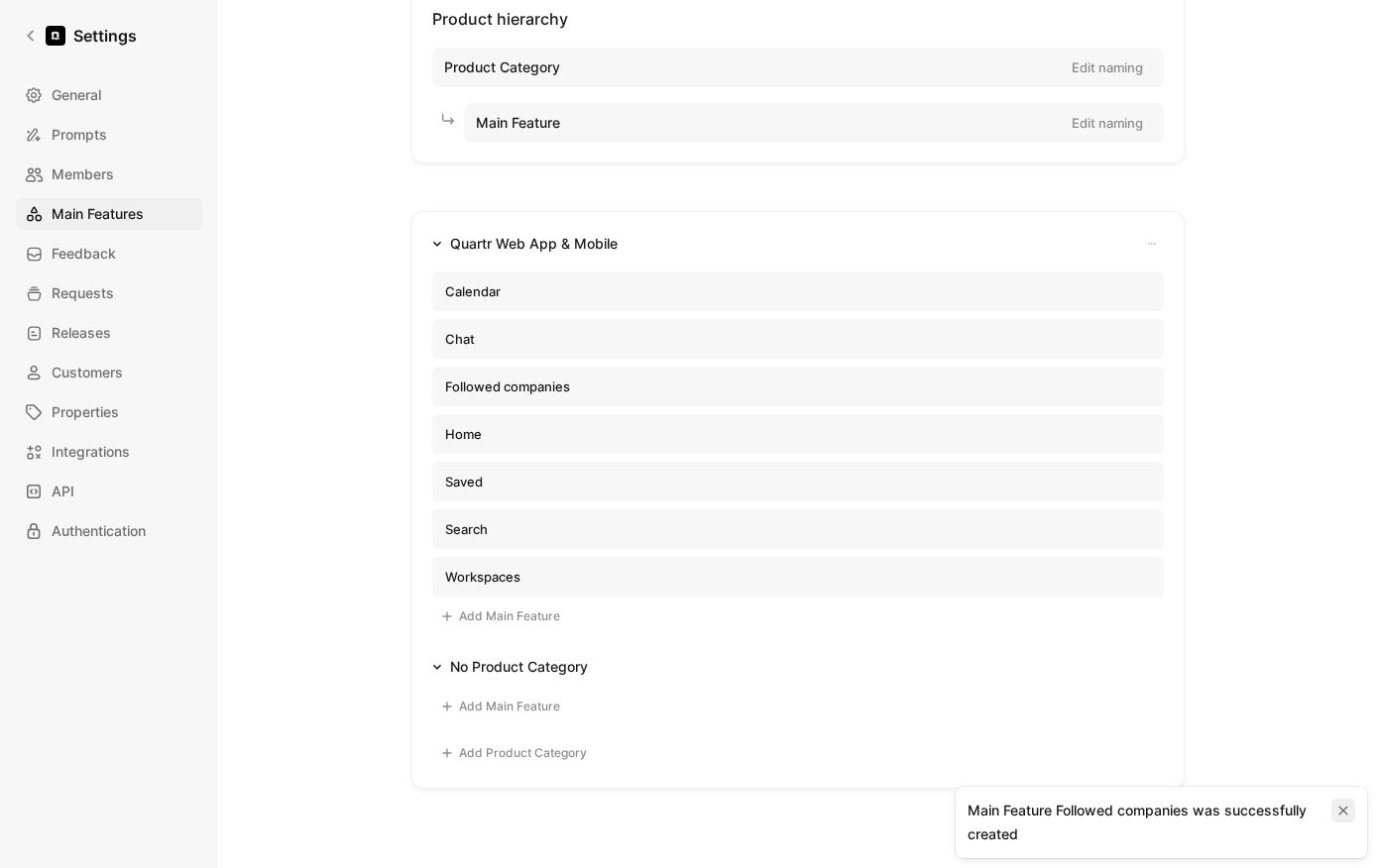 click 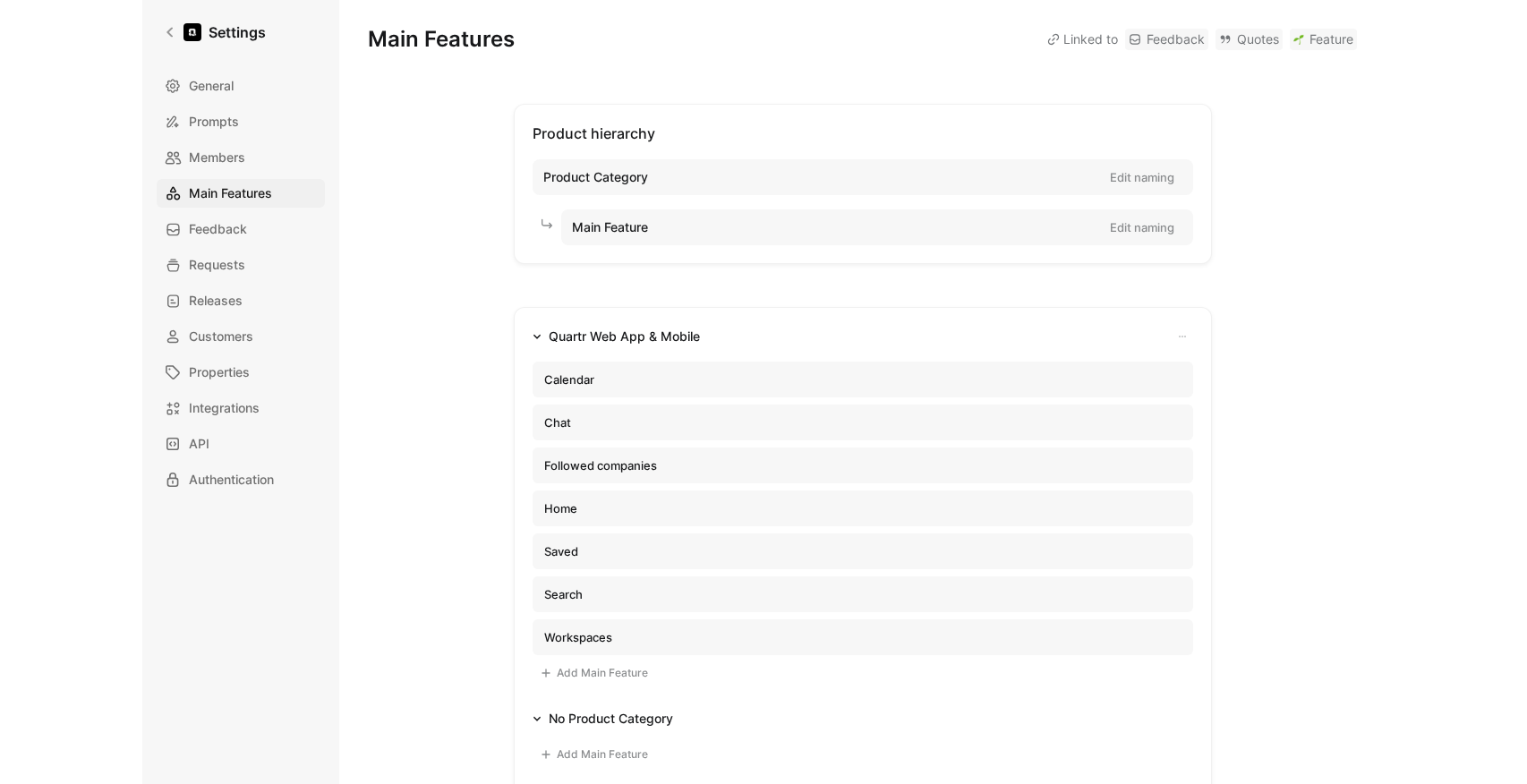 scroll, scrollTop: 0, scrollLeft: 0, axis: both 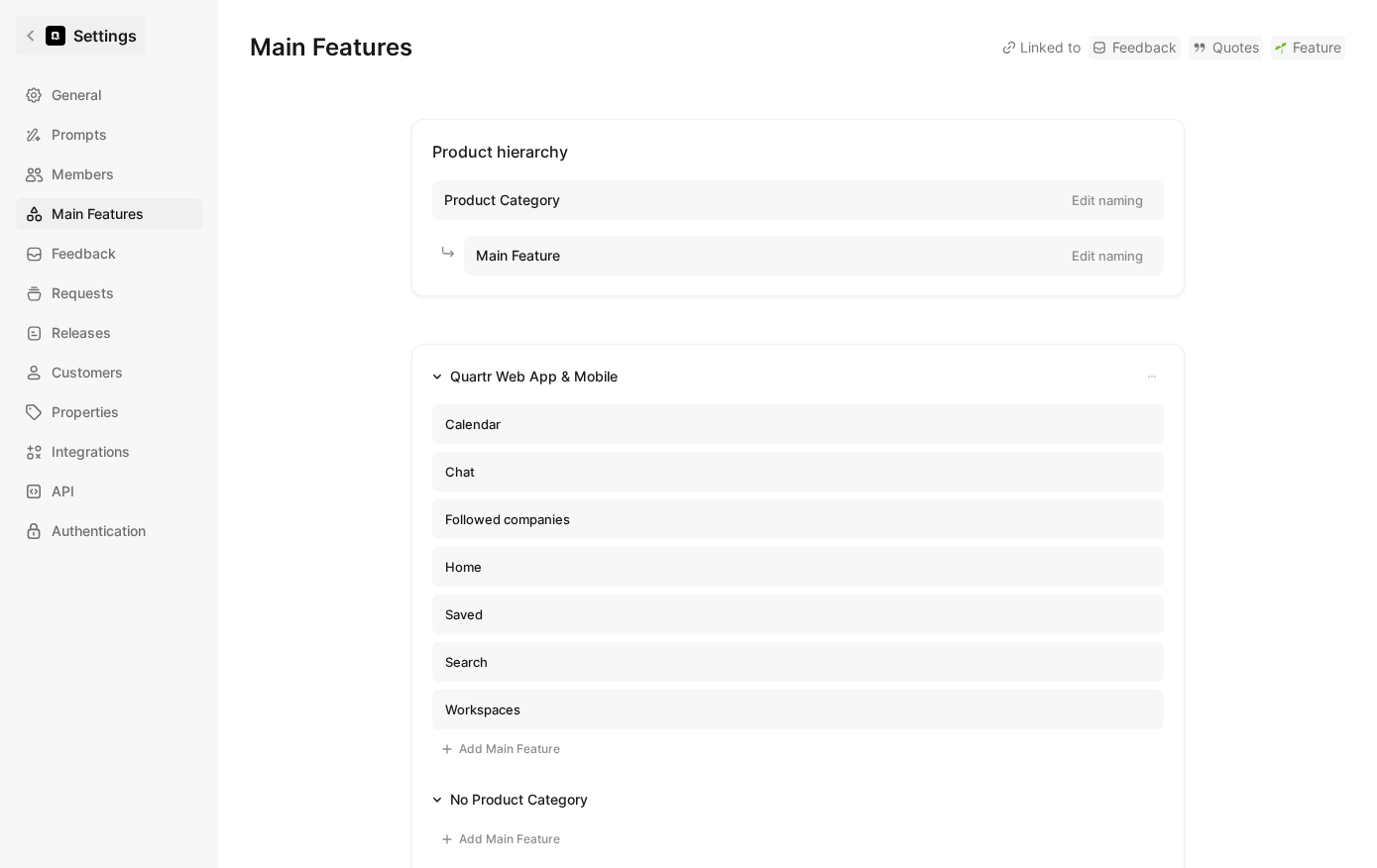 click 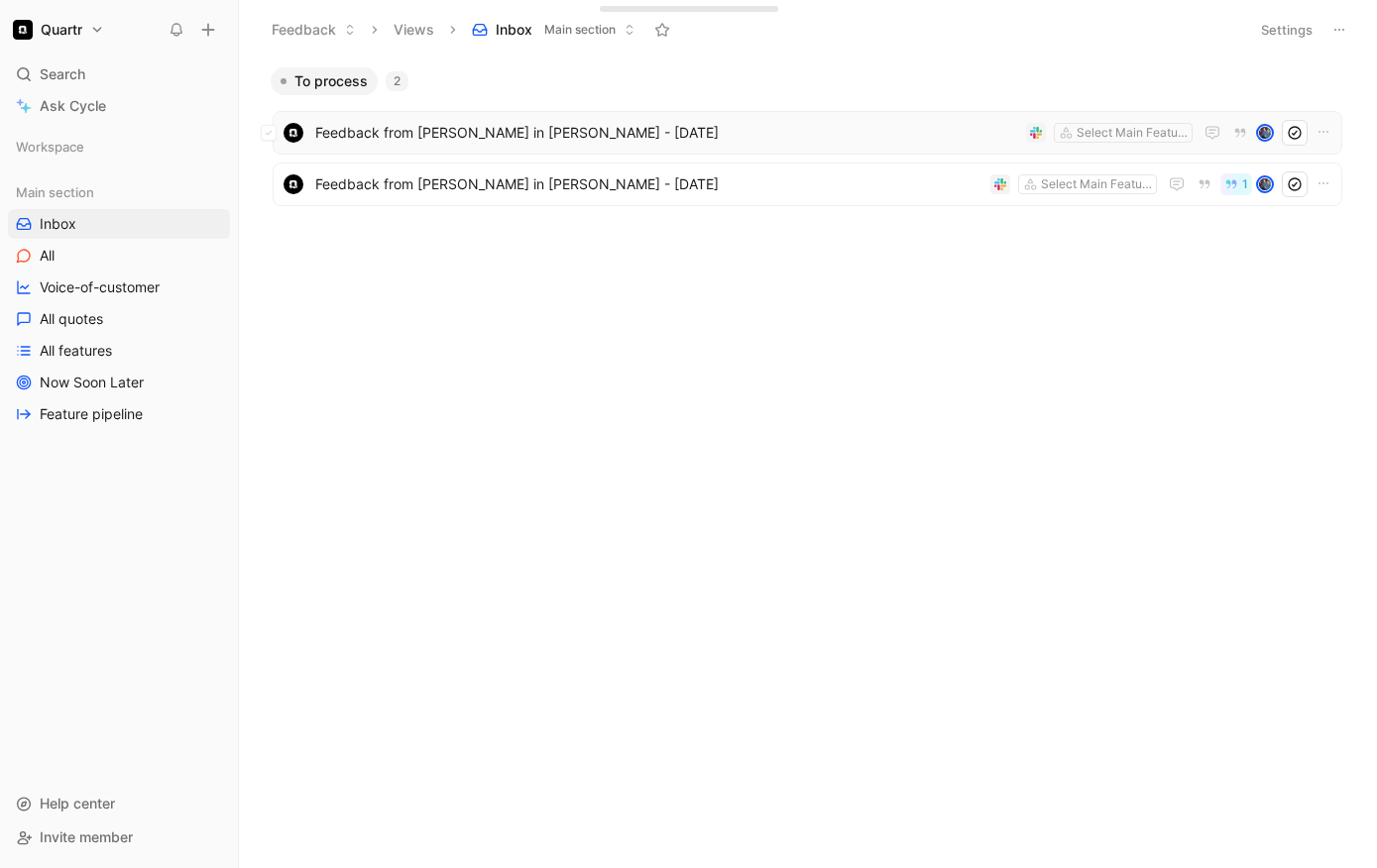 click on "Feedback from [PERSON_NAME] in [PERSON_NAME] - [DATE]" at bounding box center (666, 133) 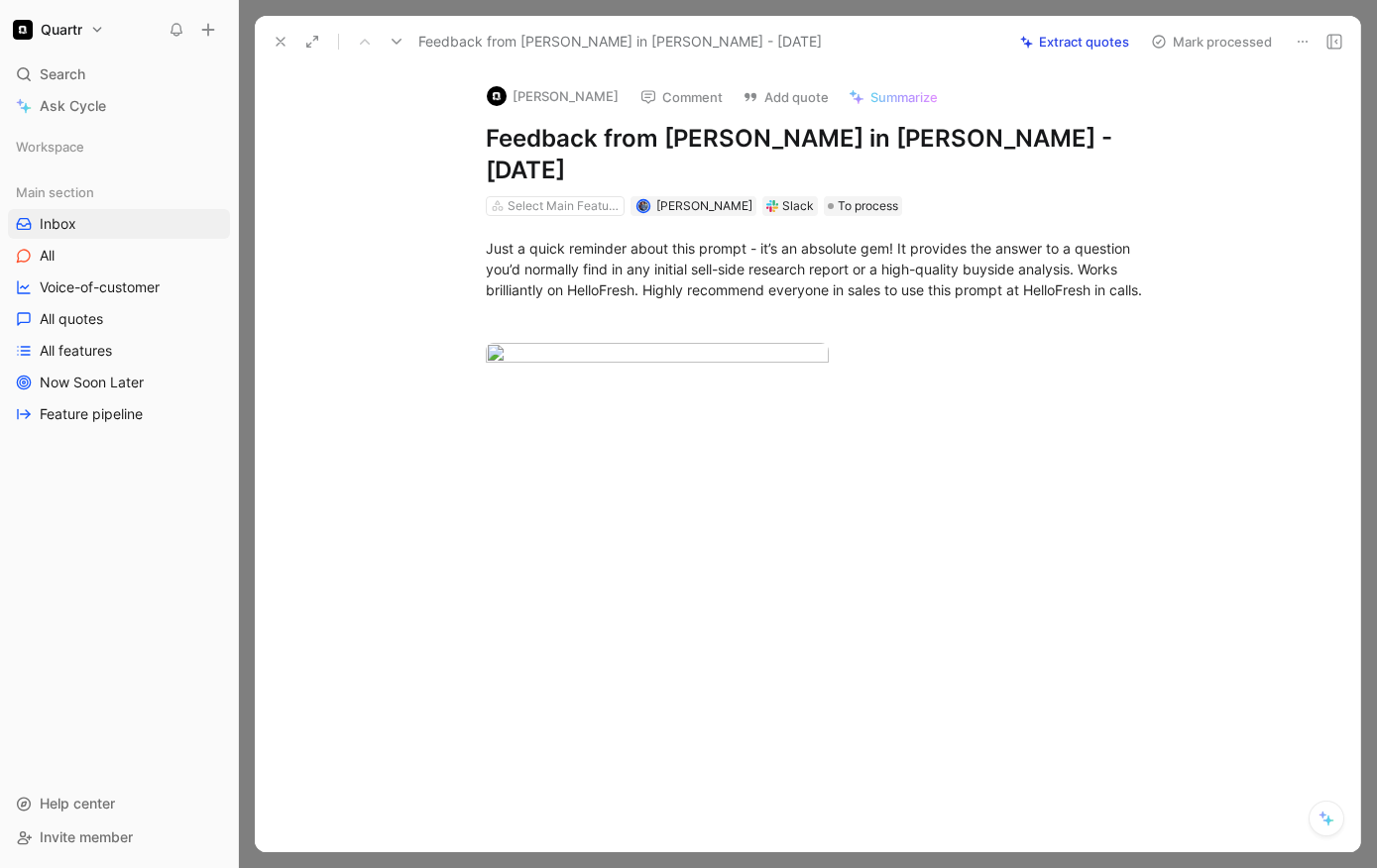 click on "Extract quotes" at bounding box center [1075, 42] 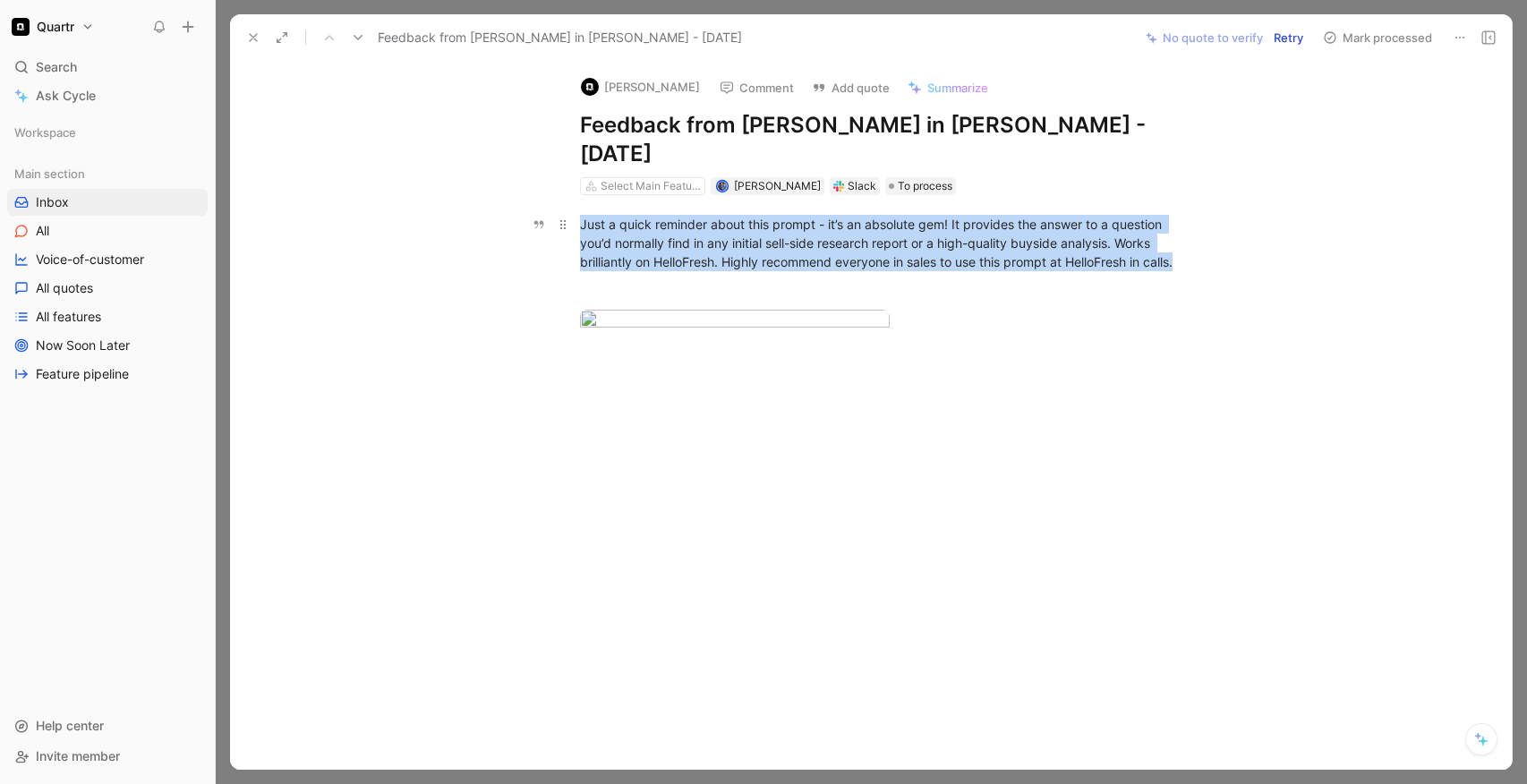 drag, startPoint x: 574, startPoint y: 199, endPoint x: 1188, endPoint y: 230, distance: 614.7821 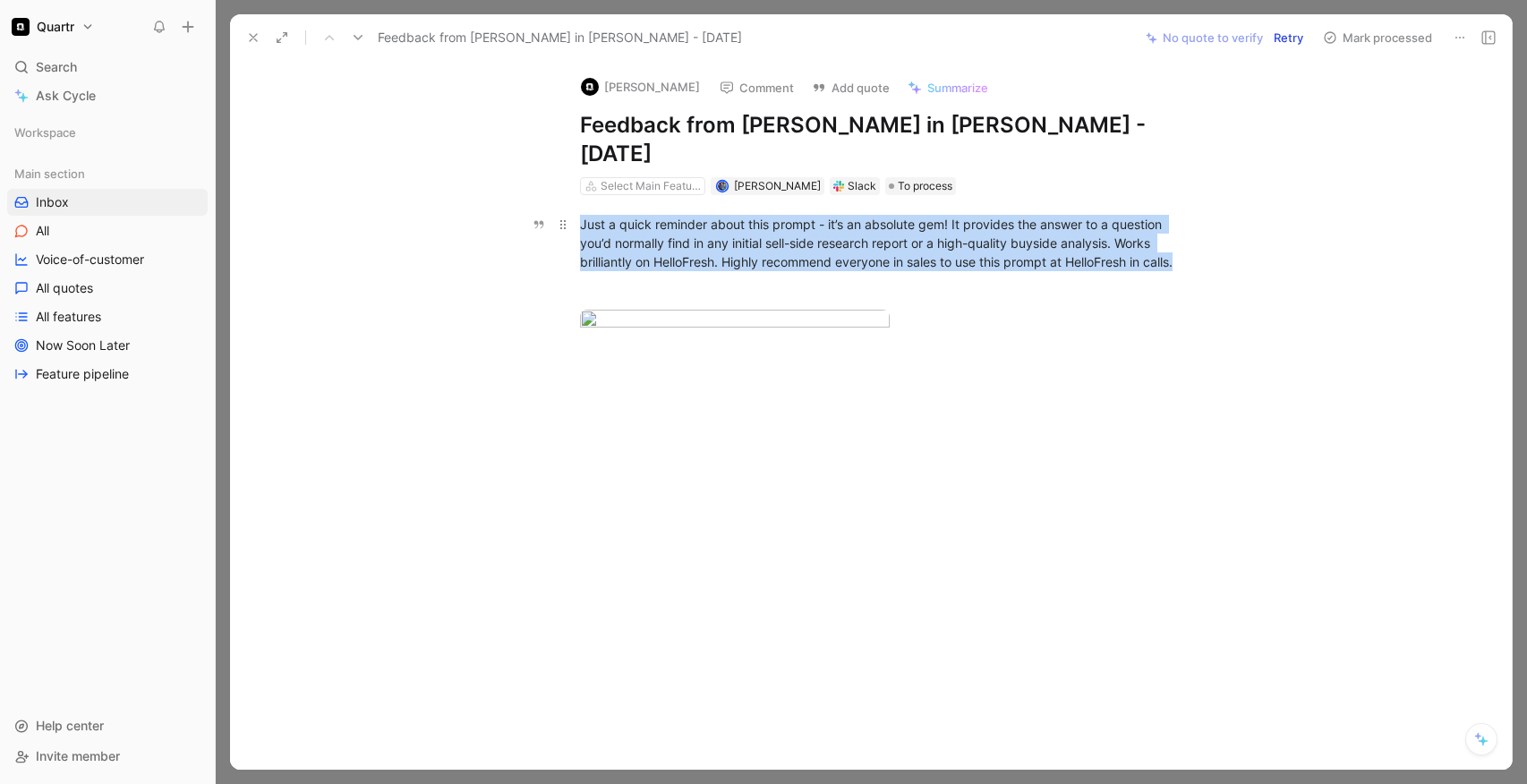 click on "Just a quick reminder about this prompt - it’s an absolute gem! It provides the answer to a question you’d normally find in any initial sell-side research report or a high-quality buyside analysis. Works brilliantly on HelloFresh. Highly recommend everyone in sales to use this prompt at HelloFresh in calls." at bounding box center (890, 243) 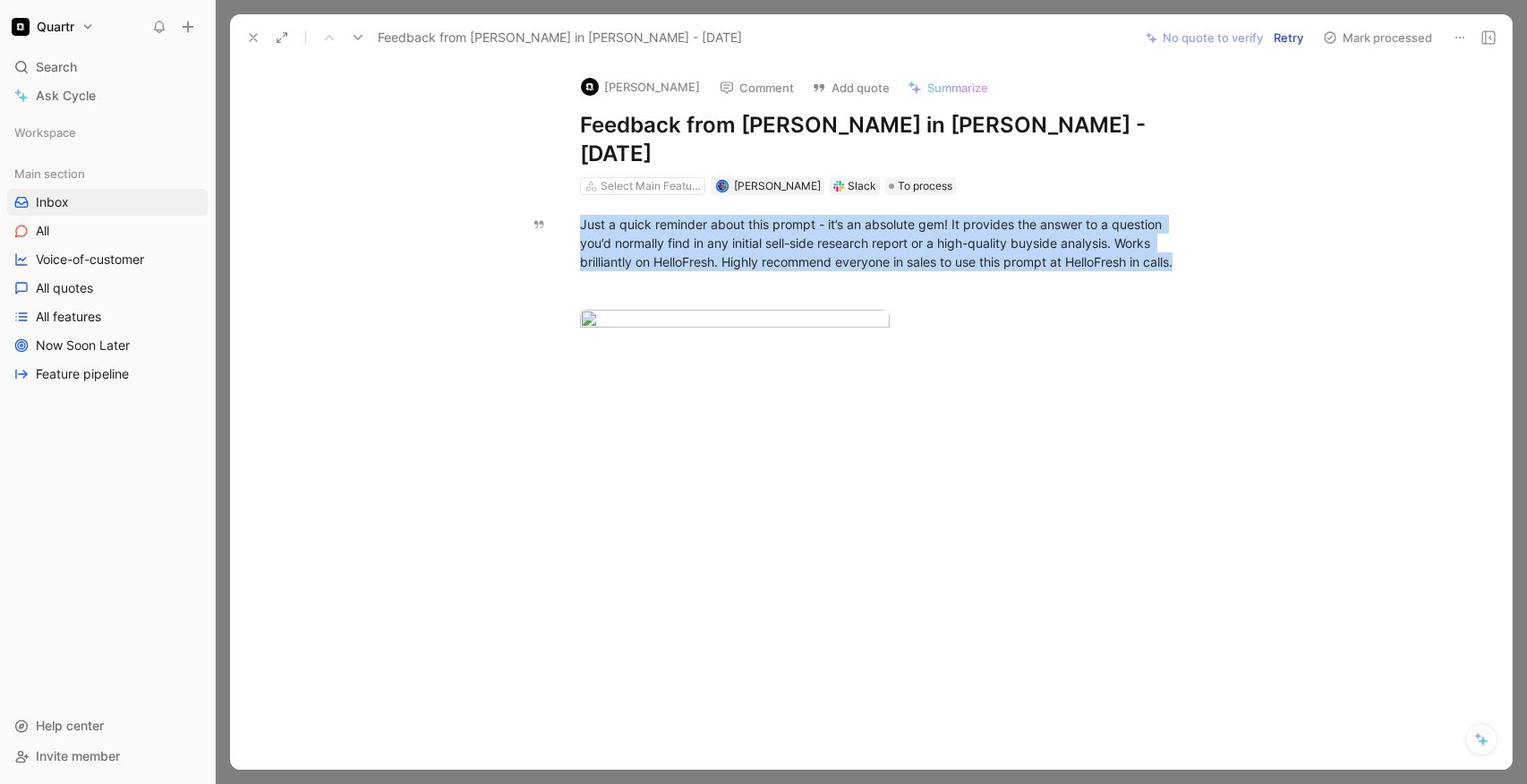 click on "Add quote" at bounding box center (850, 88) 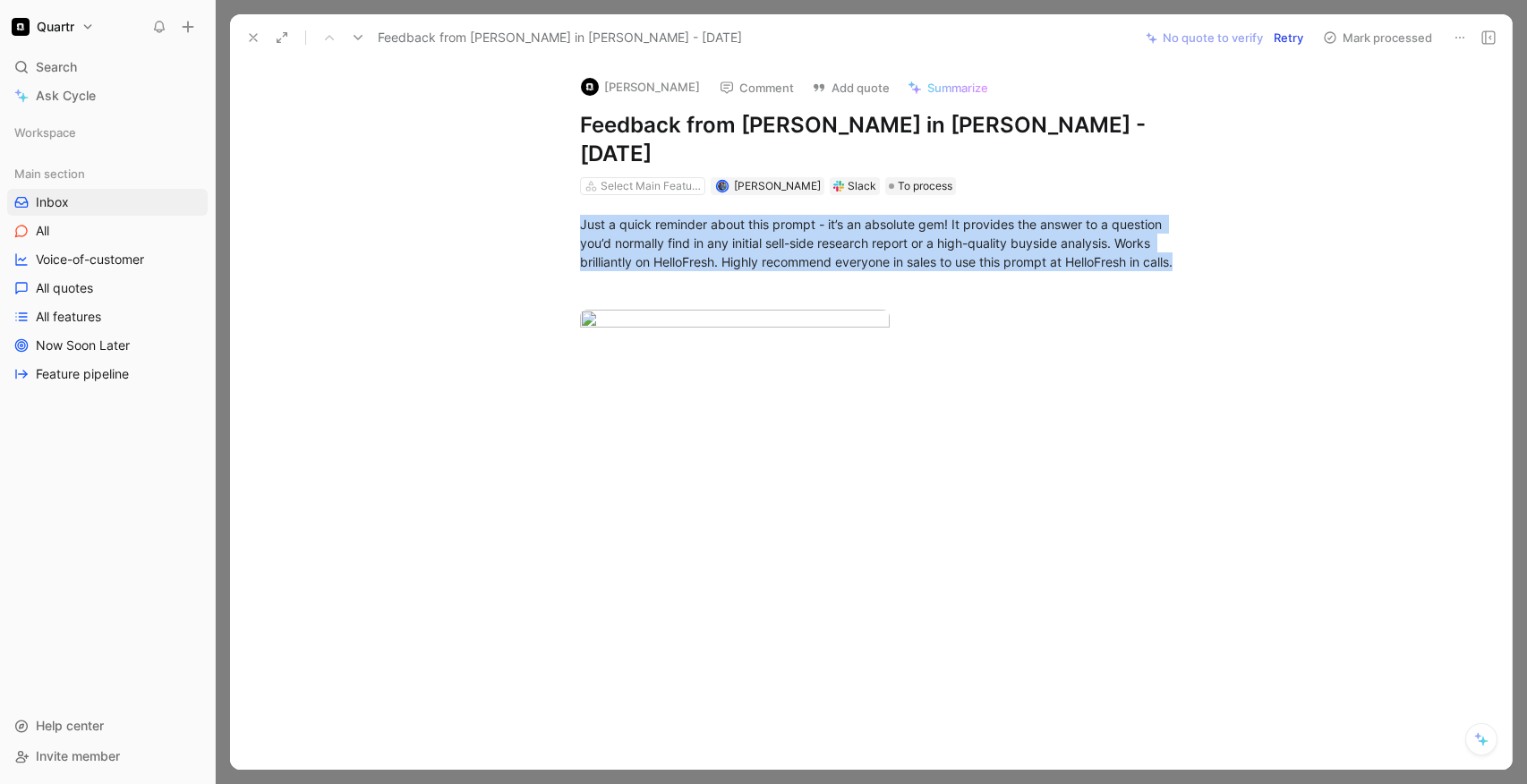 drag, startPoint x: 1190, startPoint y: 234, endPoint x: 533, endPoint y: 187, distance: 658.67898 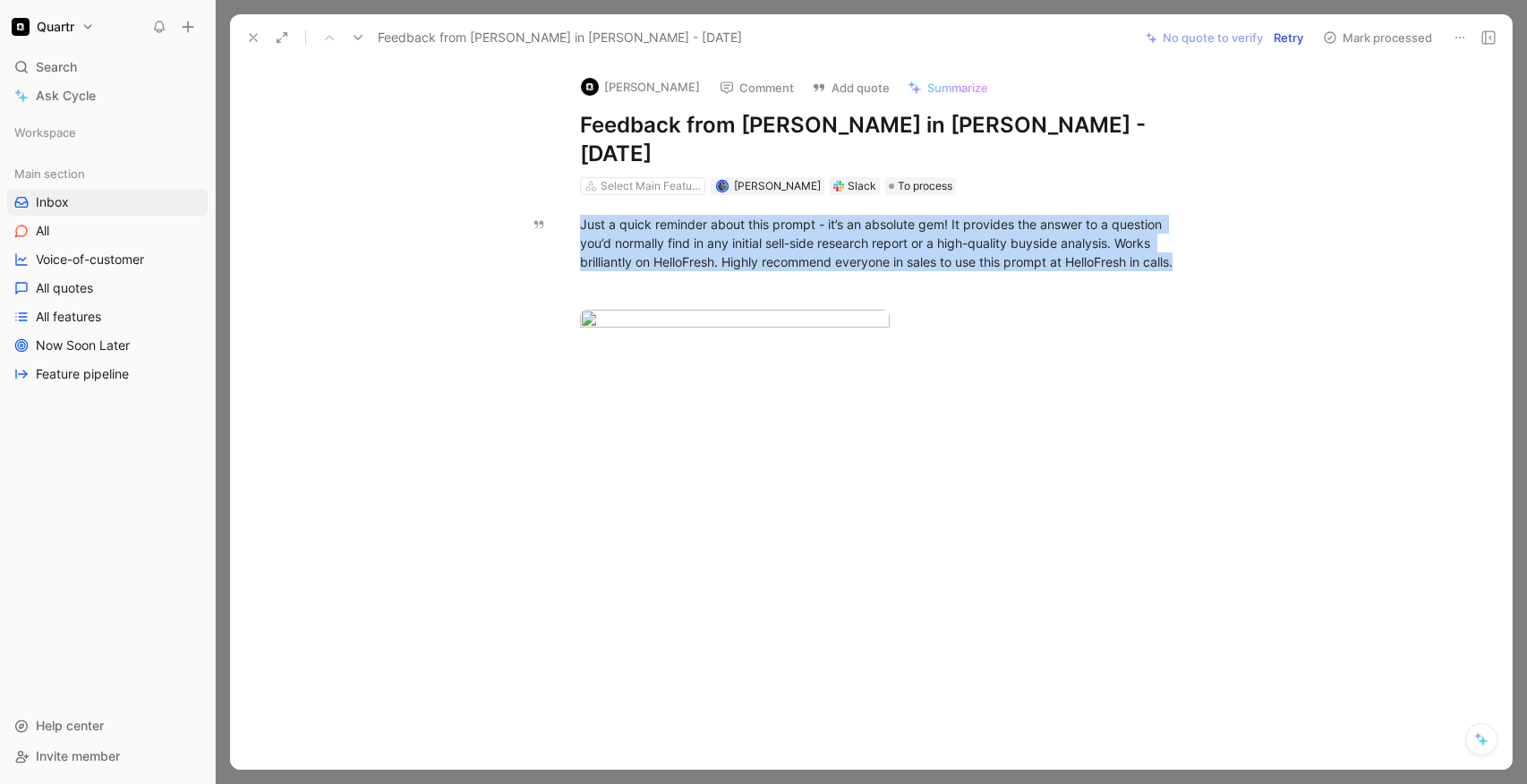 click on "Quote" at bounding box center [633, -60] 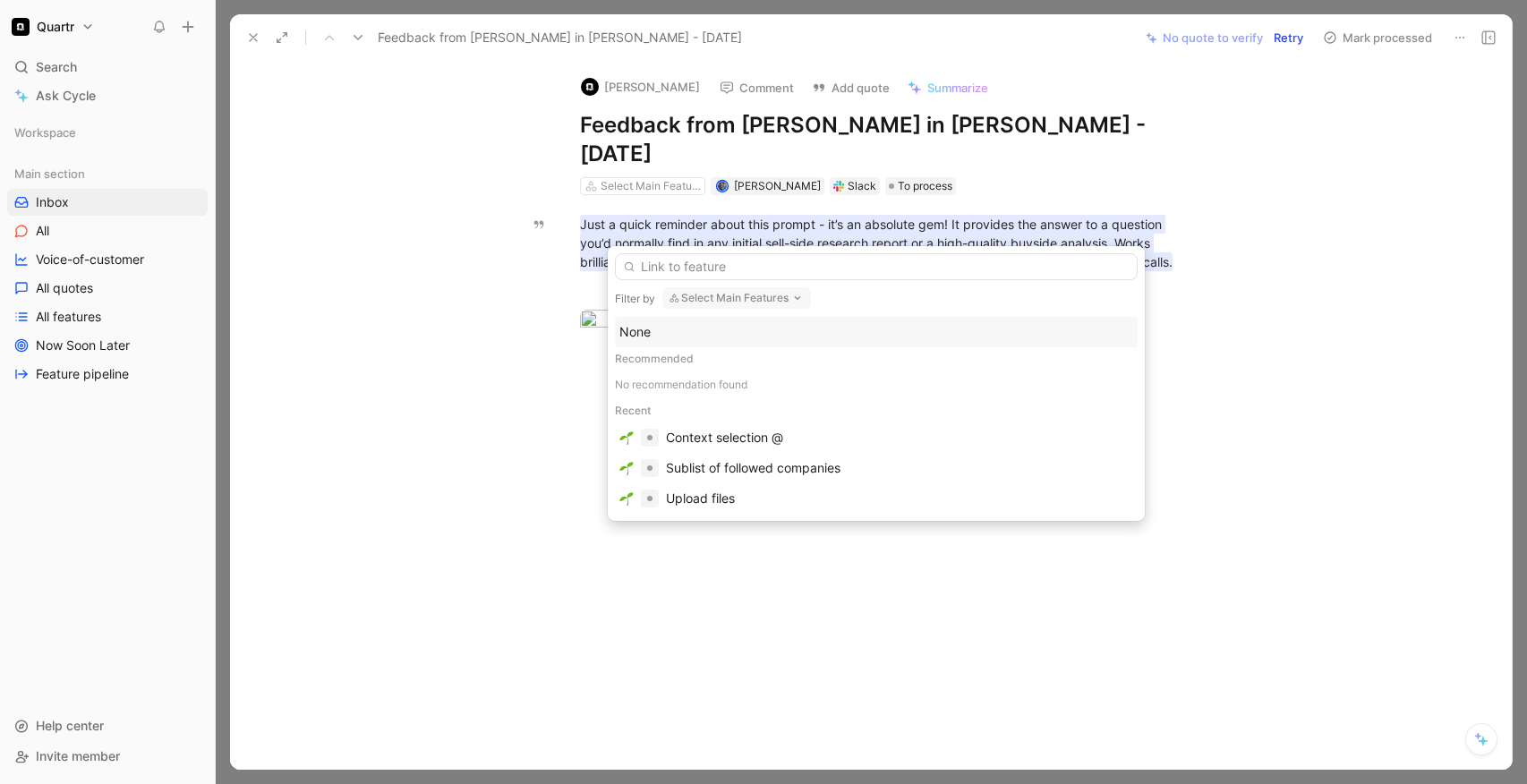 click on "Select Main Features" at bounding box center (737, 298) 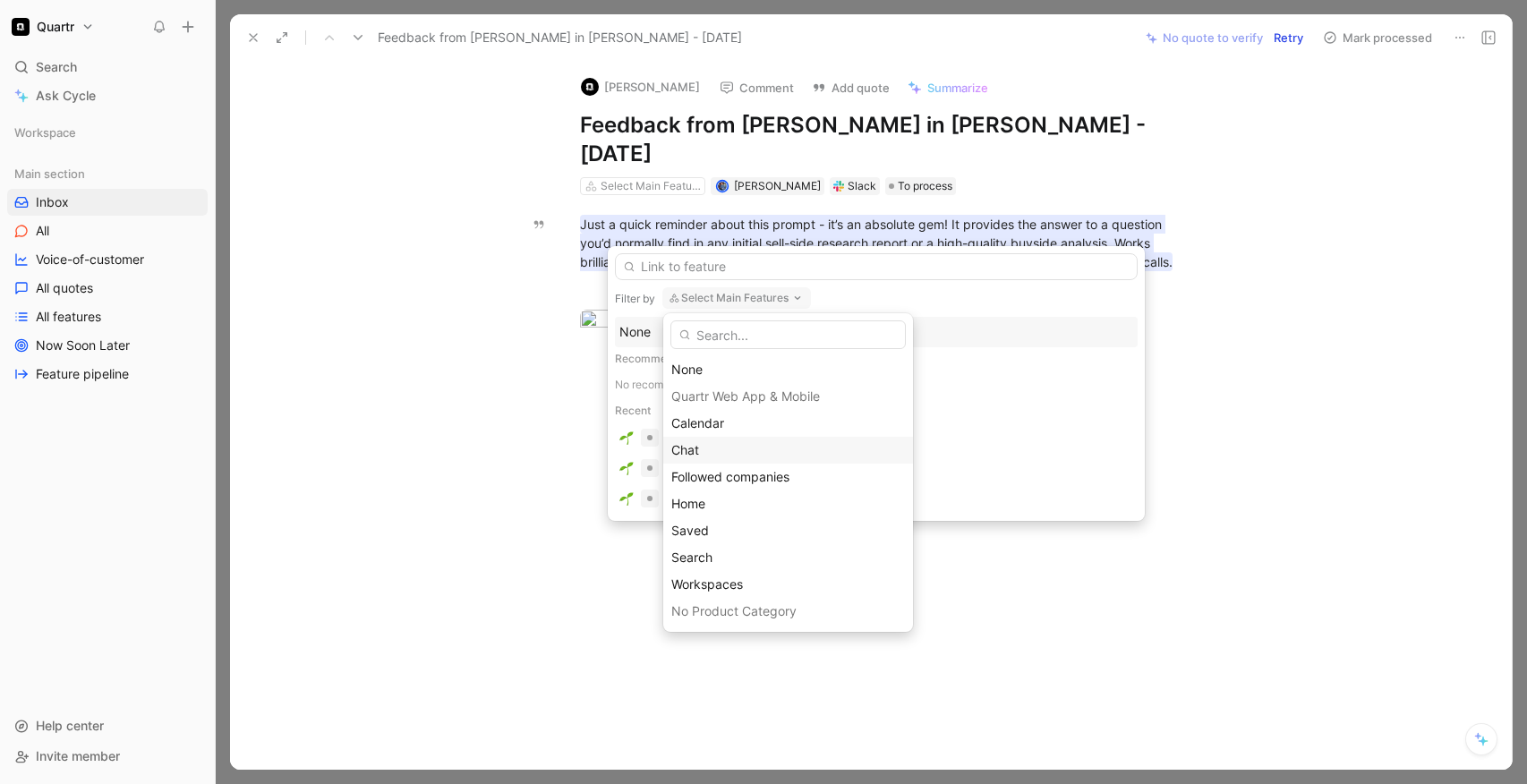 click on "Chat" at bounding box center [685, 449] 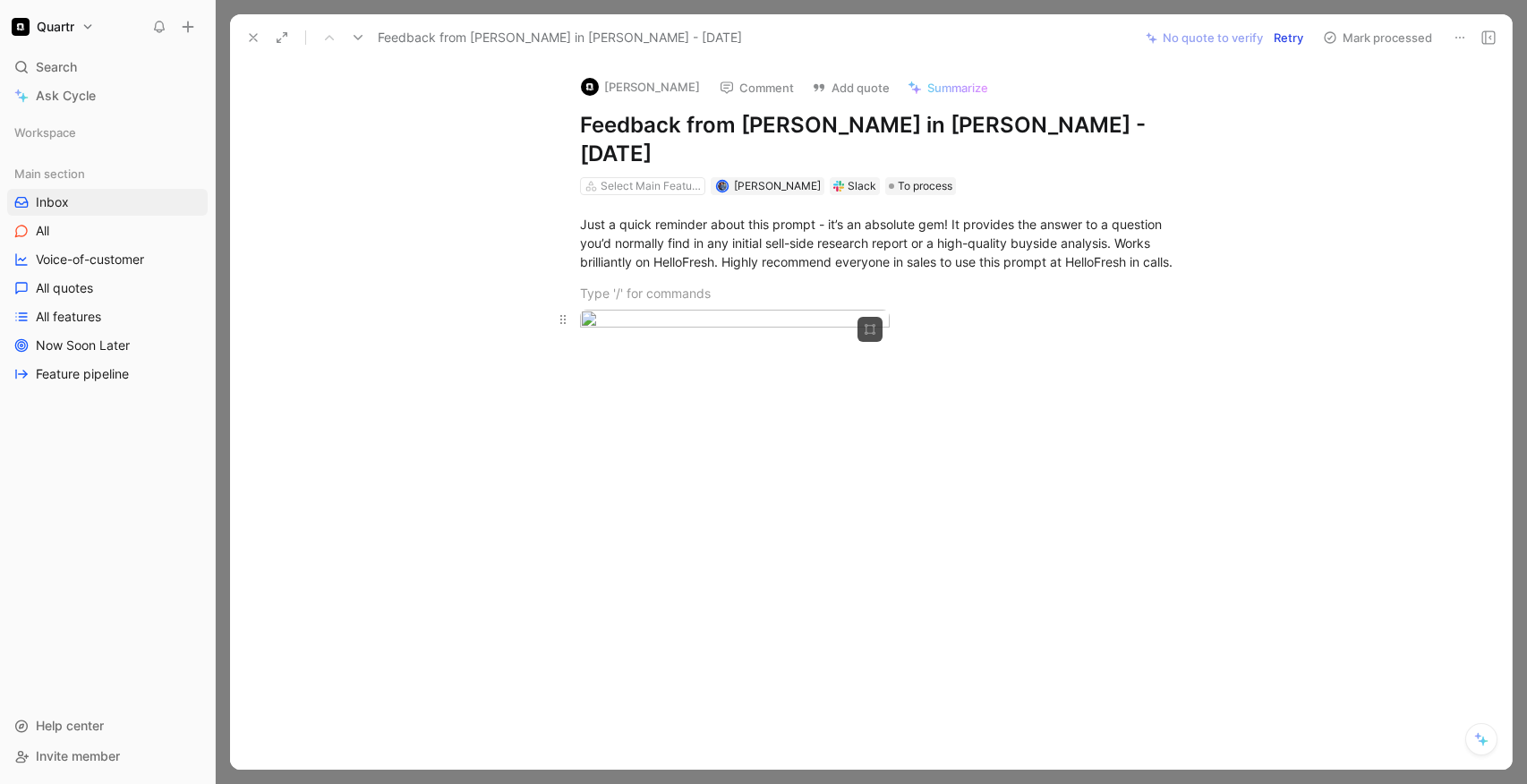click on "Quartr Search ⌘ K Ask Cycle Workspace Main section Inbox All Voice-of-customer All quotes All features Now Soon Later Feature pipeline
To pick up a draggable item, press the space bar.
While dragging, use the arrow keys to move the item.
Press space again to drop the item in its new position, or press escape to cancel.
Help center Invite member Feedback Views Inbox Main section Settings To process 2 Feedback from [PERSON_NAME] in [PERSON_NAME] - [DATE] Select Main Features Feedback from [PERSON_NAME] in [PERSON_NAME] - [DATE] Select Main Features 1
To pick up a draggable item, press the space bar.
While dragging, use the arrow keys to move the item.
Press space again to drop the item in its new position, or press escape to cancel.
Feedback from [PERSON_NAME] in [PERSON_NAME] - [DATE] No quote to verify Retry Mark processed [PERSON_NAME] Comment Add quote Summarize Feedback from [PERSON_NAME] in [PERSON_NAME] - [DATE] Select Main Features [PERSON_NAME] [PERSON_NAME] To process" at bounding box center (764, 392) 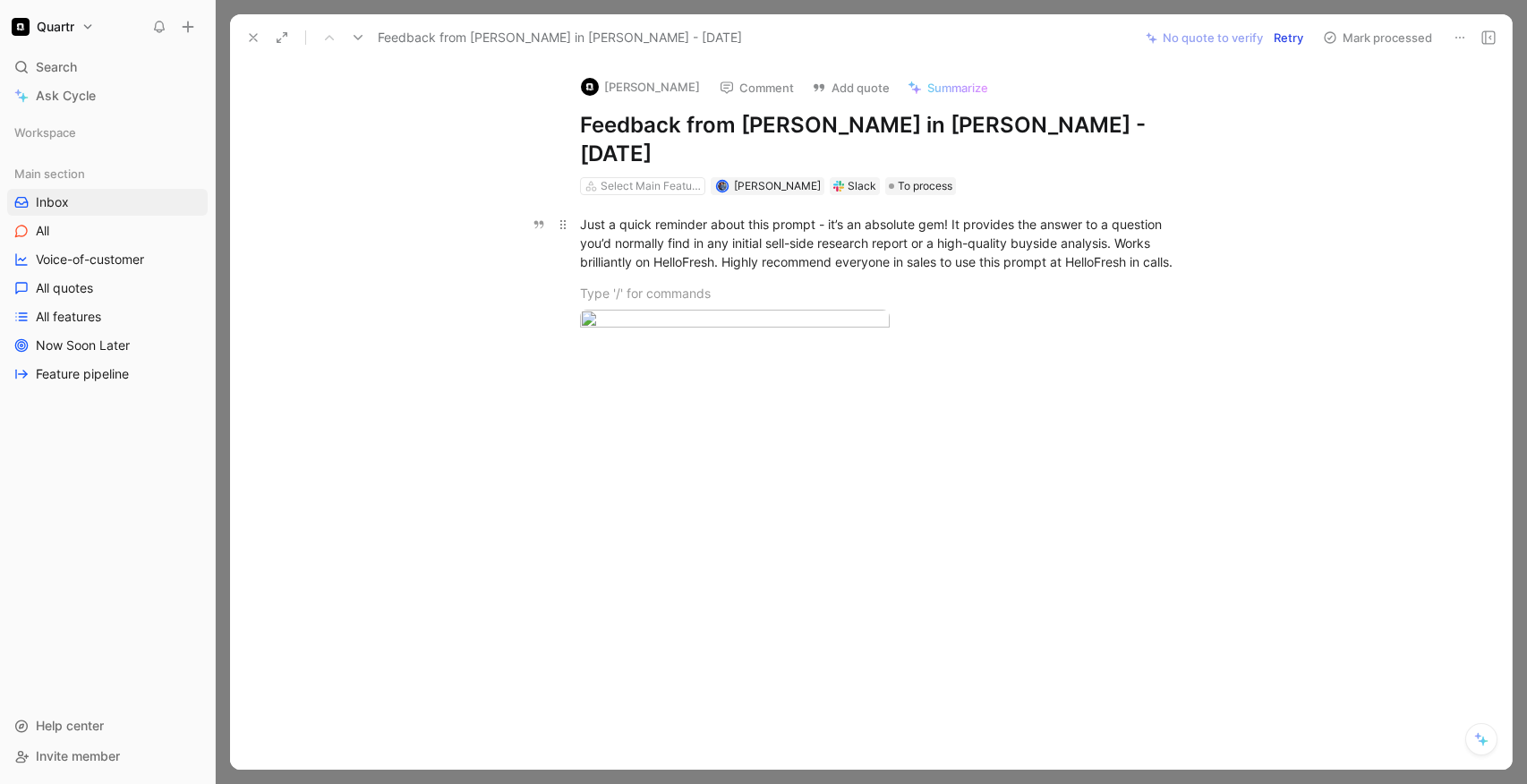 click on "Just a quick reminder about this prompt - it’s an absolute gem! It provides the answer to a question you’d normally find in any initial sell-side research report or a high-quality buyside analysis. Works brilliantly on HelloFresh. Highly recommend everyone in sales to use this prompt at HelloFresh in calls." at bounding box center (890, 243) 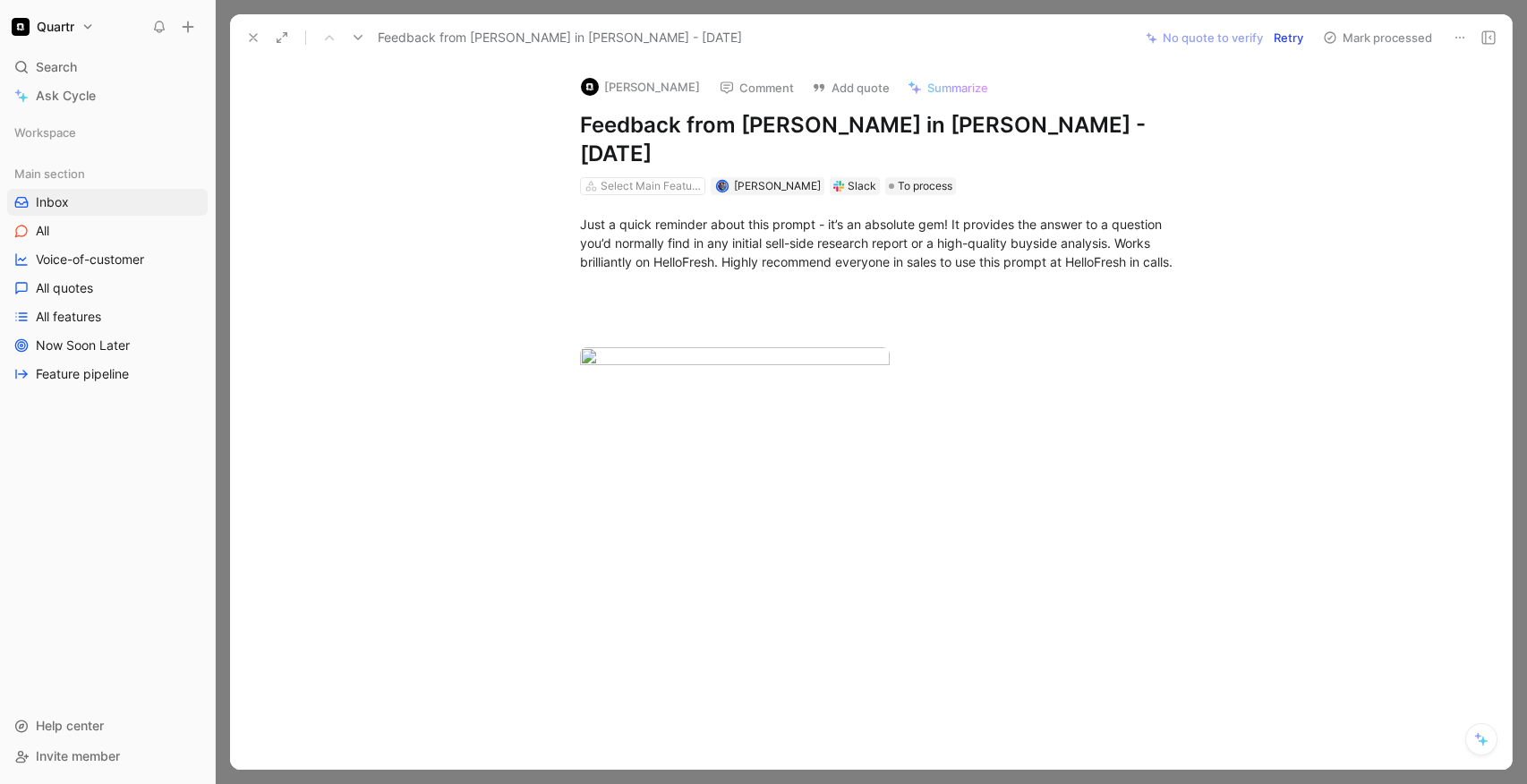 type 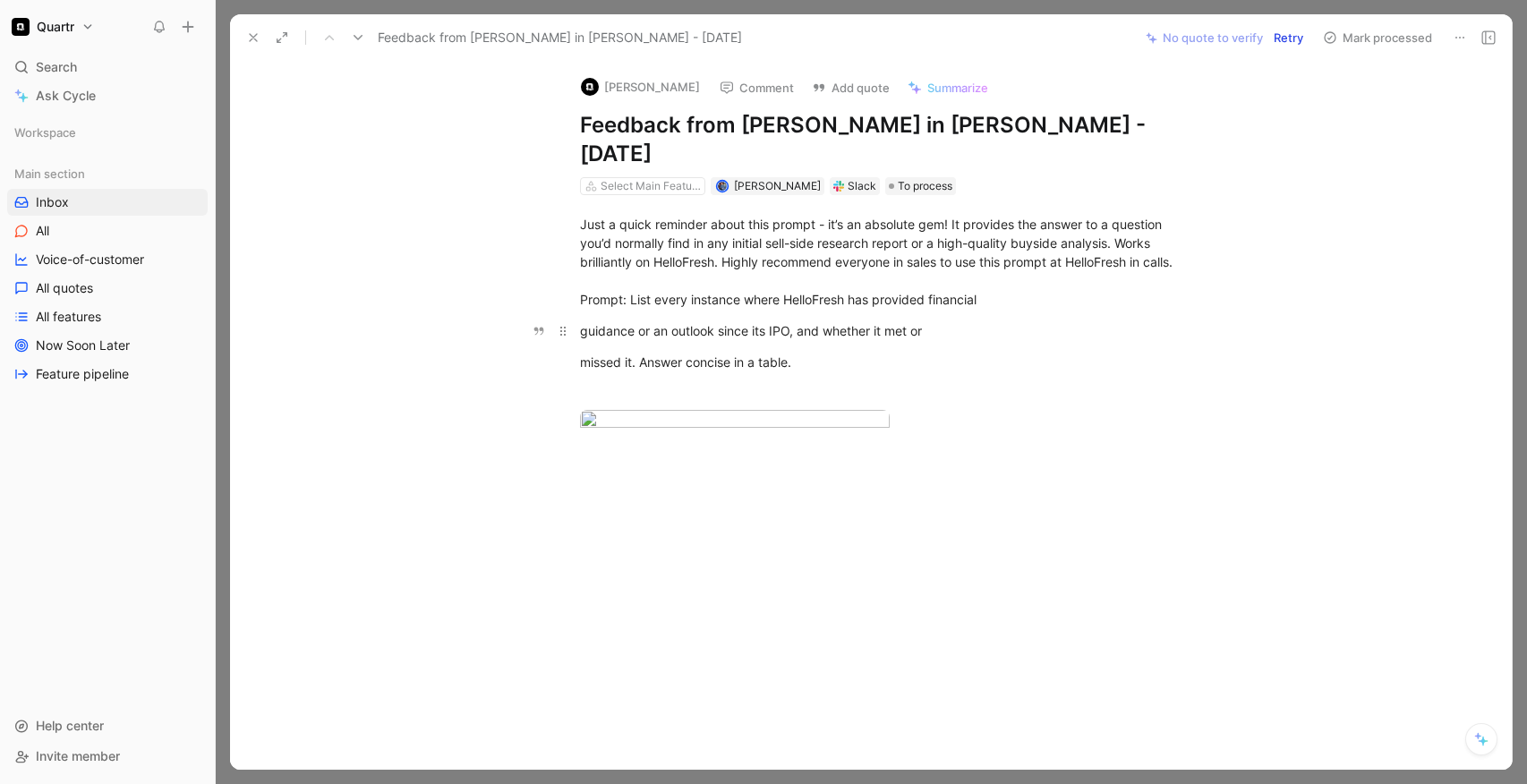 drag, startPoint x: 588, startPoint y: 296, endPoint x: 866, endPoint y: 294, distance: 278.00719 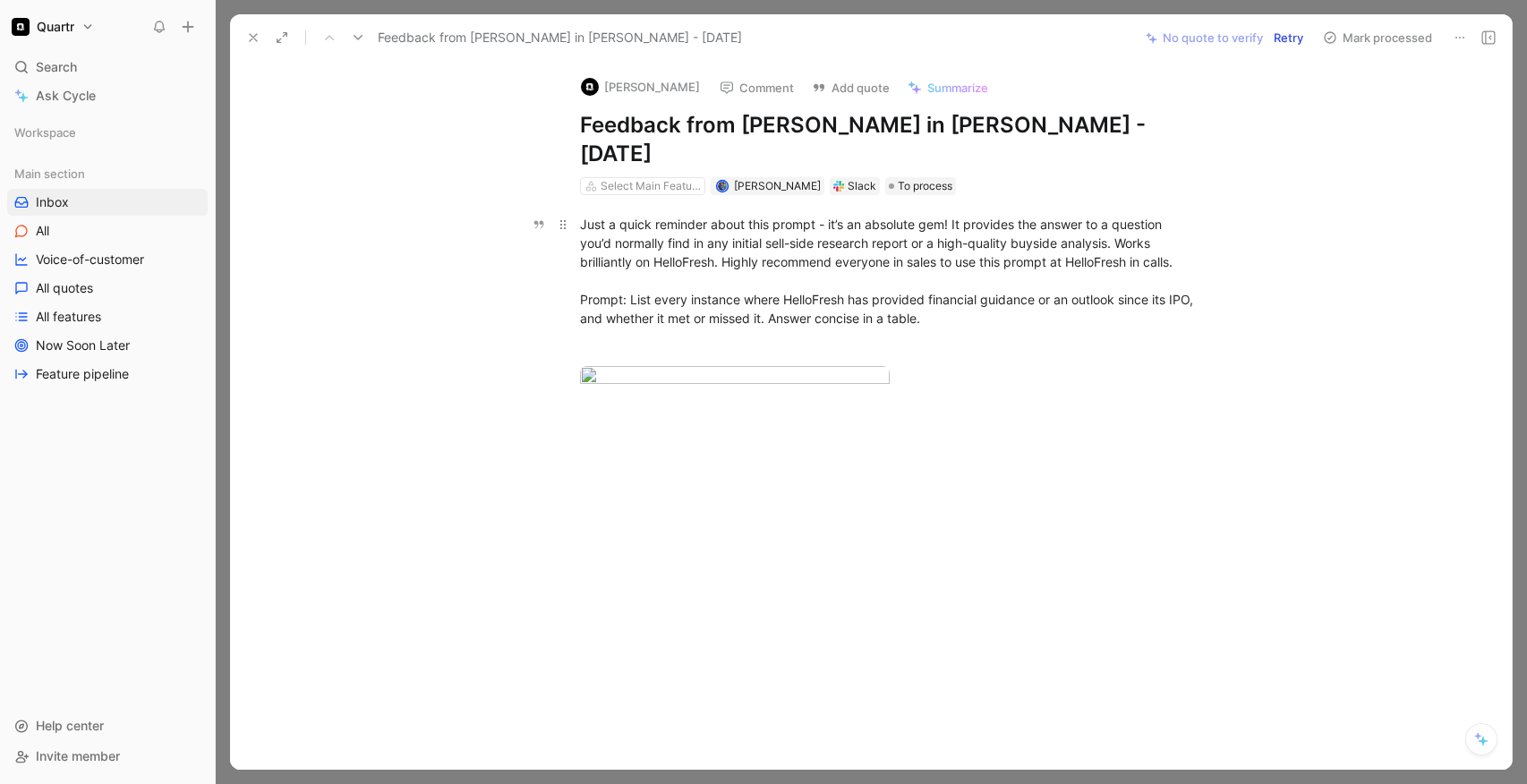 drag, startPoint x: 957, startPoint y: 291, endPoint x: 575, endPoint y: 198, distance: 393.15773 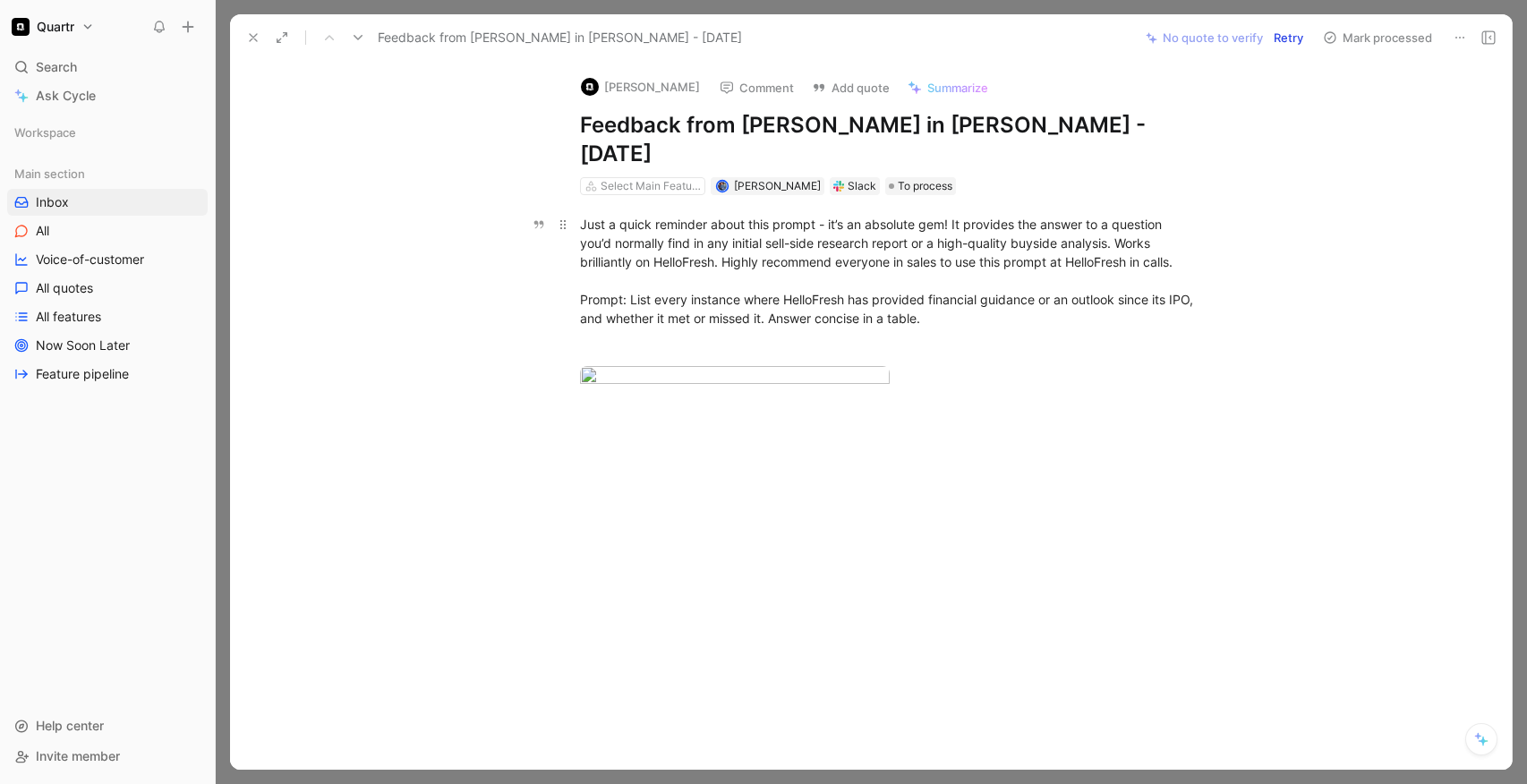 click on "Just a quick reminder about this prompt - it’s an absolute gem! It provides the answer to a question you’d normally find in any initial sell-side research report or a high-quality buyside analysis. Works brilliantly on HelloFresh. Highly recommend everyone in sales to use this prompt at HelloFresh in calls. Prompt: List every instance where HelloFresh has provided financial guidance or an outlook since its IPO, and whether it met or missed it. Answer concise in a table." at bounding box center [890, 271] 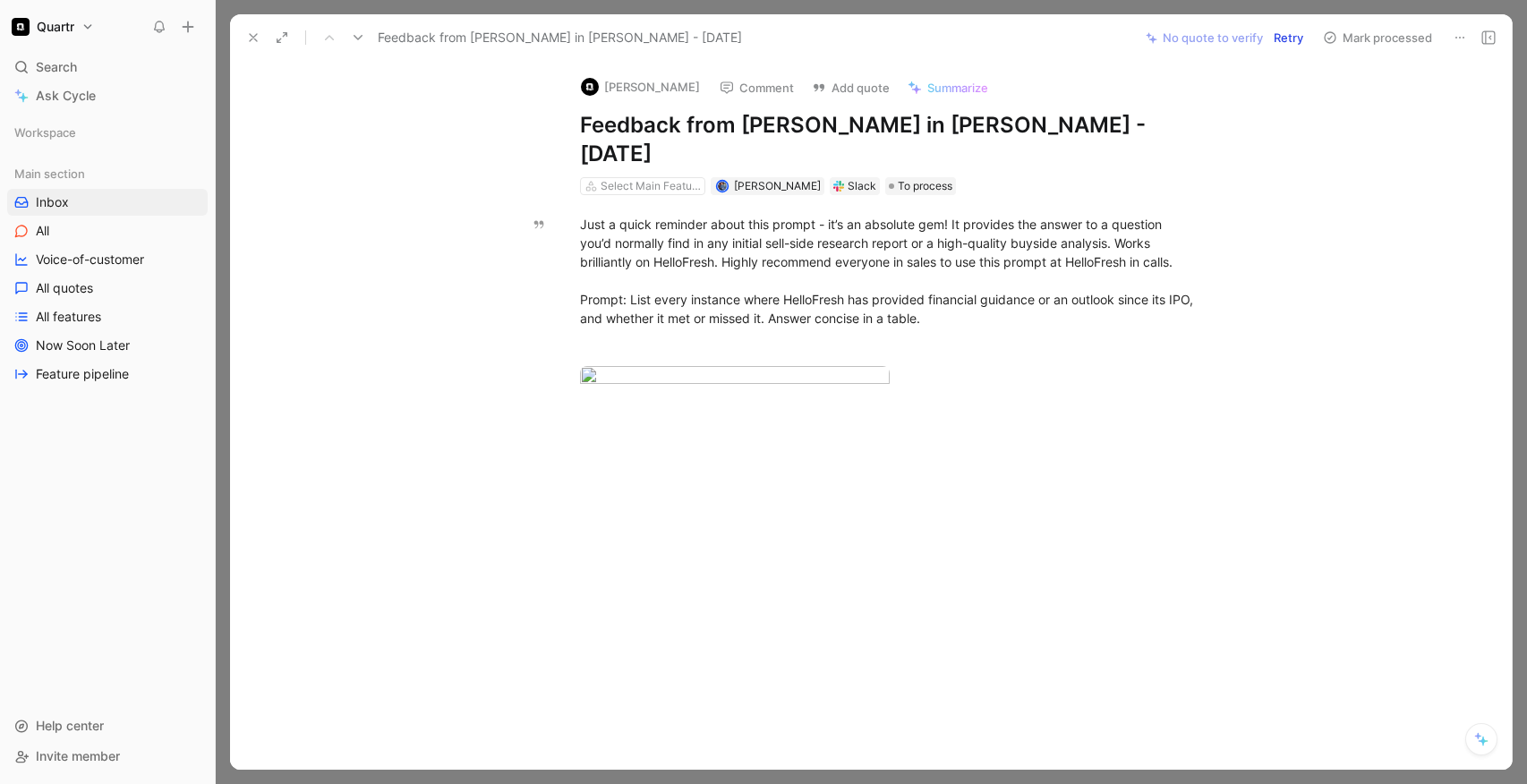 click on "Quote" at bounding box center (518, -60) 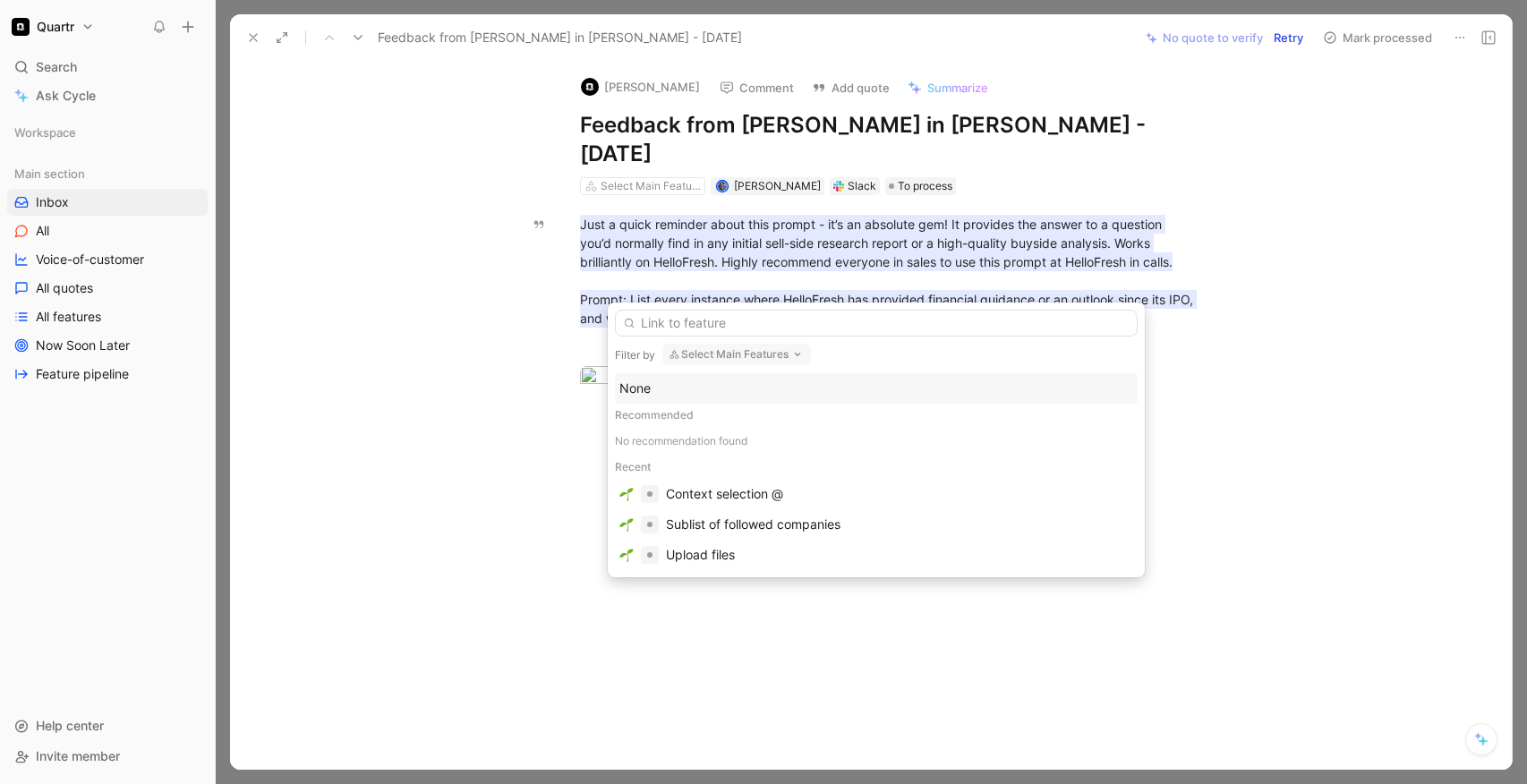 click on "Select Main Features" at bounding box center (737, 354) 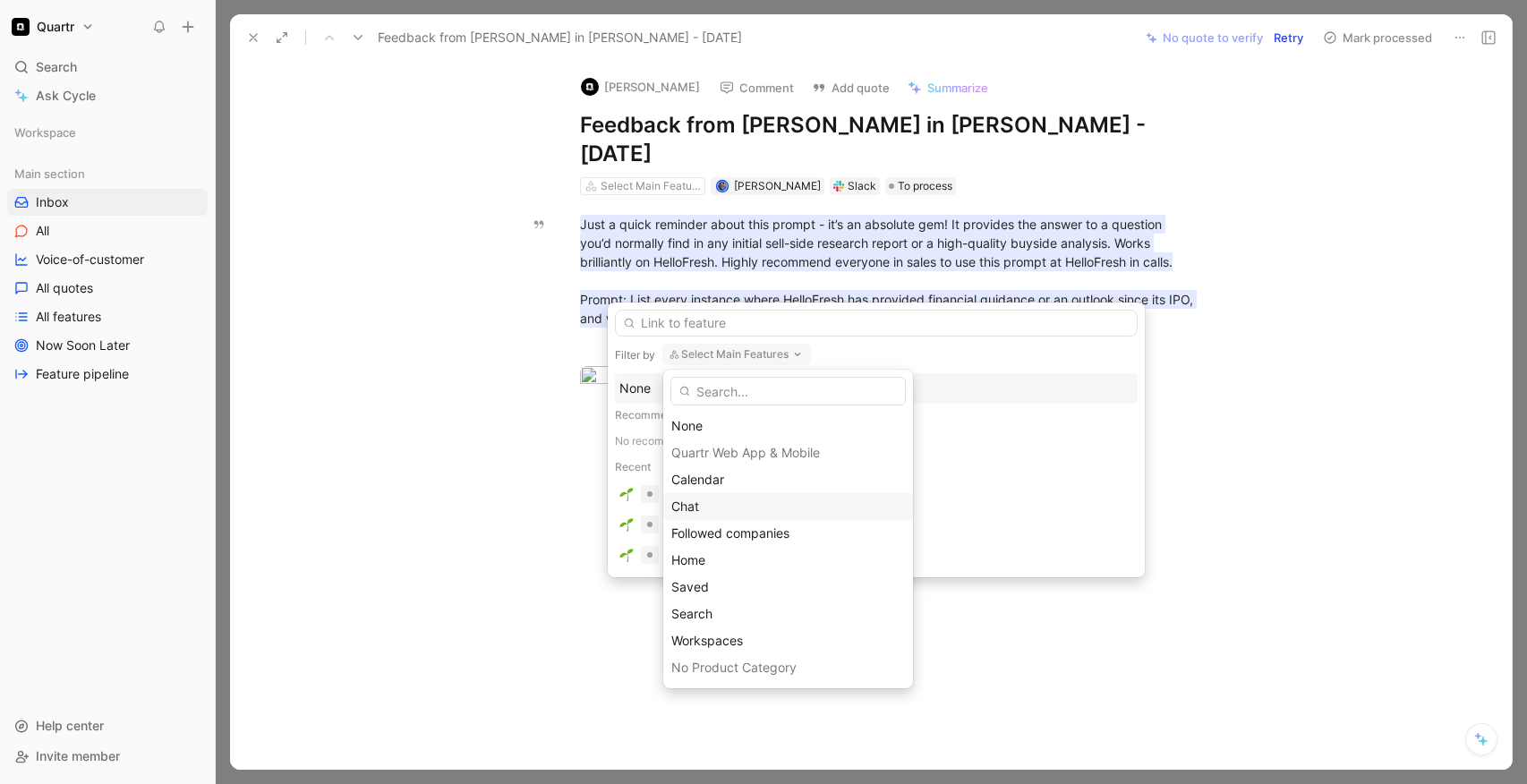 click on "Chat" at bounding box center (788, 507) 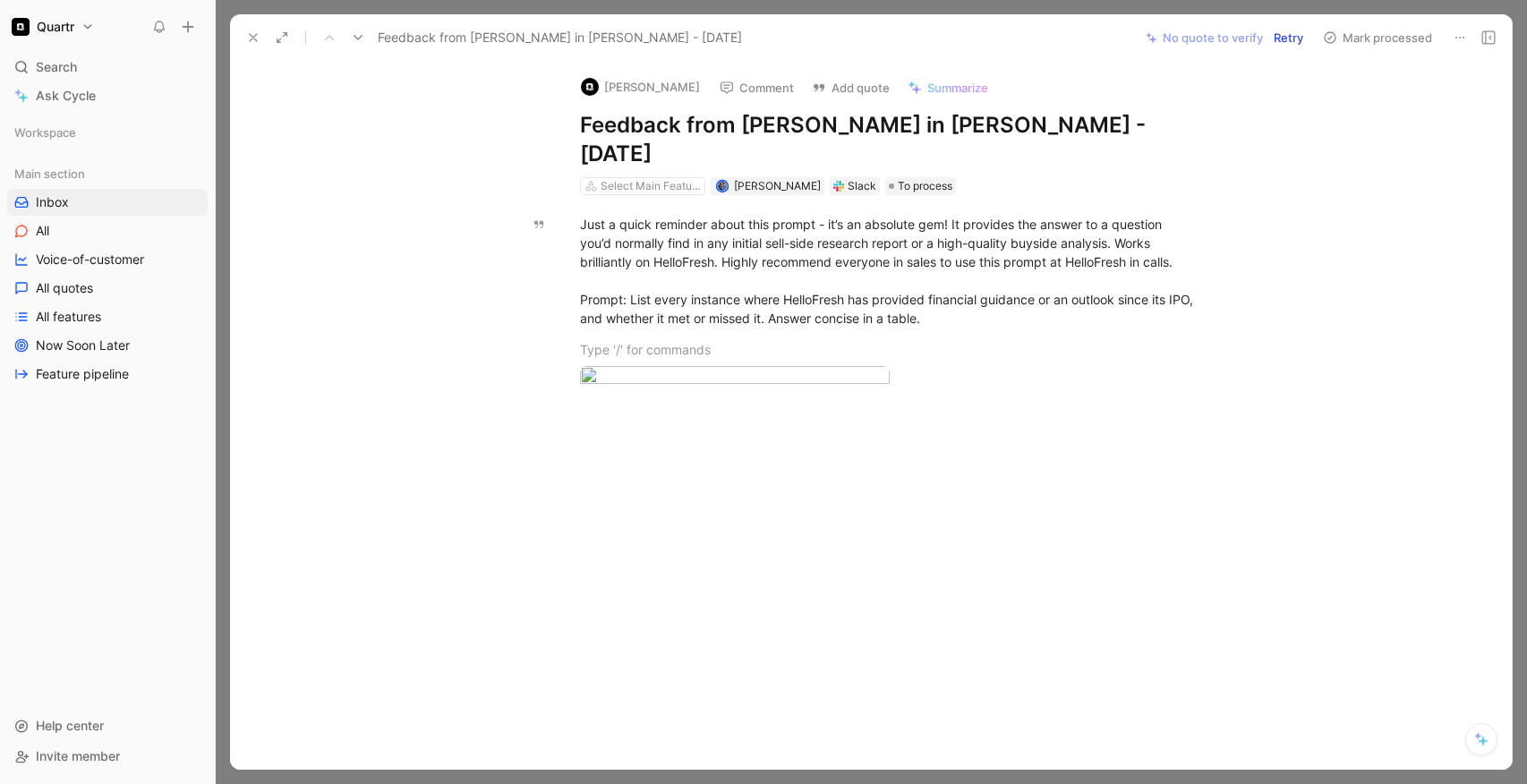 click on "Retry" at bounding box center (1288, 38) 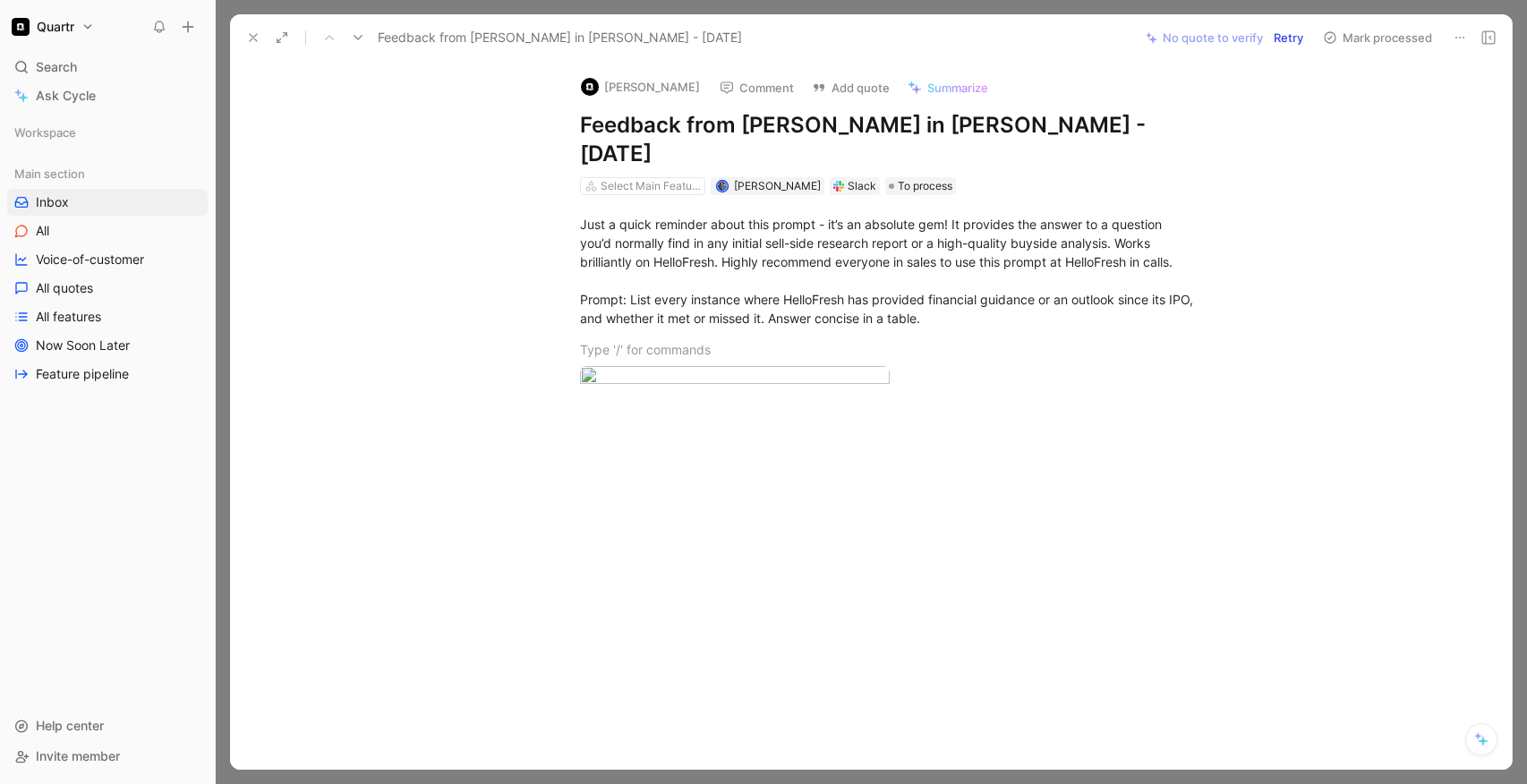 drag, startPoint x: 542, startPoint y: 193, endPoint x: 1449, endPoint y: 200, distance: 907.02701 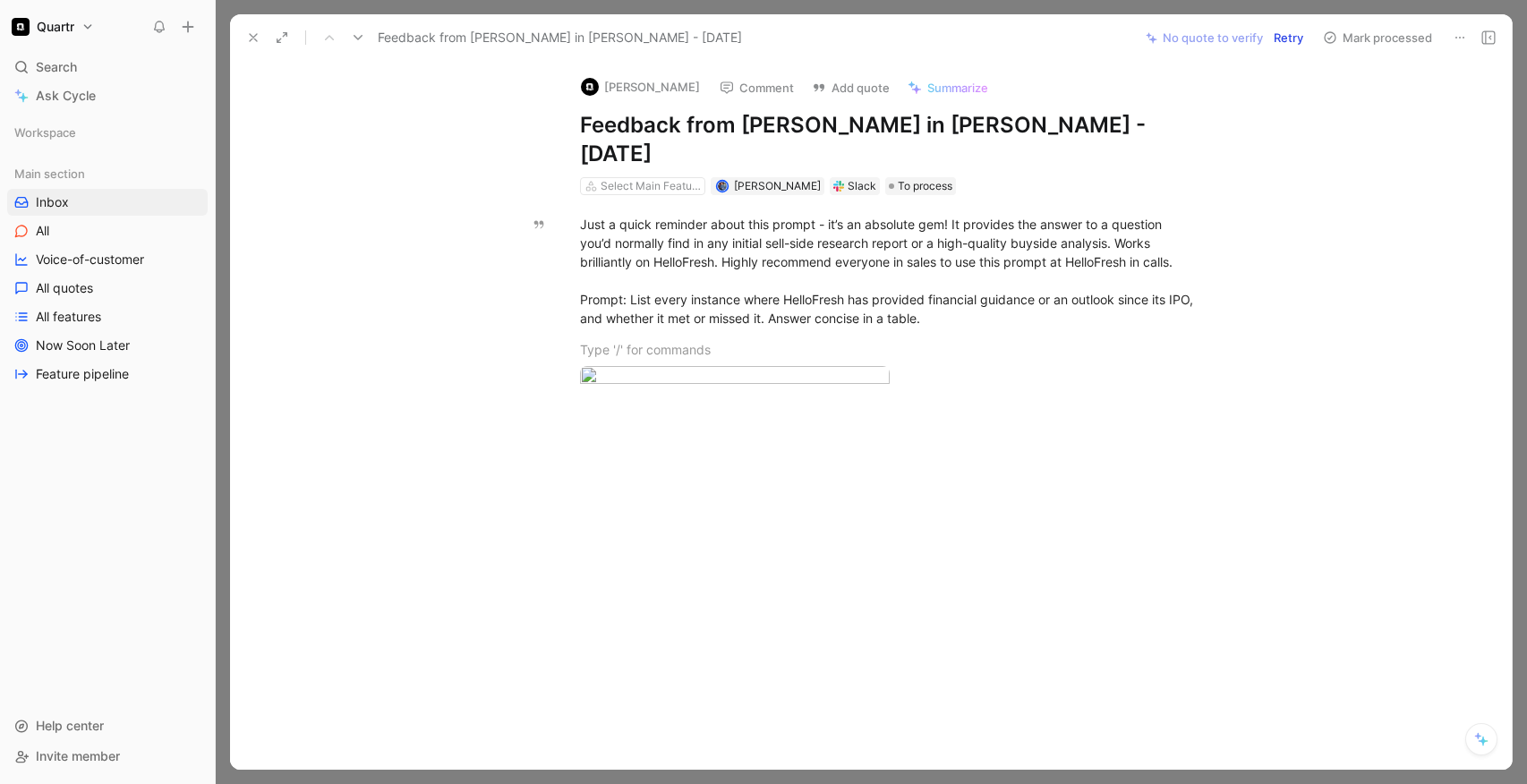 click 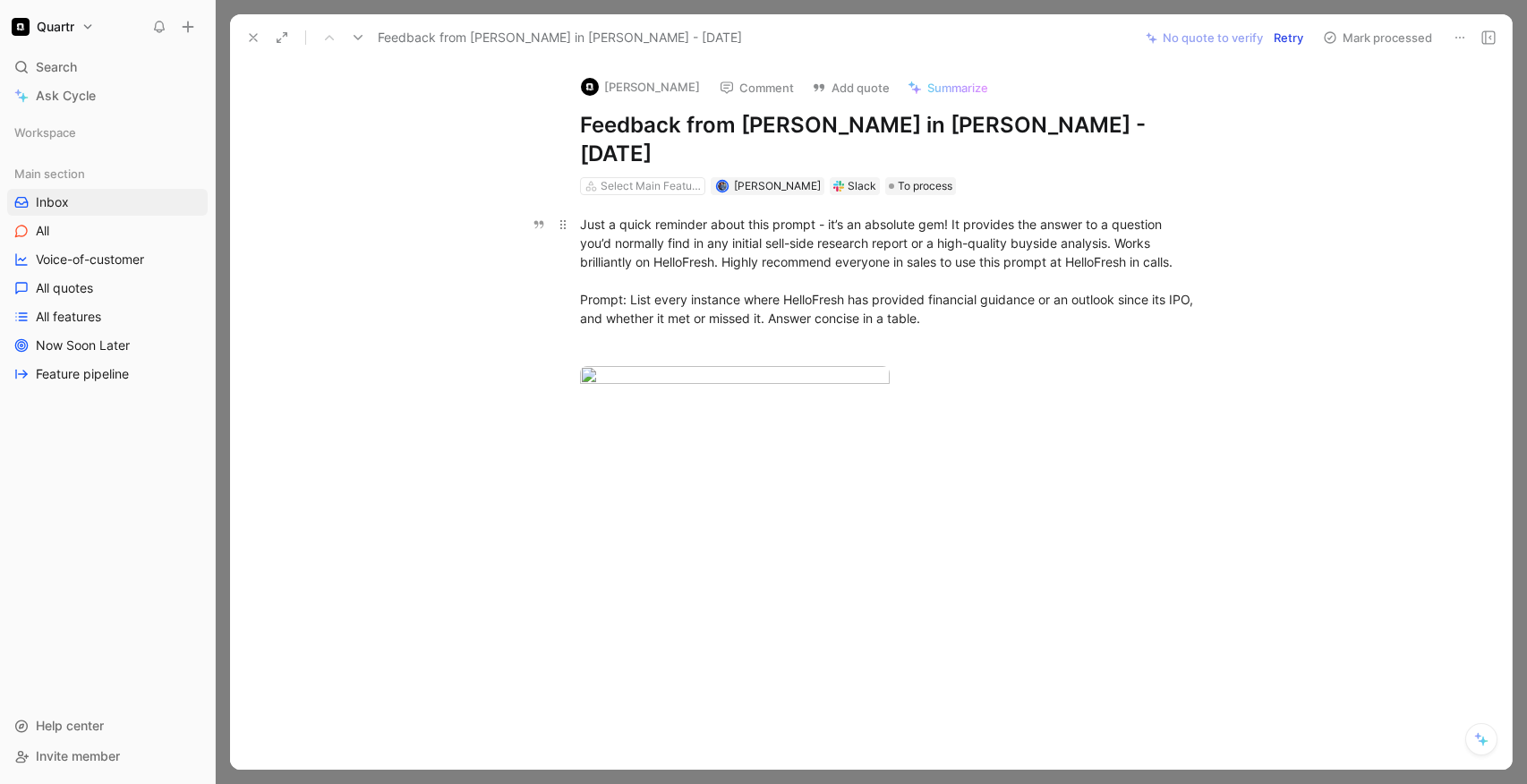 drag, startPoint x: 680, startPoint y: 195, endPoint x: 1165, endPoint y: 255, distance: 488.6972 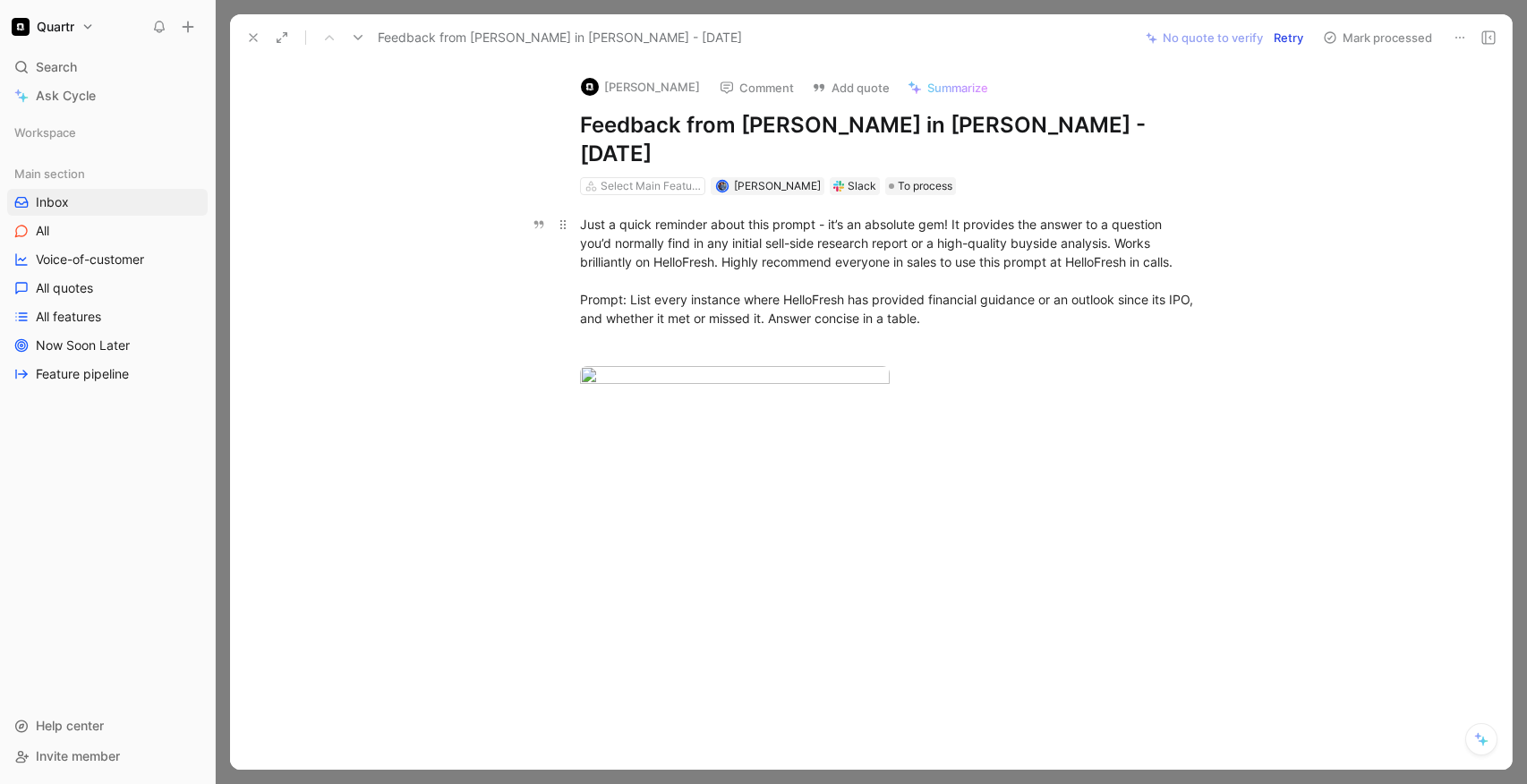 click on "Just a quick reminder about this prompt - it’s an absolute gem! It provides the answer to a question you’d normally find in any initial sell-side research report or a high-quality buyside analysis. Works brilliantly on HelloFresh. Highly recommend everyone in sales to use this prompt at HelloFresh in calls. Prompt: List every instance where HelloFresh has provided financial guidance or an outlook since its IPO, and whether it met or missed it. Answer concise in a table." at bounding box center [890, 271] 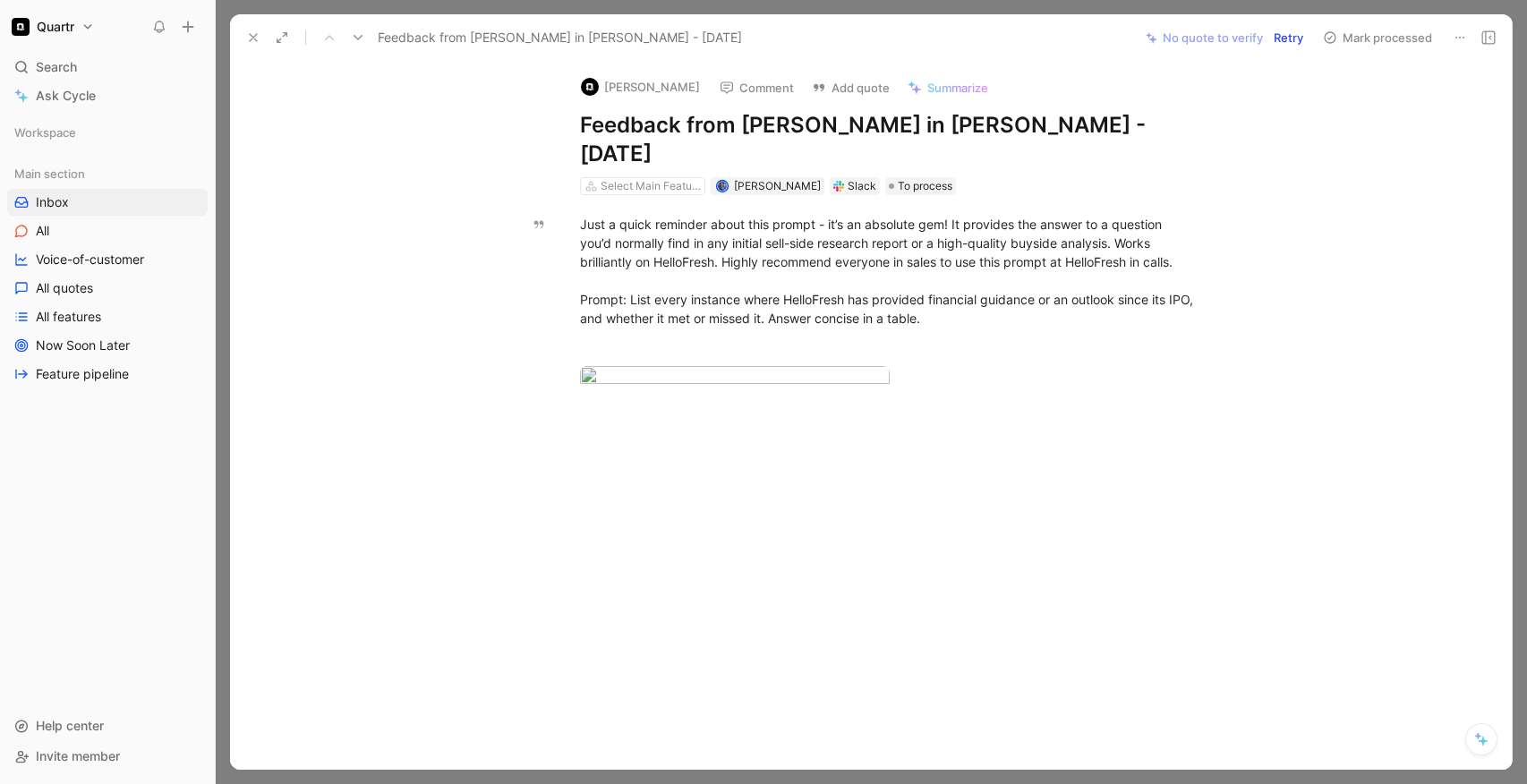 click on "Feedback from [PERSON_NAME] in [PERSON_NAME] - [DATE]" at bounding box center [890, 140] 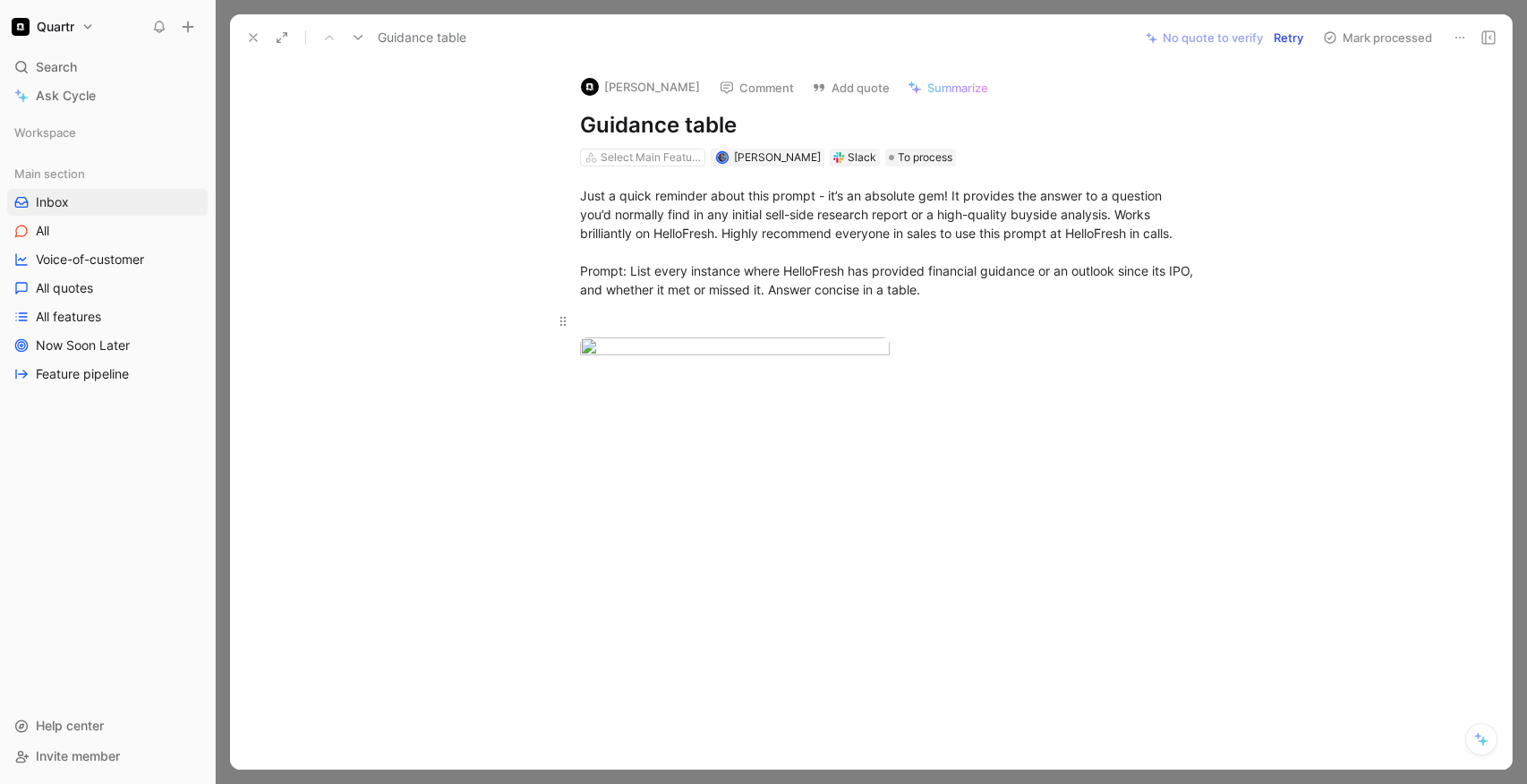 click at bounding box center [890, 320] 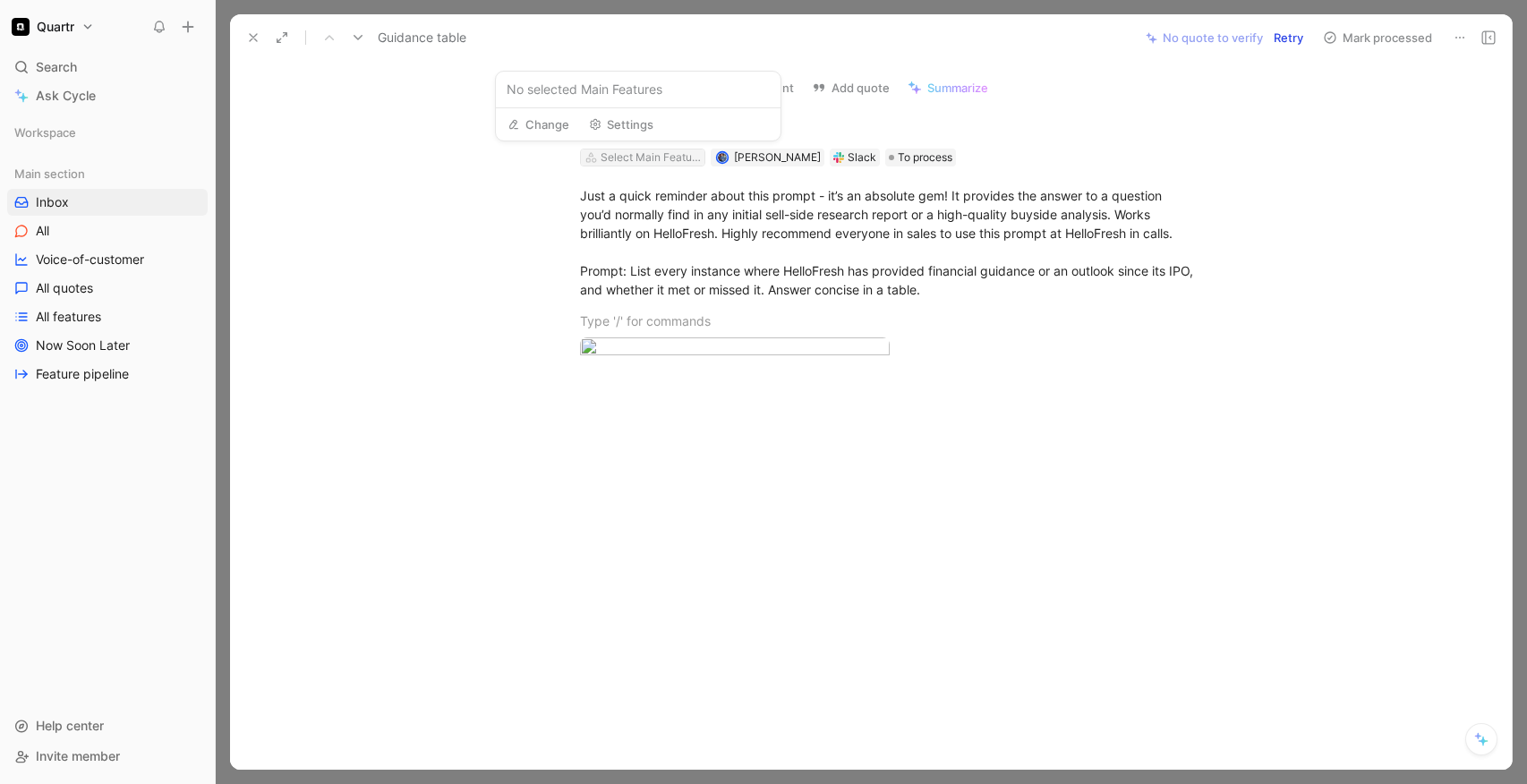 click on "Select Main Features" at bounding box center (651, 158) 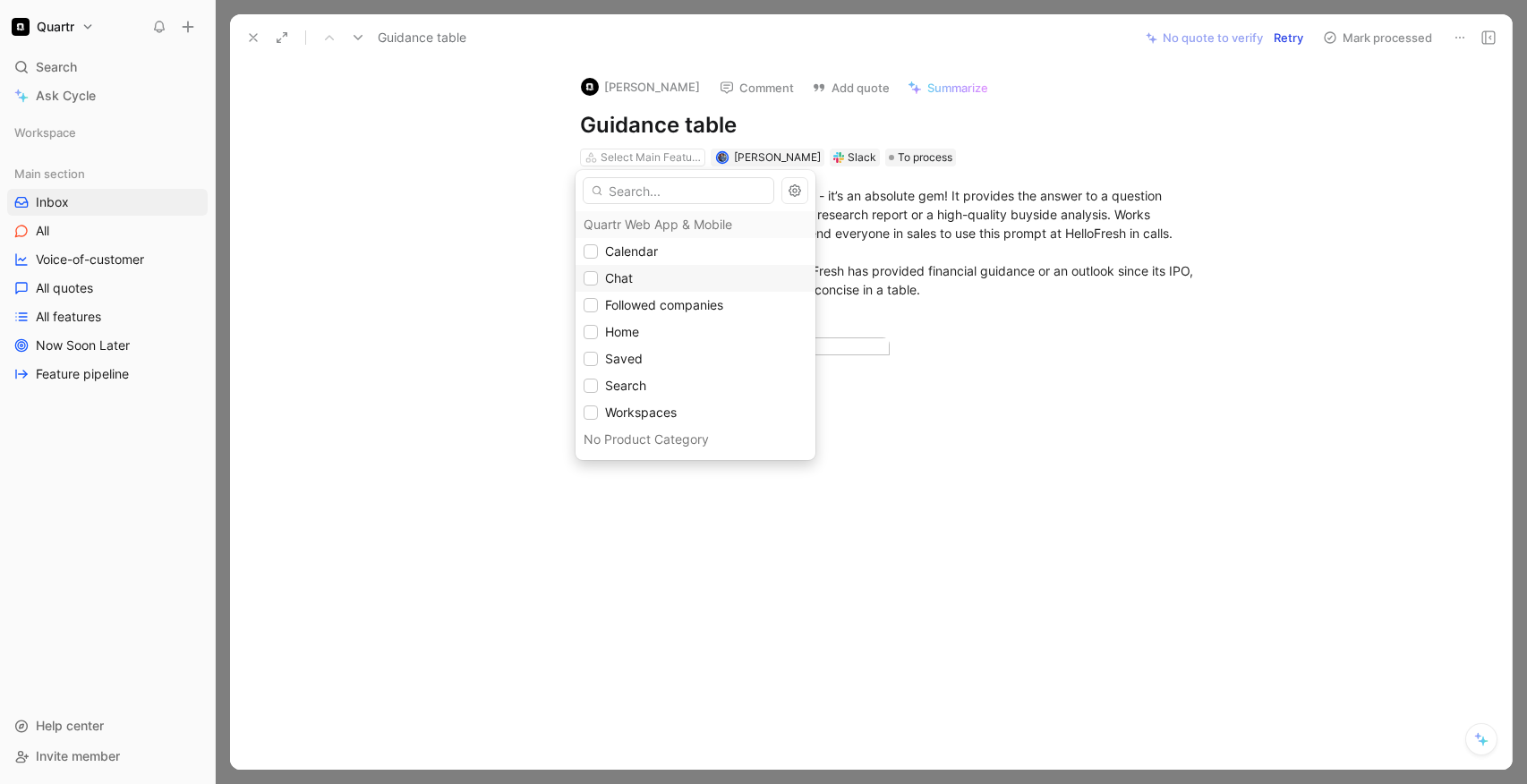 click on "Chat" at bounding box center (695, 278) 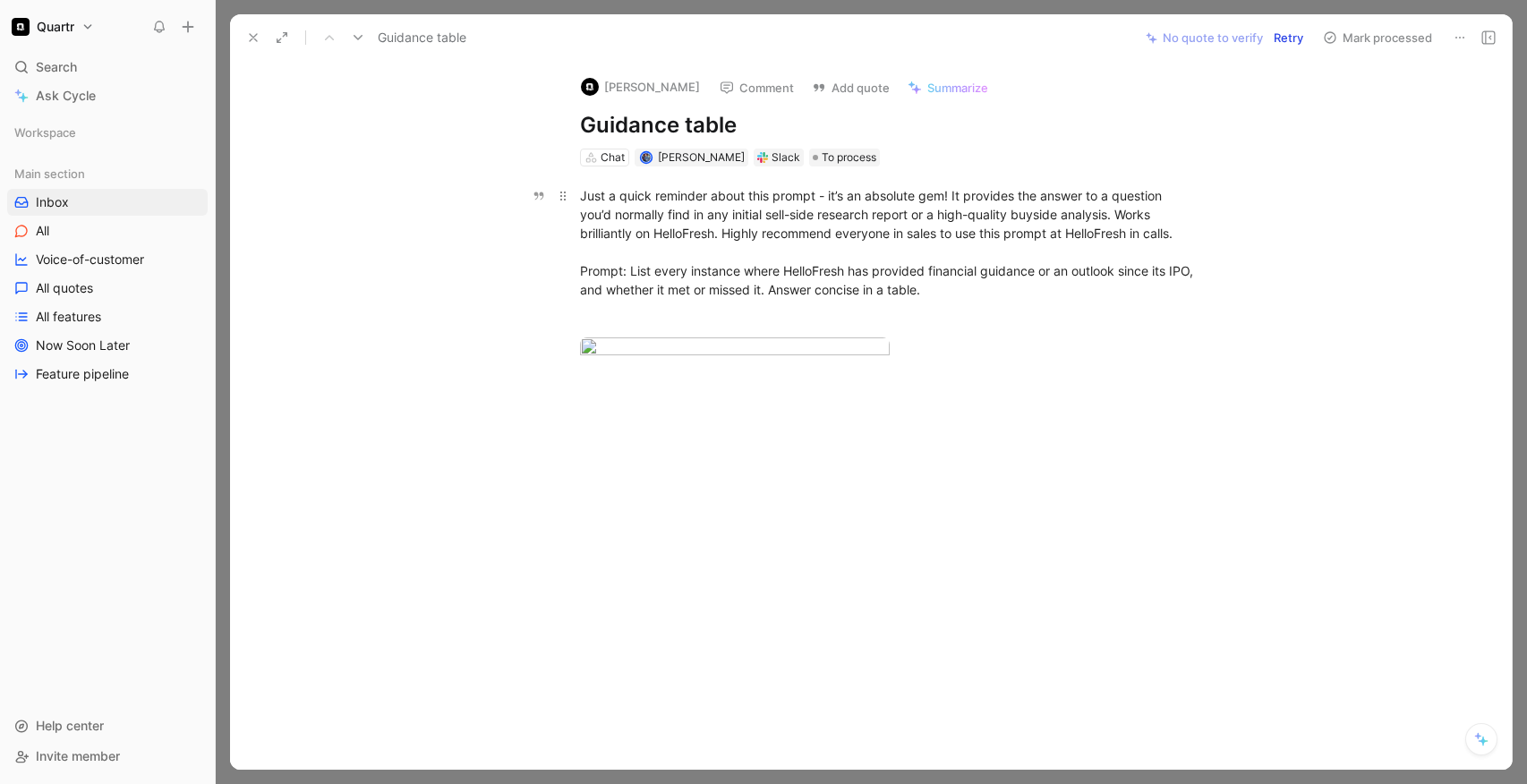 click on "Just a quick reminder about this prompt - it’s an absolute gem! It provides the answer to a question you’d normally find in any initial sell-side research report or a high-quality buyside analysis. Works brilliantly on HelloFresh. Highly recommend everyone in sales to use this prompt at HelloFresh in calls. Prompt: List every instance where HelloFresh has provided financial guidance or an outlook since its IPO, and whether it met or missed it. Answer concise in a table." at bounding box center (890, 243) 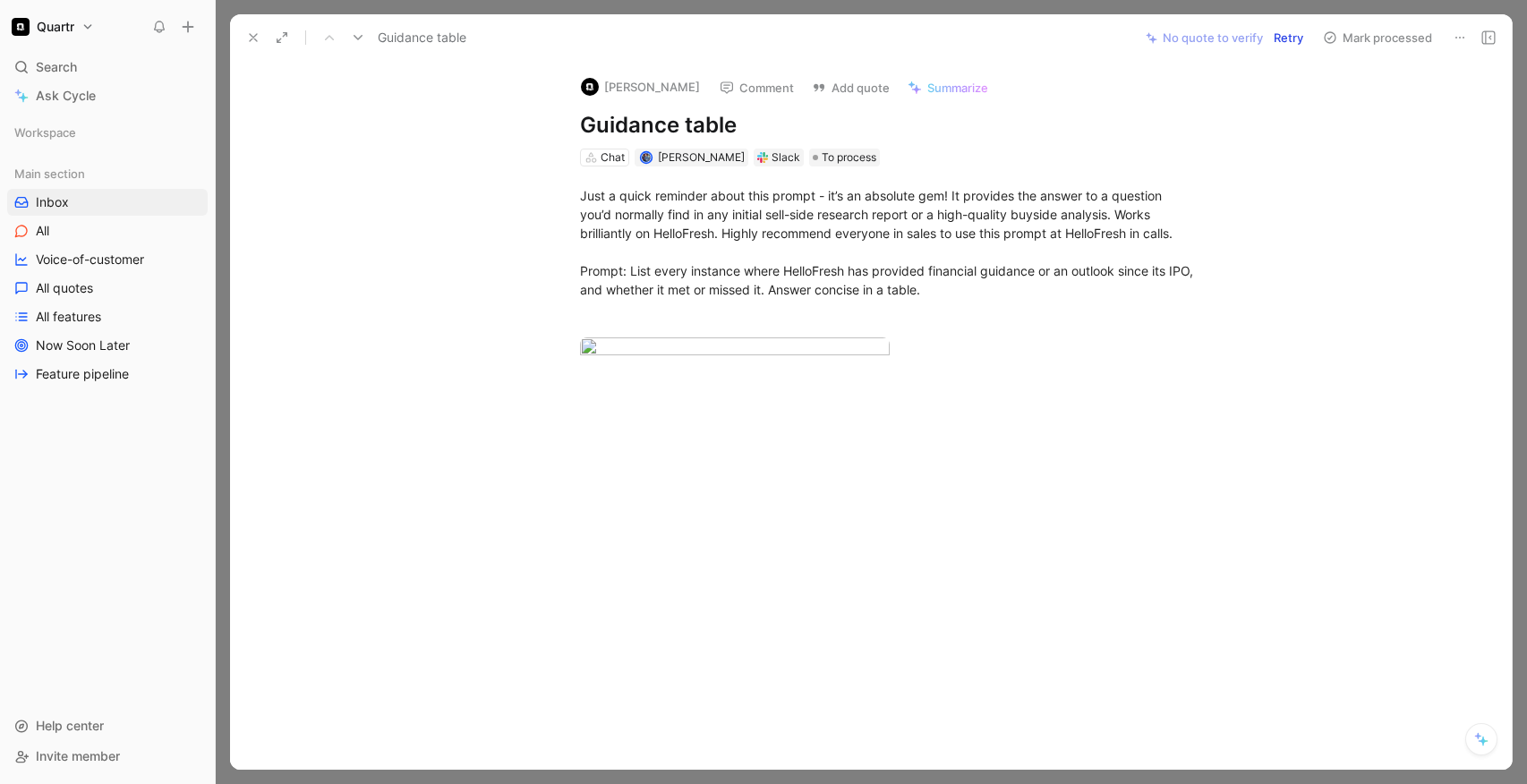 click on "Retry" at bounding box center (1288, 38) 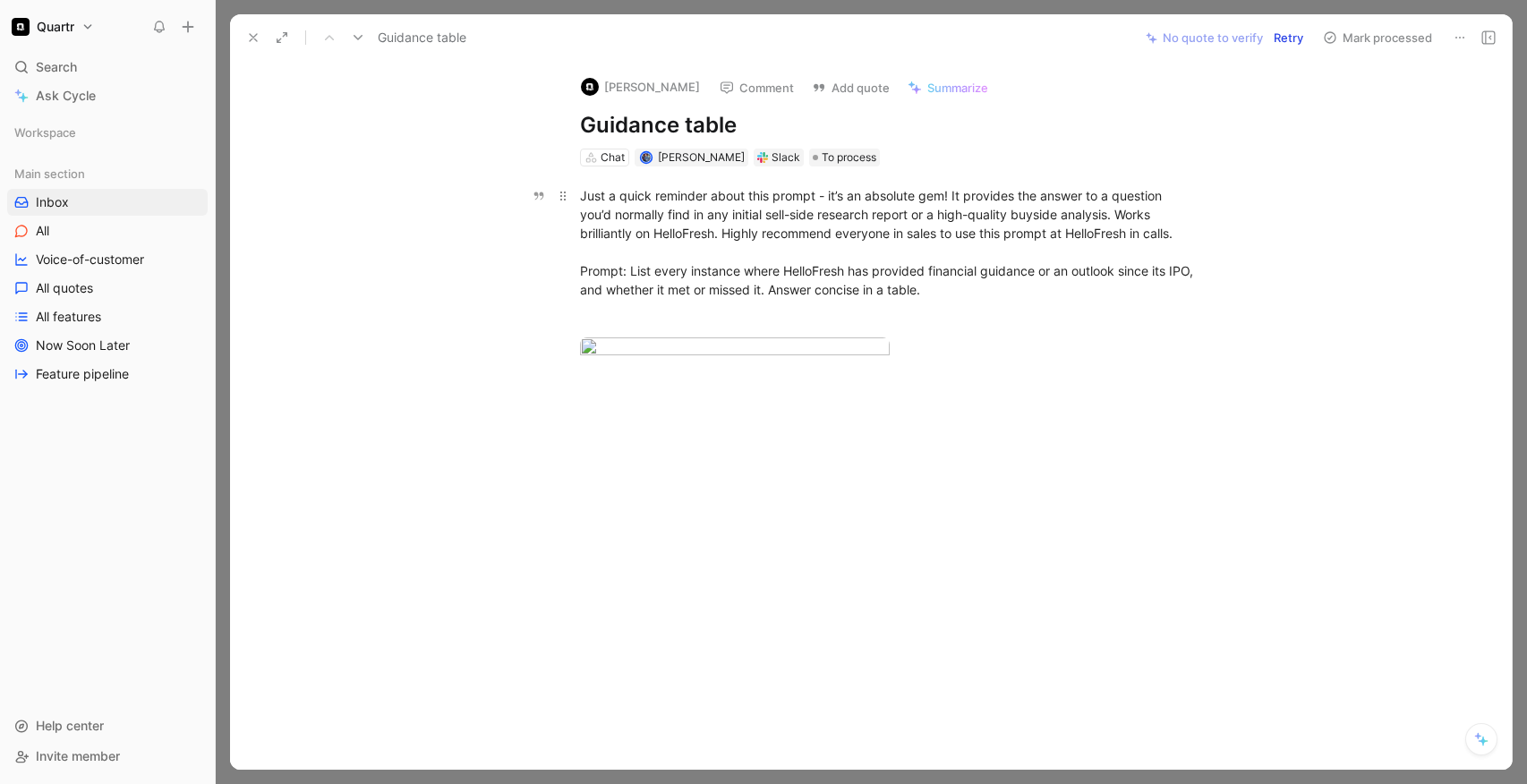 drag, startPoint x: 968, startPoint y: 288, endPoint x: 572, endPoint y: 202, distance: 405.2308 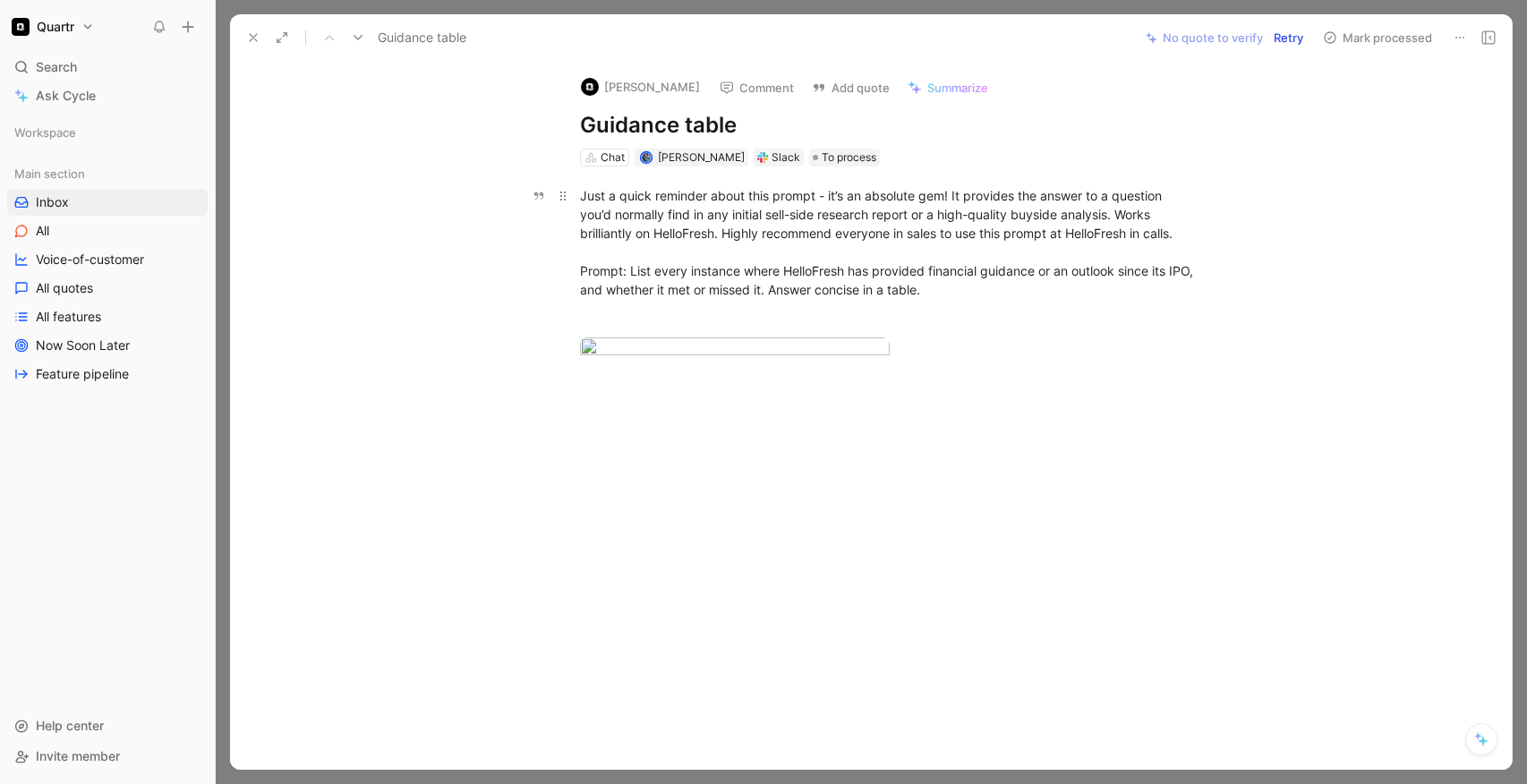 click on "Just a quick reminder about this prompt - it’s an absolute gem! It provides the answer to a question you’d normally find in any initial sell-side research report or a high-quality buyside analysis. Works brilliantly on HelloFresh. Highly recommend everyone in sales to use this prompt at HelloFresh in calls. Prompt: List every instance where HelloFresh has provided financial guidance or an outlook since its IPO, and whether it met or missed it. Answer concise in a table." at bounding box center [890, 243] 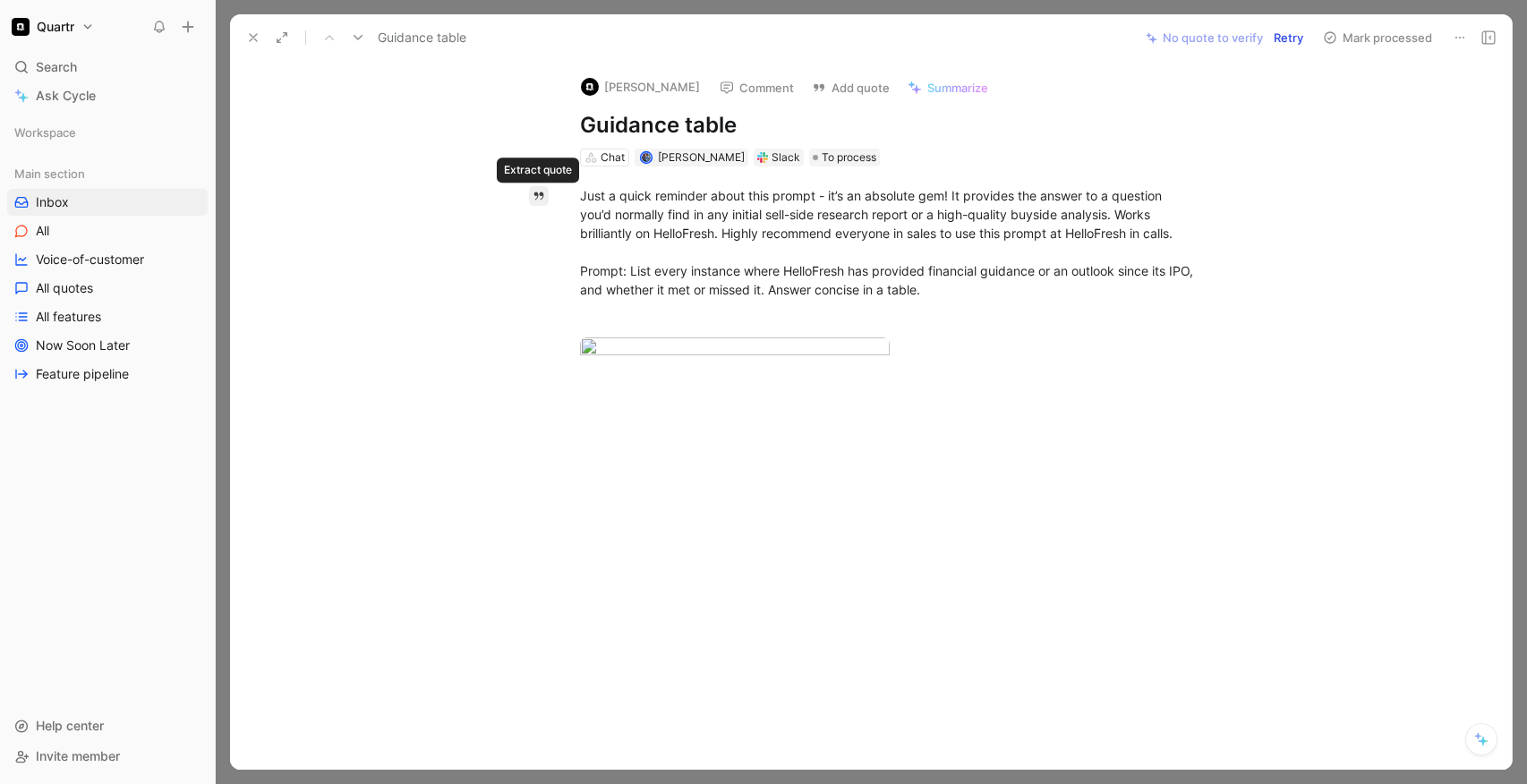 click 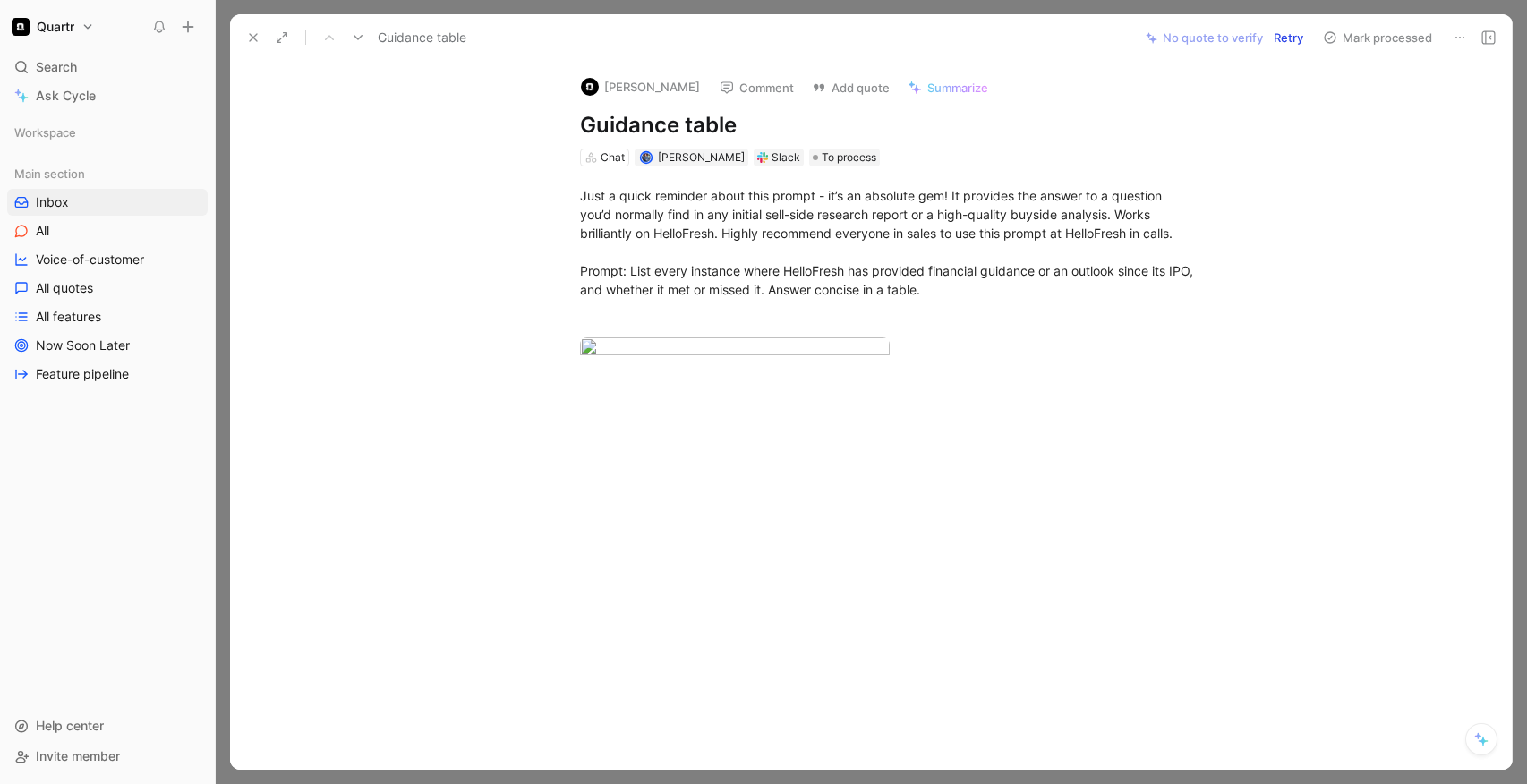 click 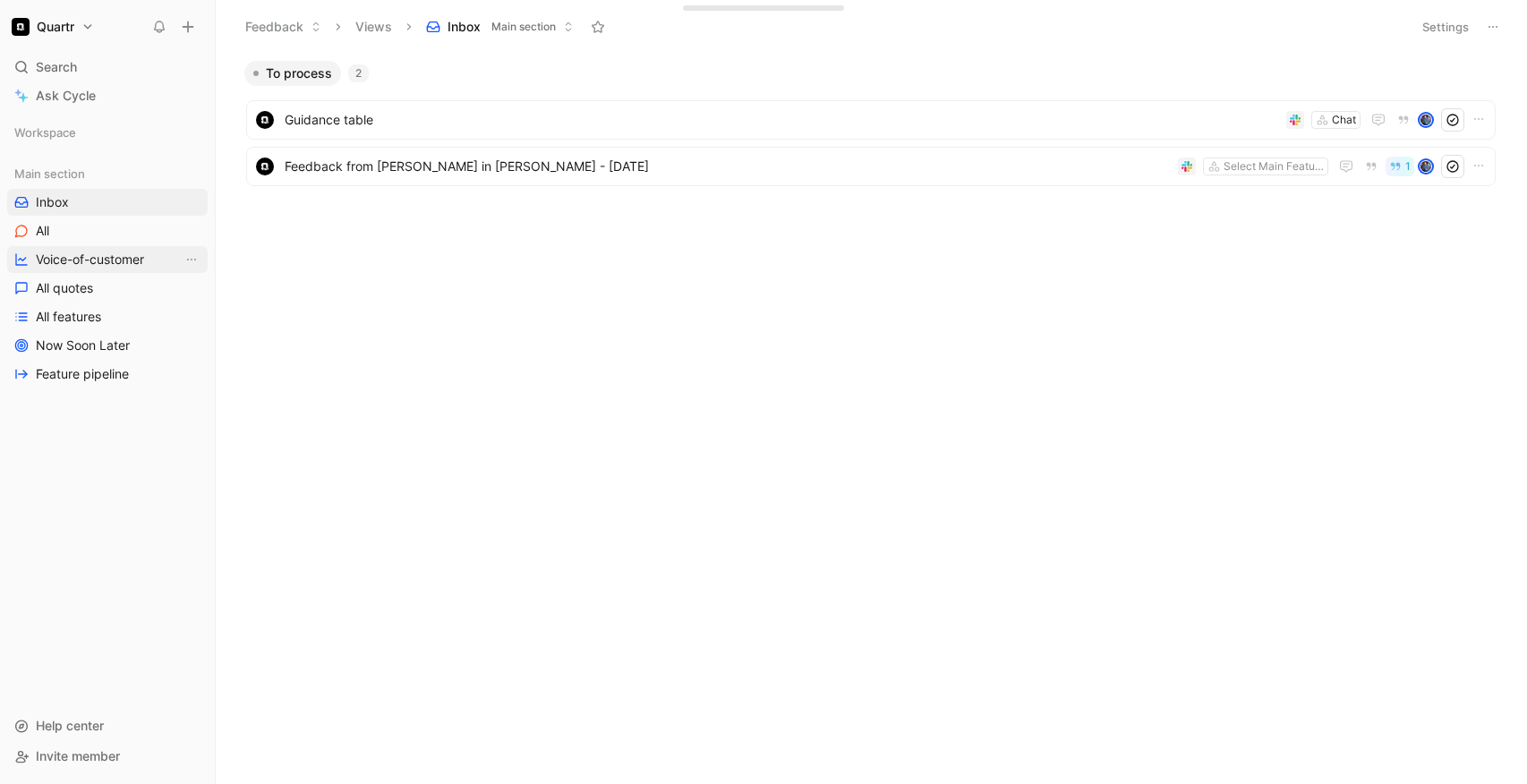 click on "Voice-of-customer" at bounding box center [90, 260] 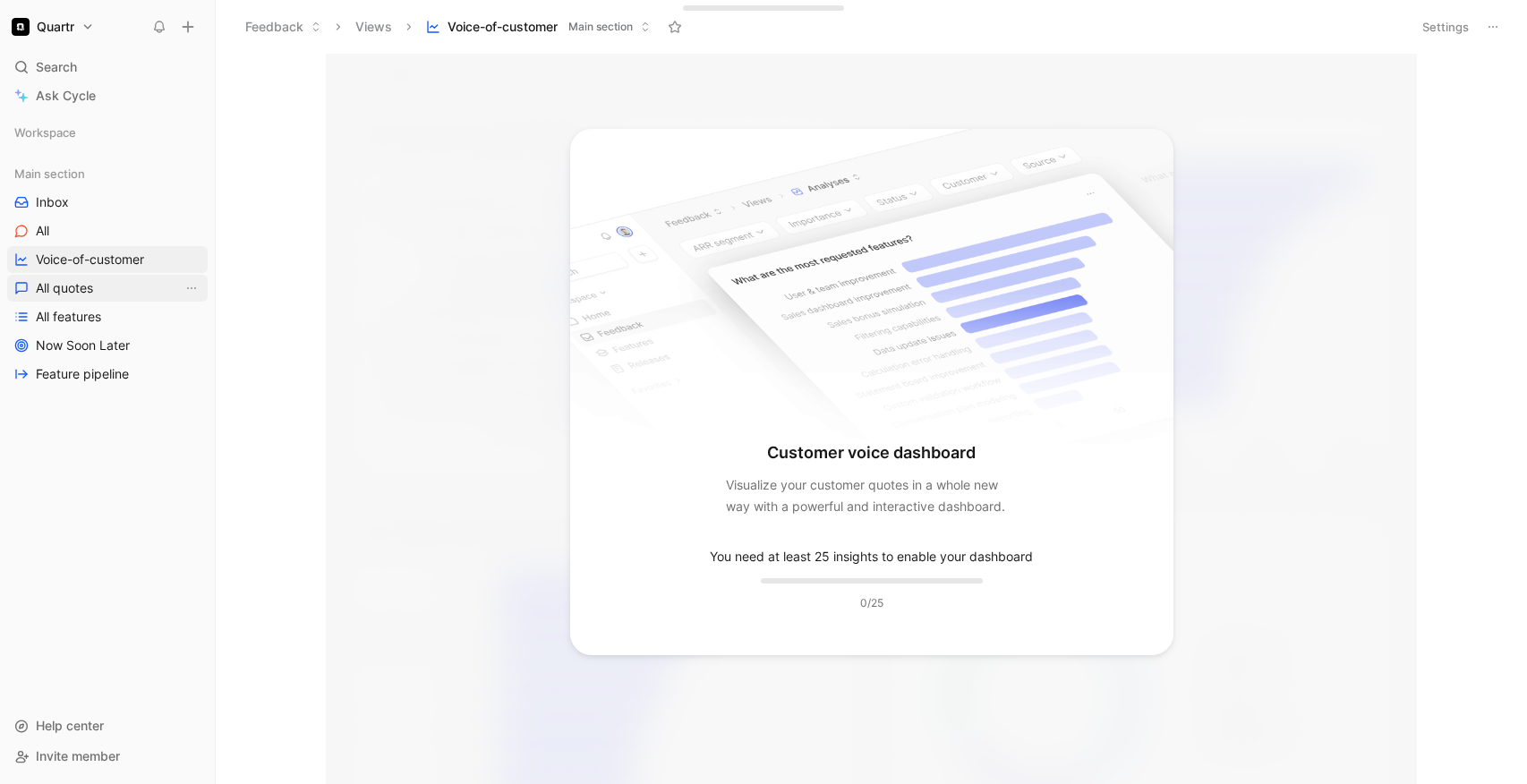 click on "All quotes" at bounding box center (64, 288) 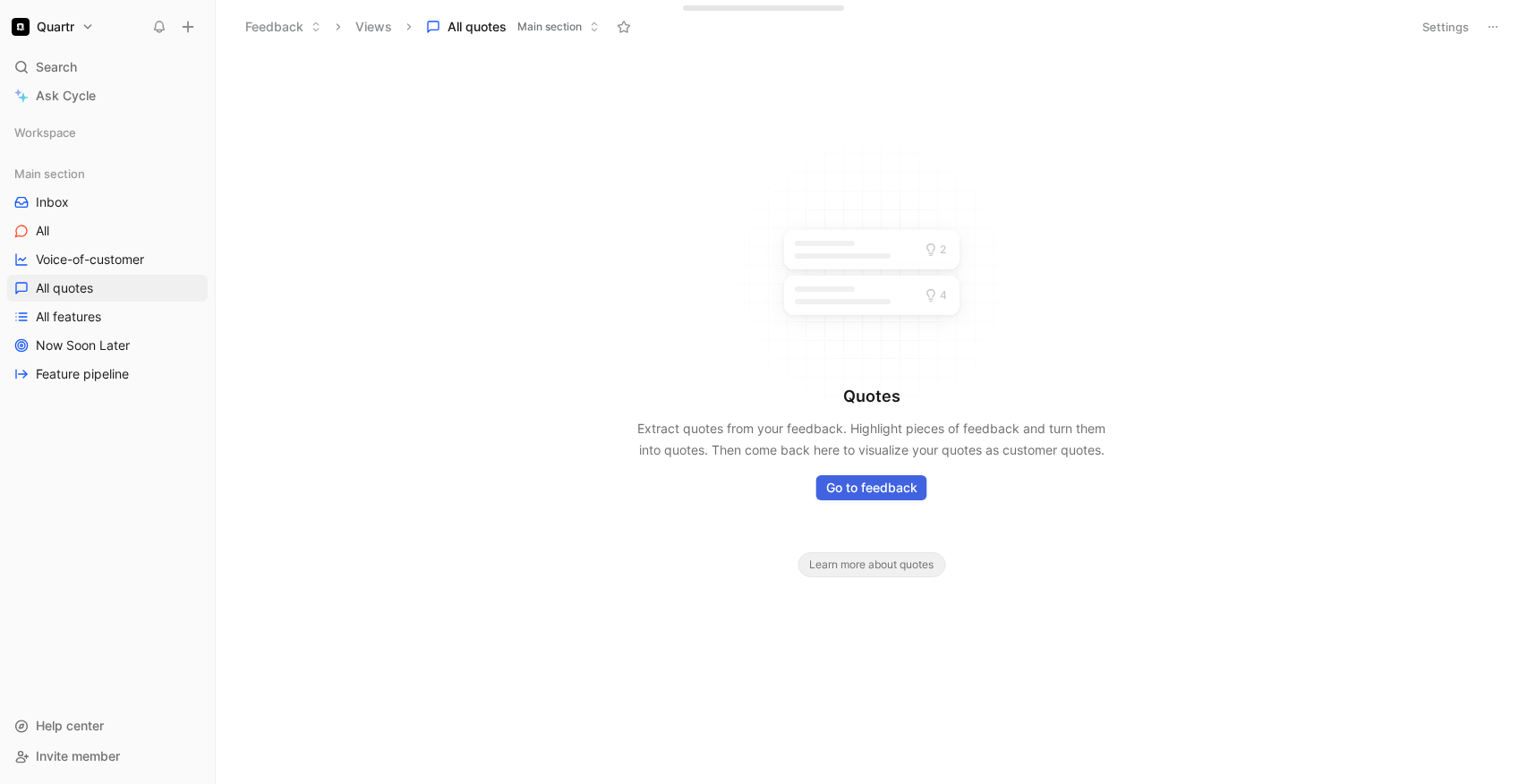click on "Go to feedback" at bounding box center (872, 488) 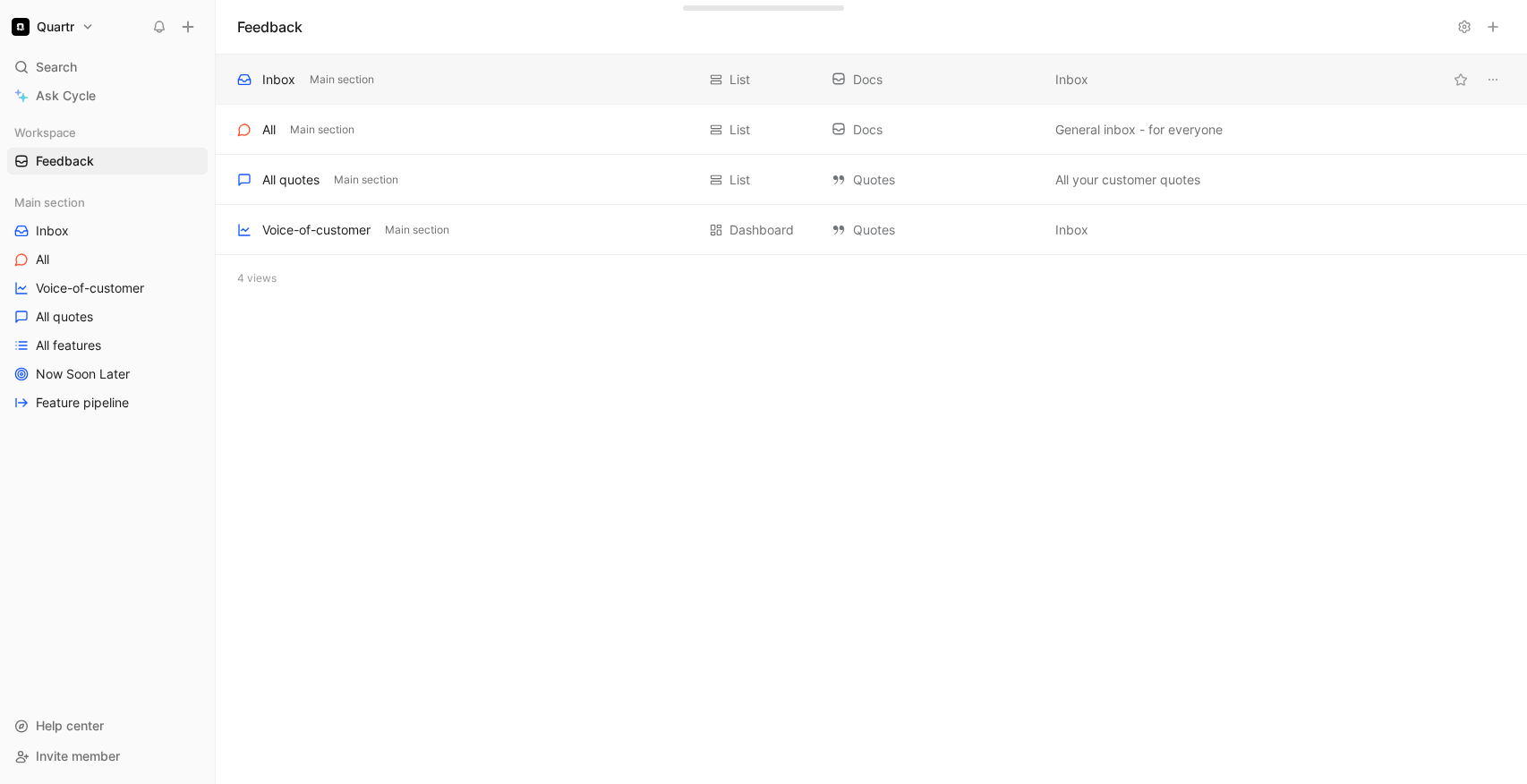 click on "Inbox Main section" at bounding box center (466, 80) 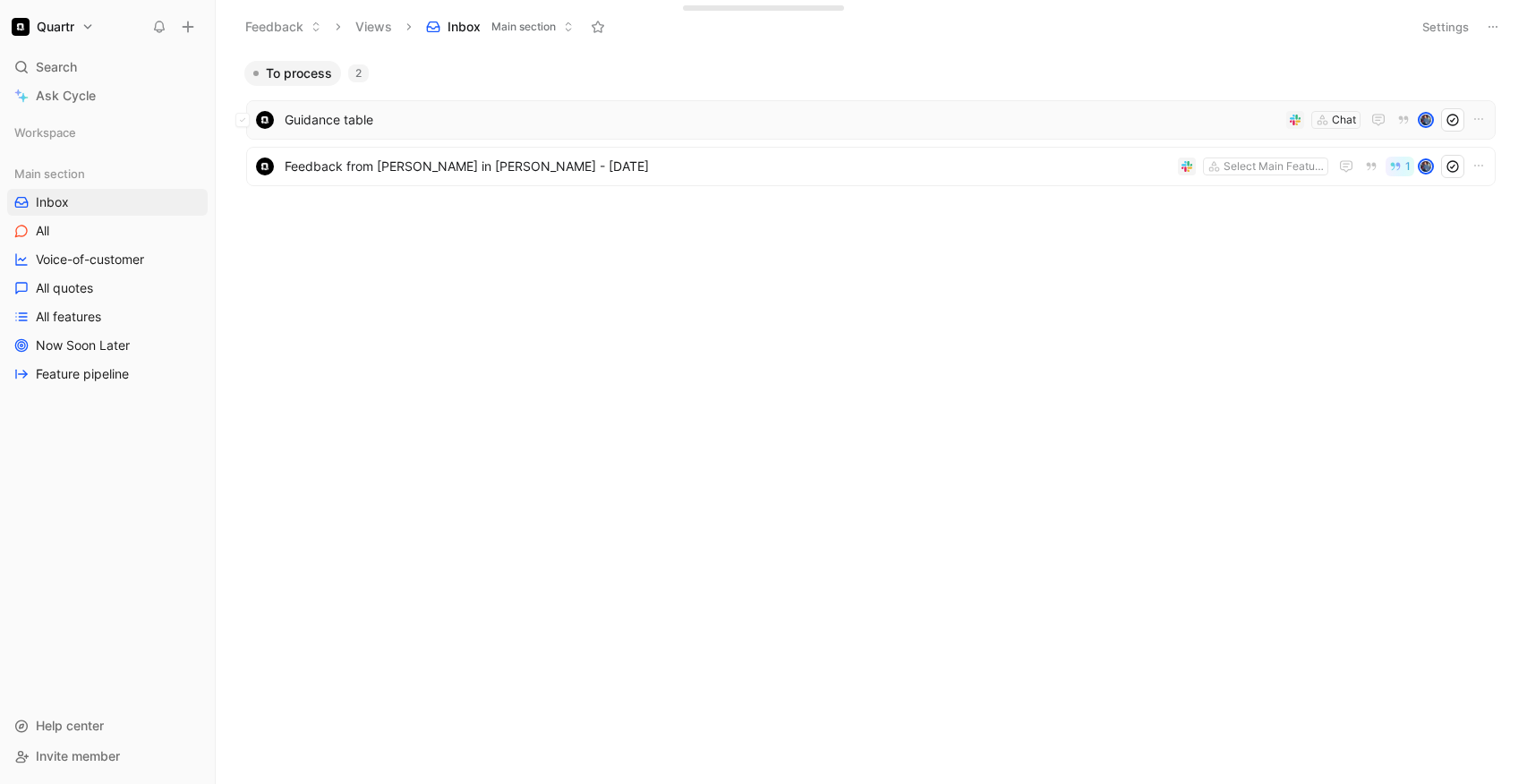 click on "Guidance table" at bounding box center (781, 120) 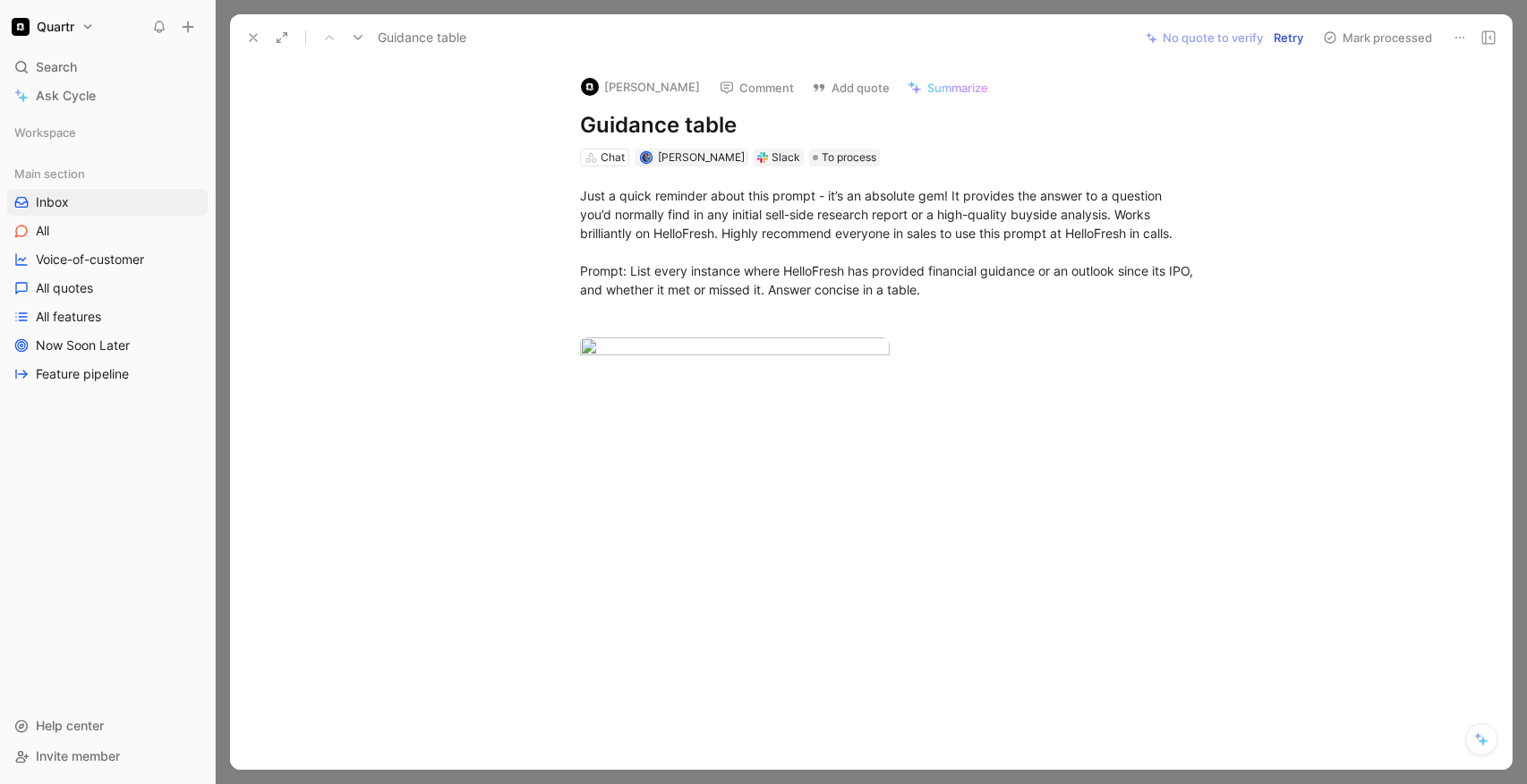 click at bounding box center (1460, 38) 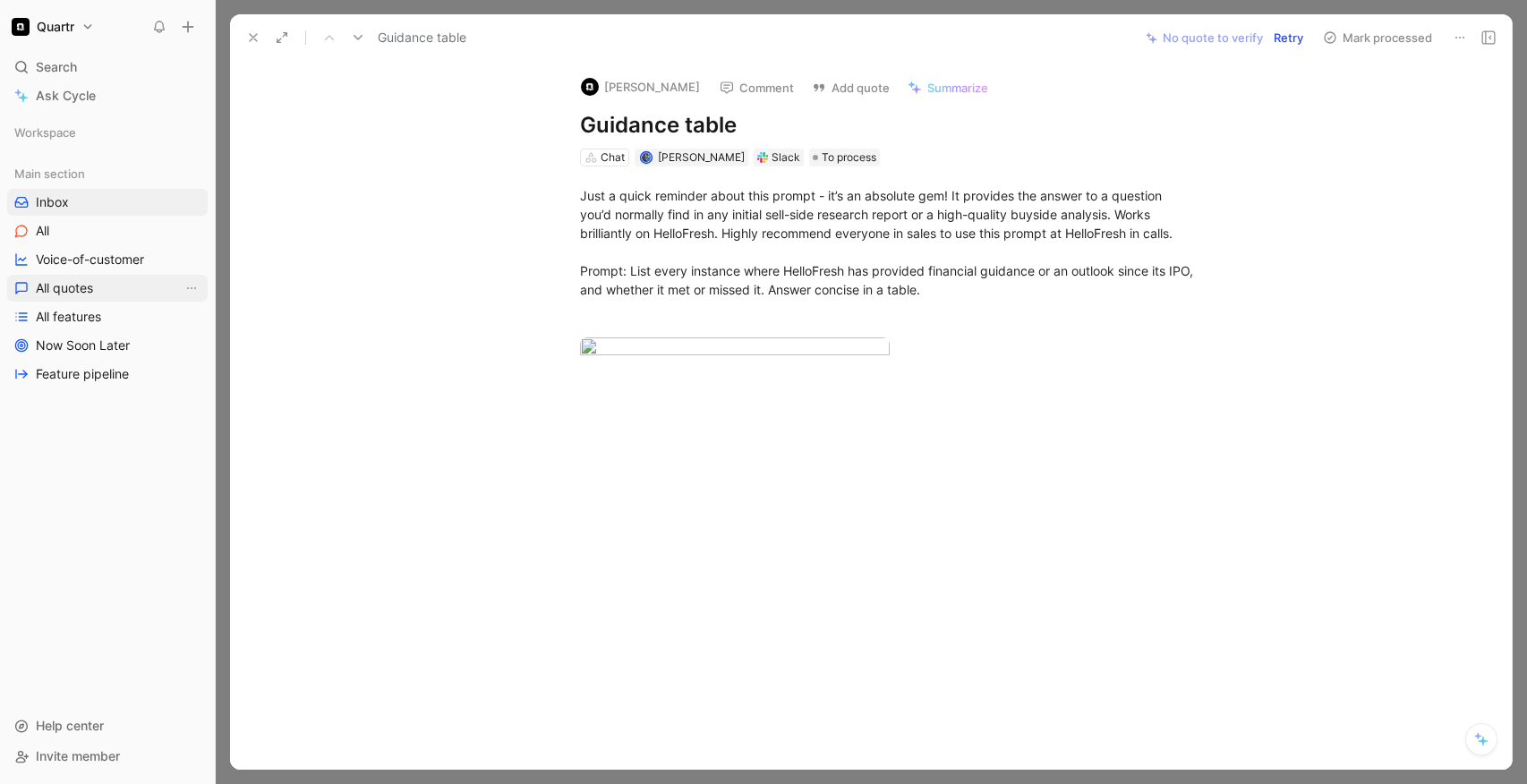 click on "All quotes" at bounding box center [64, 288] 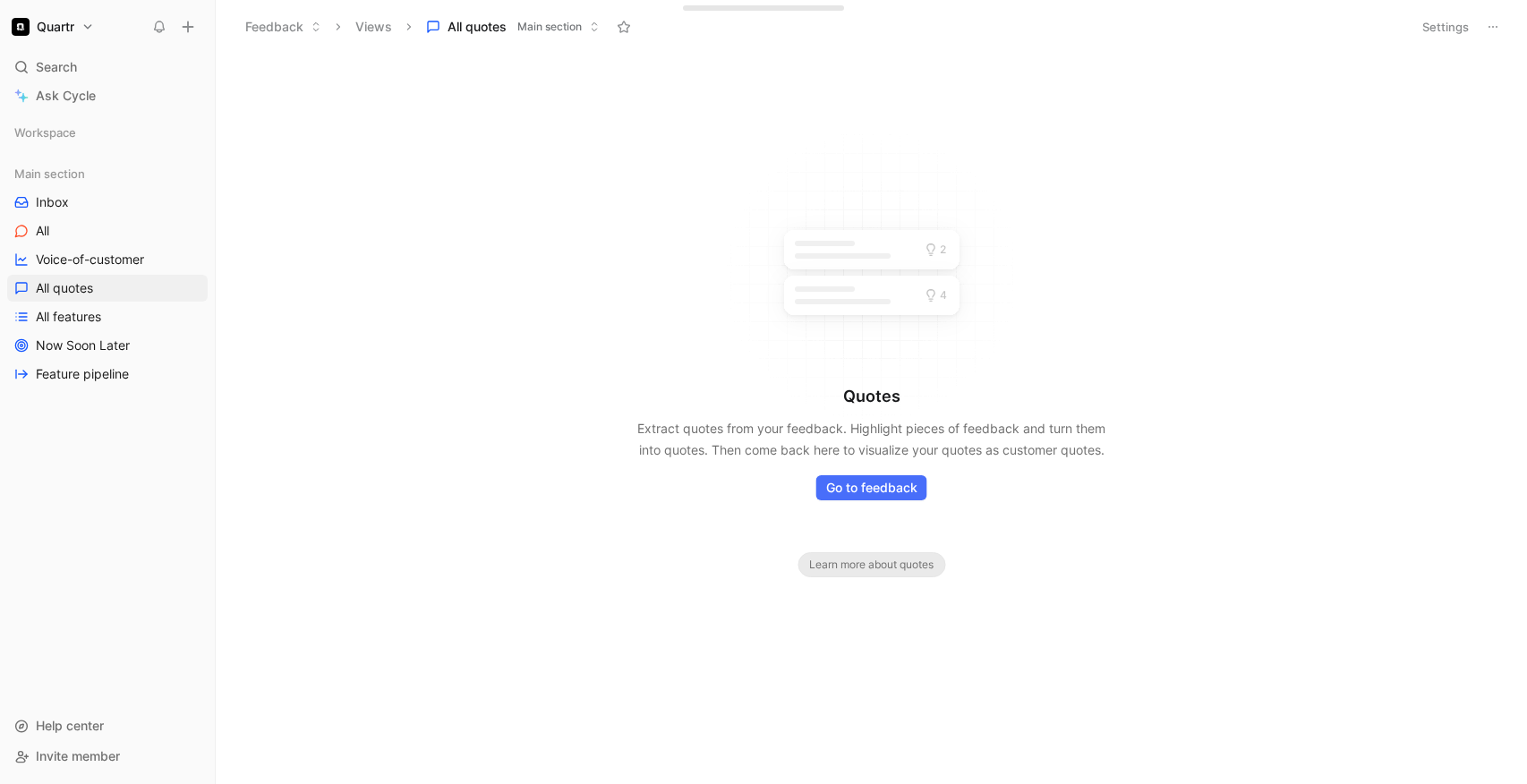 click on "Learn more about quotes" at bounding box center [871, 565] 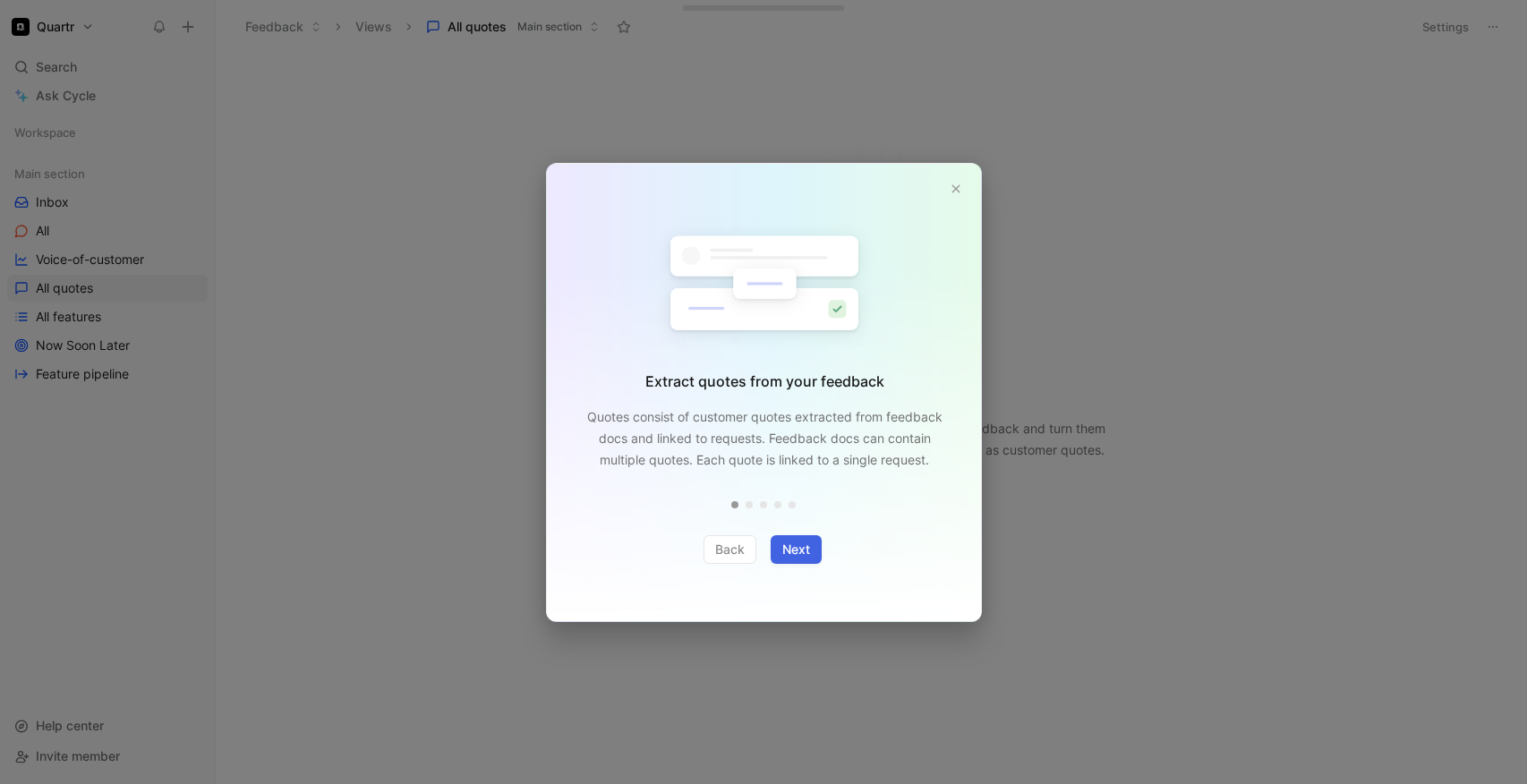 click on "Next" at bounding box center [796, 550] 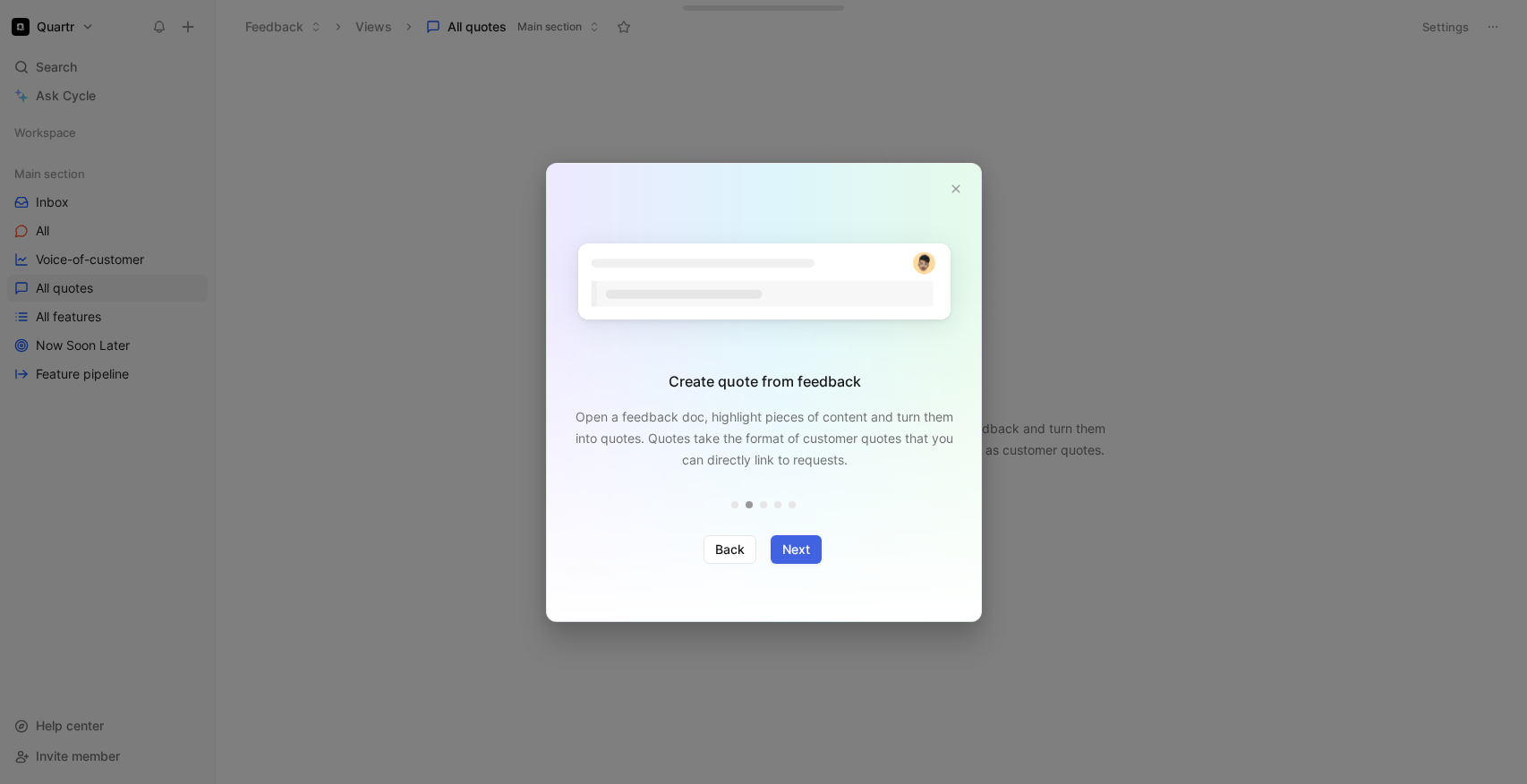 click on "Next" at bounding box center [796, 550] 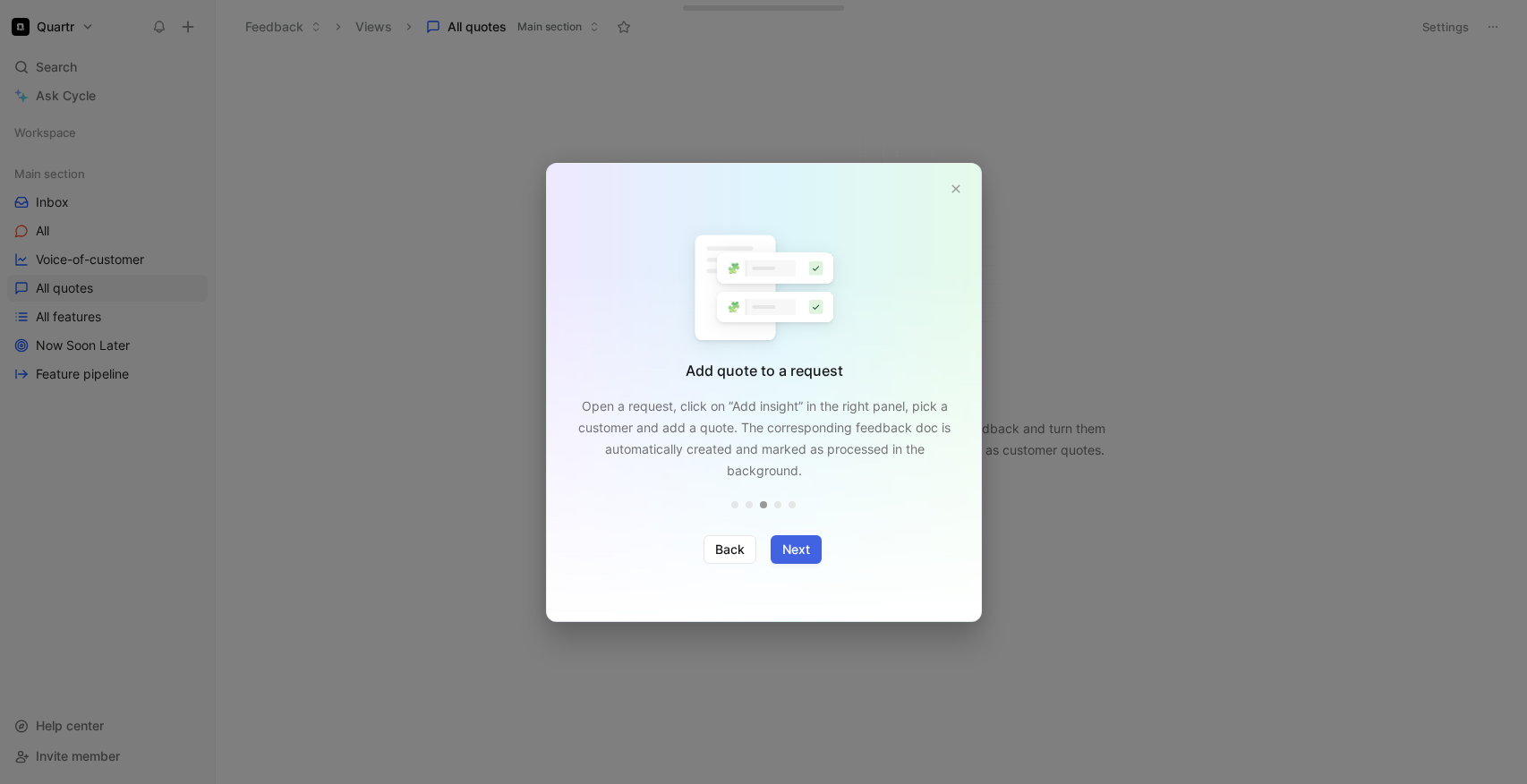 click on "Next" at bounding box center [796, 550] 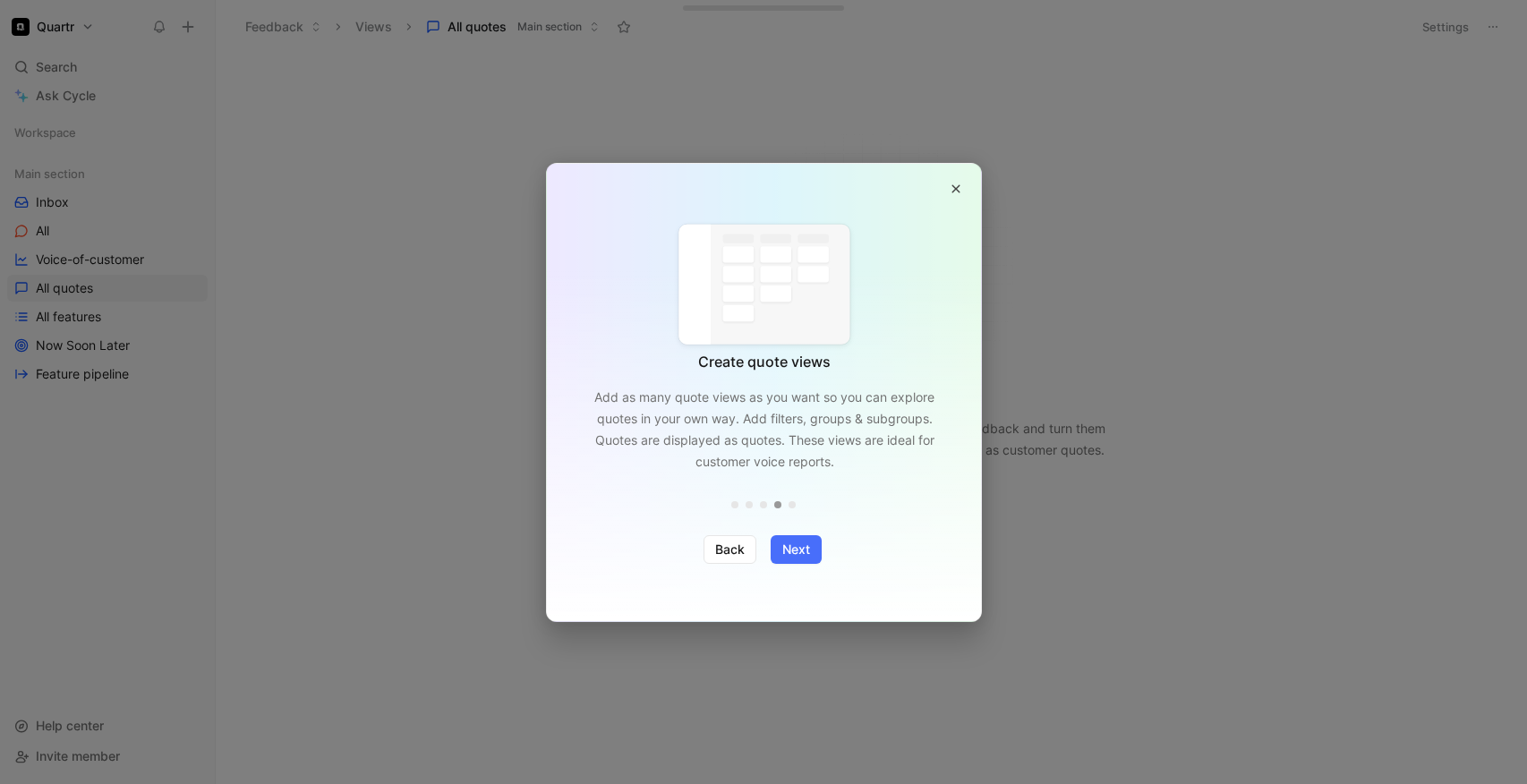 click 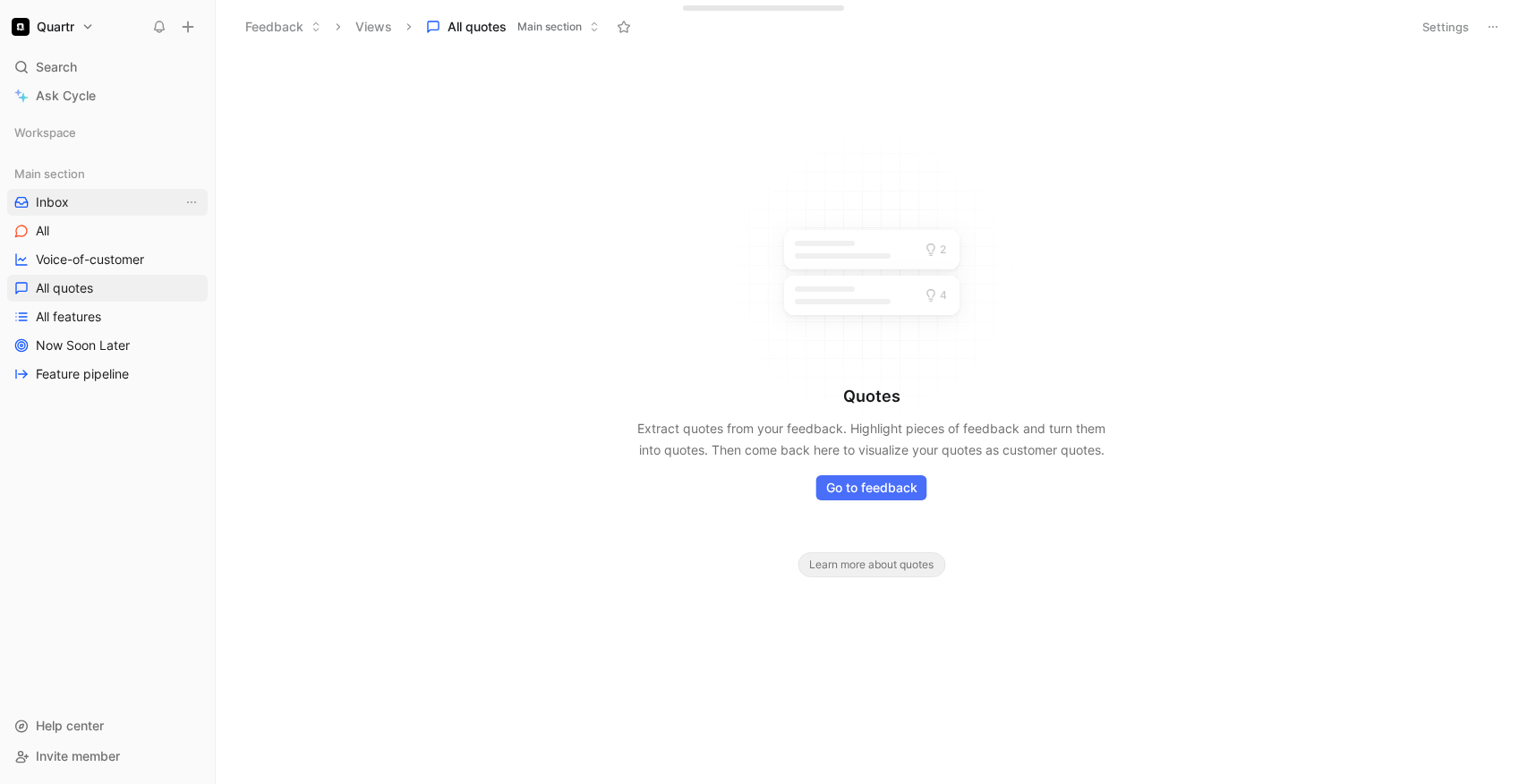 click on "Inbox" at bounding box center [107, 202] 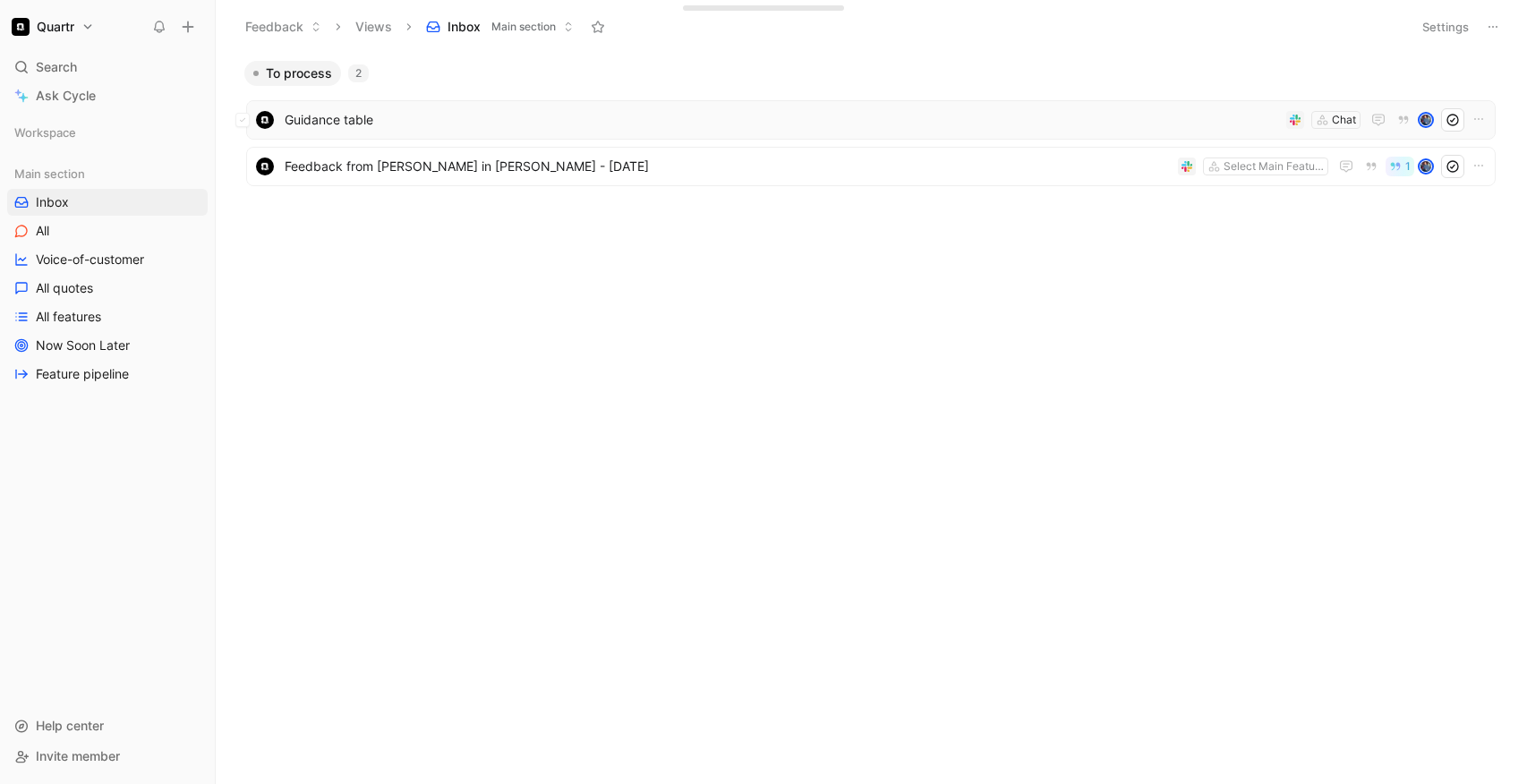 click on "Guidance table" at bounding box center (781, 120) 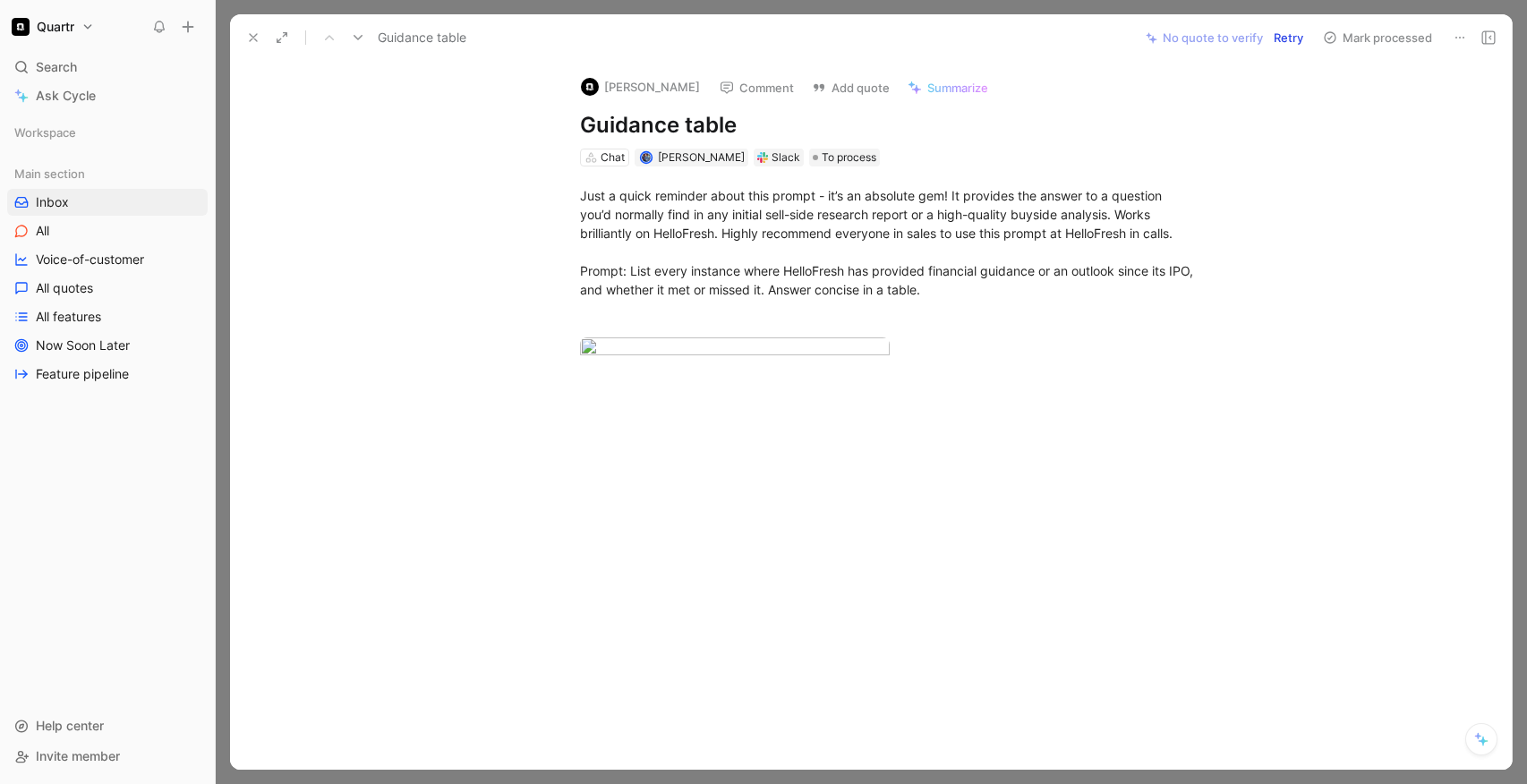 drag, startPoint x: 1187, startPoint y: 234, endPoint x: 480, endPoint y: 196, distance: 708.0205 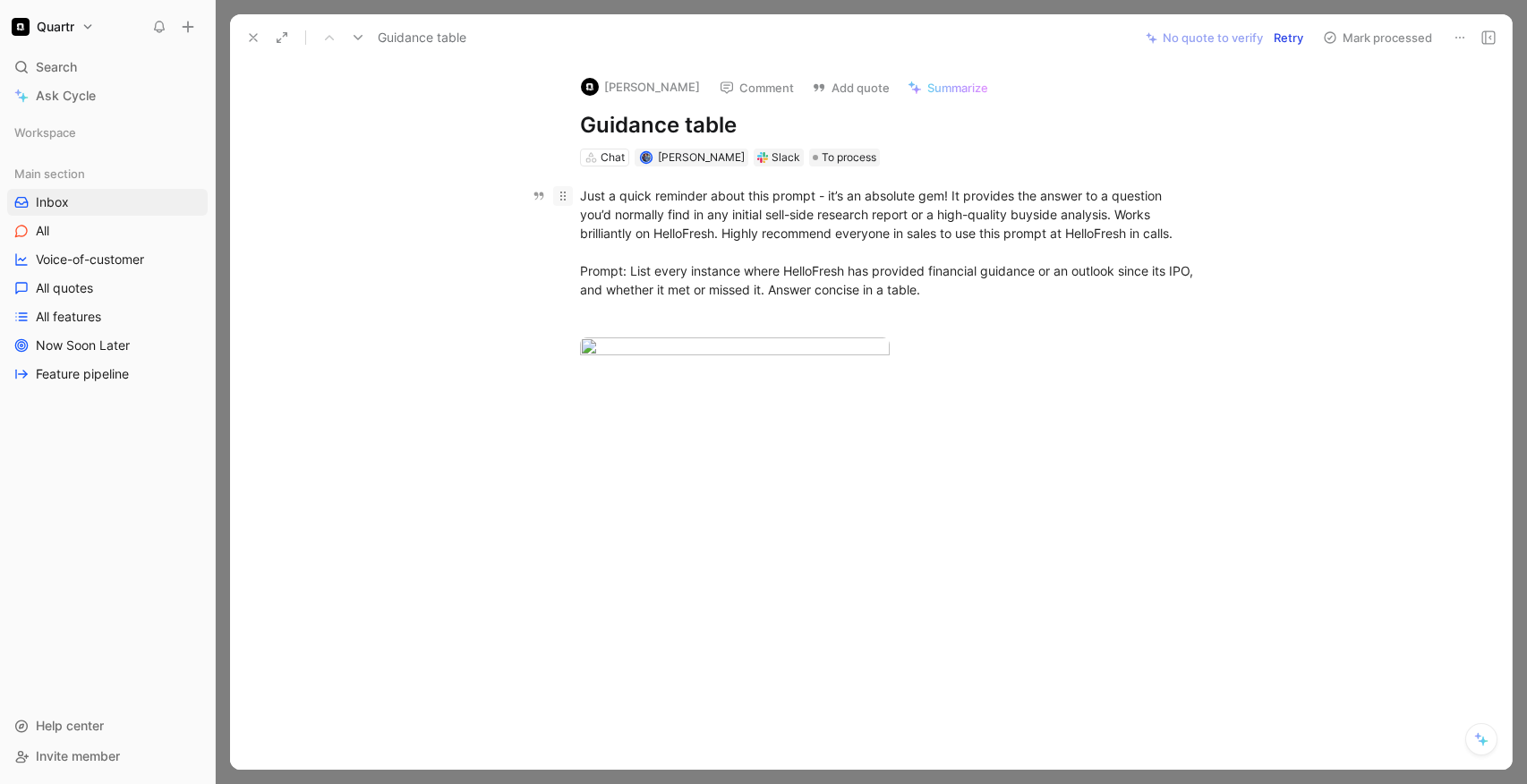 drag, startPoint x: 967, startPoint y: 292, endPoint x: 560, endPoint y: 200, distance: 417.2685 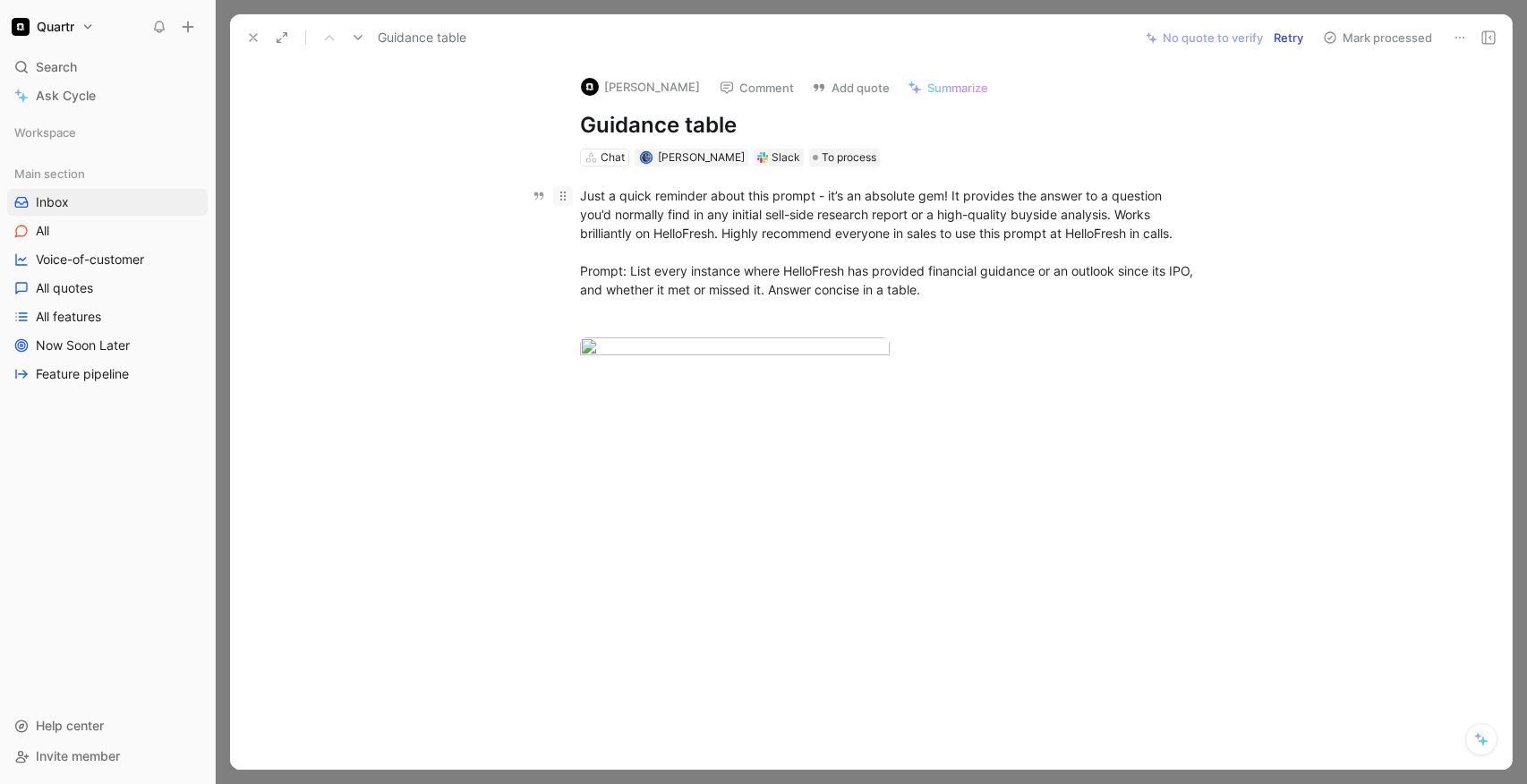 click on "Just a quick reminder about this prompt - it’s an absolute gem! It provides the answer to a question you’d normally find in any initial sell-side research report or a high-quality buyside analysis. Works brilliantly on HelloFresh. Highly recommend everyone in sales to use this prompt at HelloFresh in calls. Prompt: List every instance where HelloFresh has provided financial guidance or an outlook since its IPO, and whether it met or missed it. Answer concise in a table." at bounding box center [890, 243] 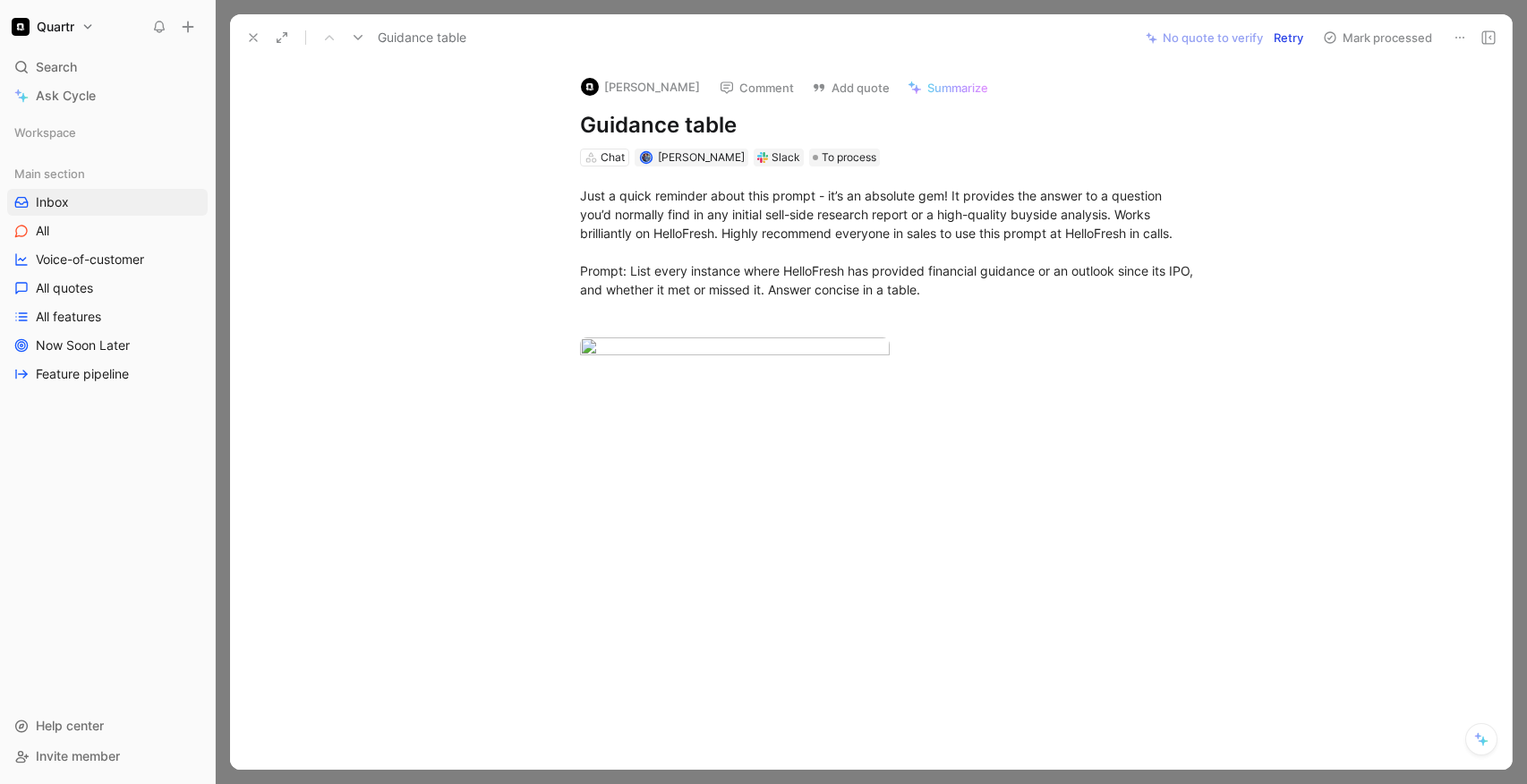 click on "Just a quick reminder about this prompt - it’s an absolute gem! It provides the answer to a question you’d normally find in any initial sell-side research report or a high-quality buyside analysis. Works brilliantly on HelloFresh. Highly recommend everyone in sales to use this prompt at HelloFresh in calls. Prompt: List every instance where HelloFresh has provided financial guidance or an outlook since its IPO, and whether it met or missed it. Answer concise in a table." at bounding box center [890, 286] 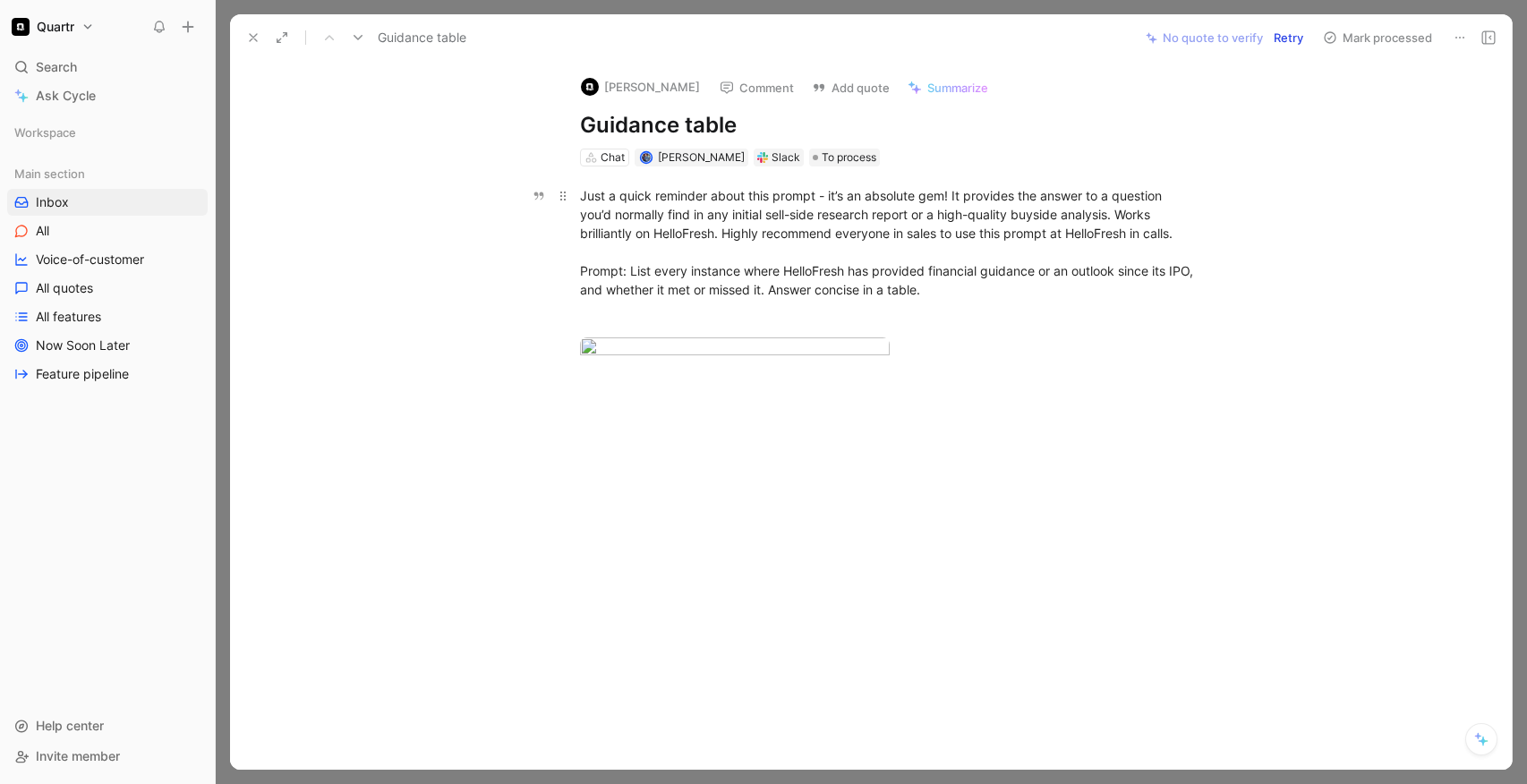 drag, startPoint x: 574, startPoint y: 195, endPoint x: 1191, endPoint y: 243, distance: 618.86428 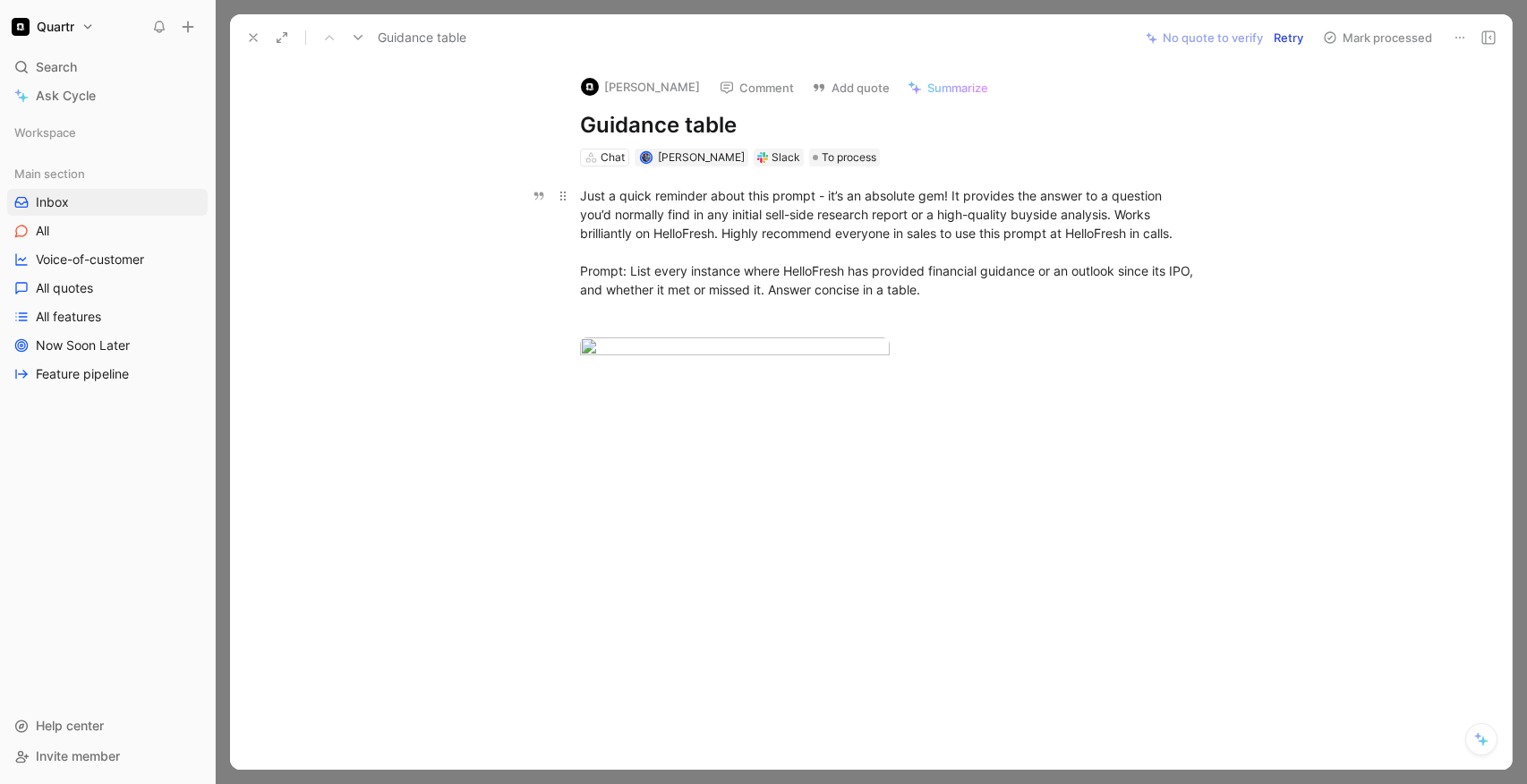click on "Just a quick reminder about this prompt - it’s an absolute gem! It provides the answer to a question you’d normally find in any initial sell-side research report or a high-quality buyside analysis. Works brilliantly on HelloFresh. Highly recommend everyone in sales to use this prompt at HelloFresh in calls. Prompt: List every instance where HelloFresh has provided financial guidance or an outlook since its IPO, and whether it met or missed it. Answer concise in a table." at bounding box center [890, 243] 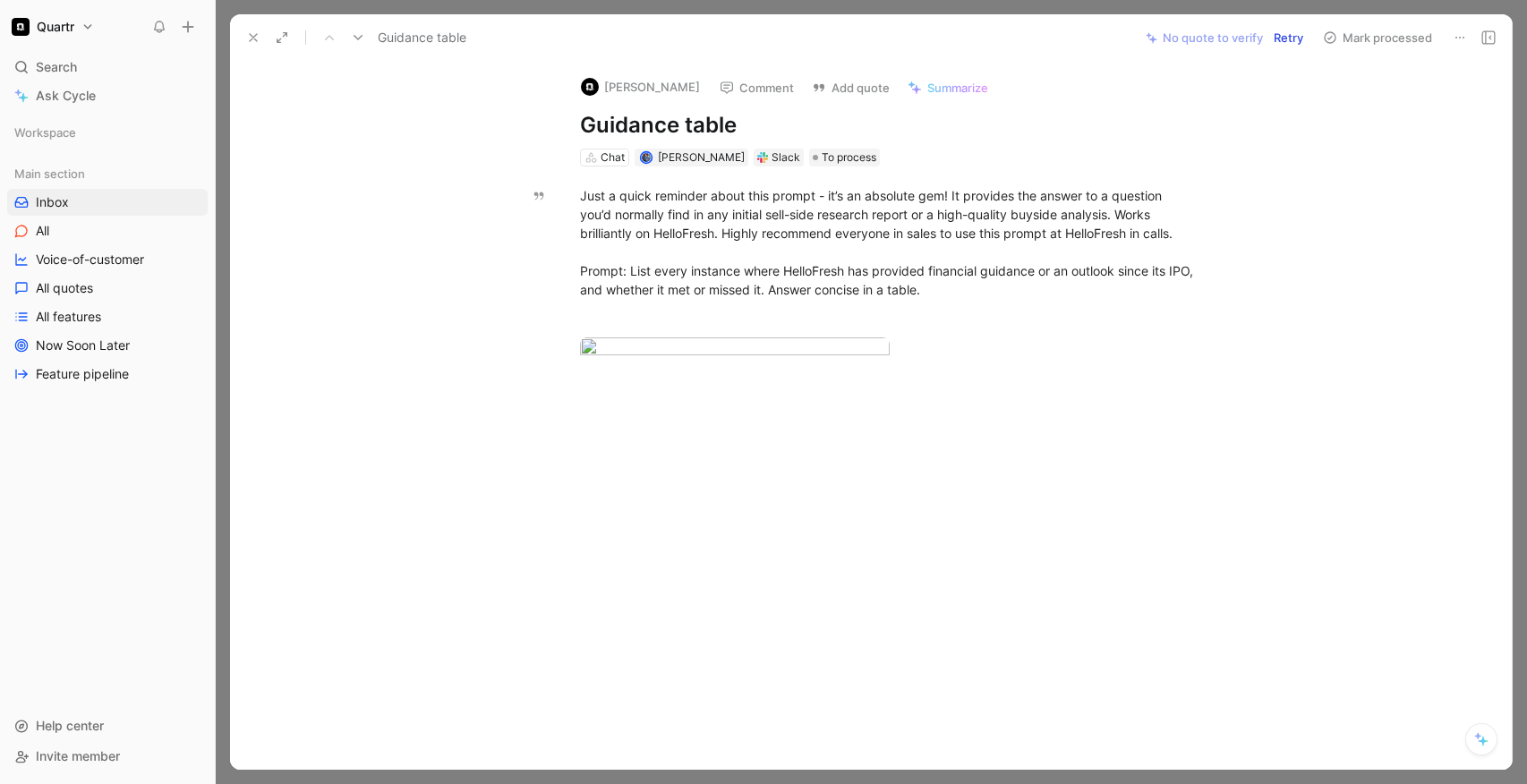 click on "Quote" at bounding box center (633, -89) 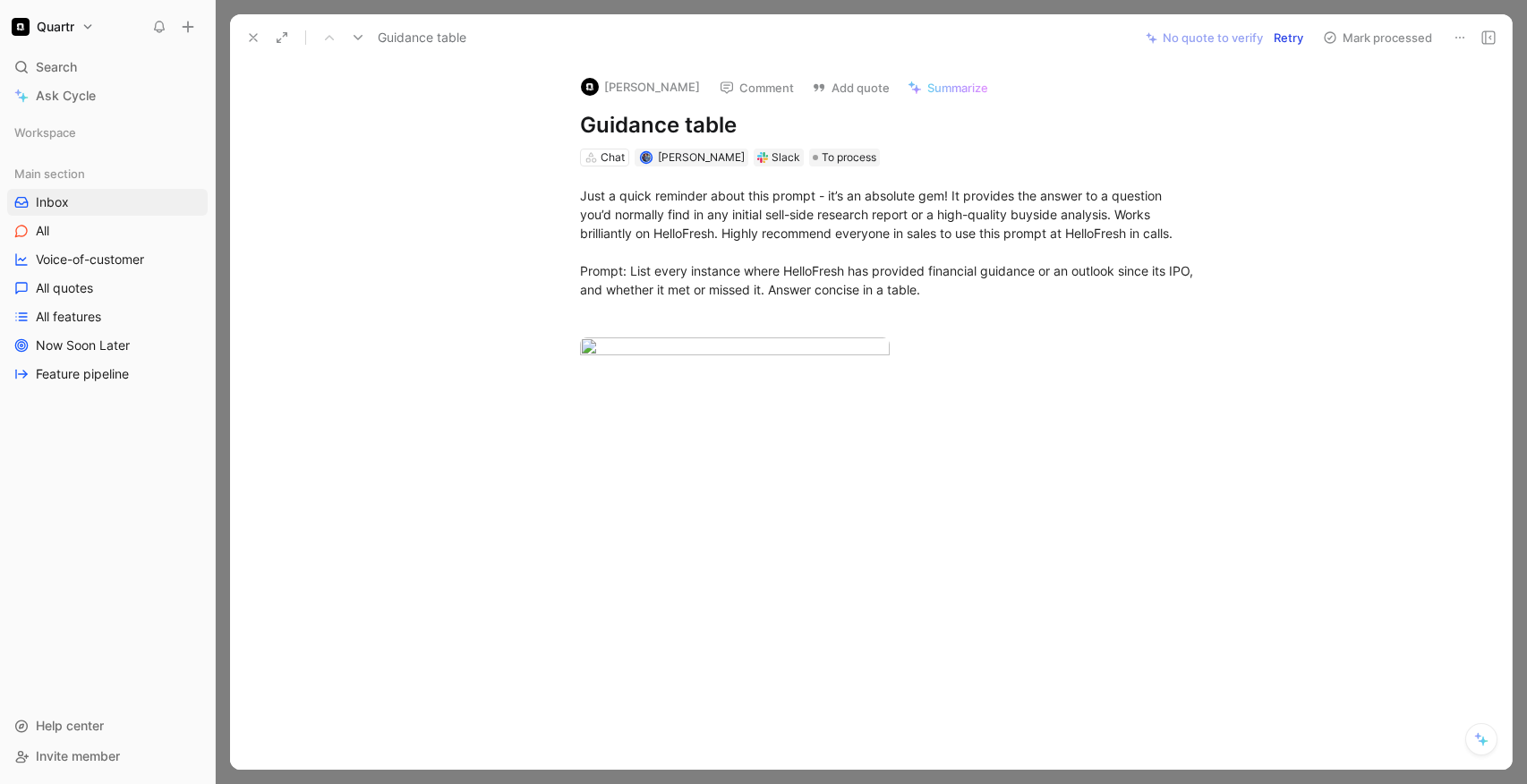 click on "Just a quick reminder about this prompt - it’s an absolute gem! It provides the answer to a question you’d normally find in any initial sell-side research report or a high-quality buyside analysis. Works brilliantly on HelloFresh. Highly recommend everyone in sales to use this prompt at HelloFresh in calls. Prompt: List every instance where HelloFresh has provided financial guidance or an outlook since its IPO, and whether it met or missed it. Answer concise in a table." at bounding box center (890, 286) 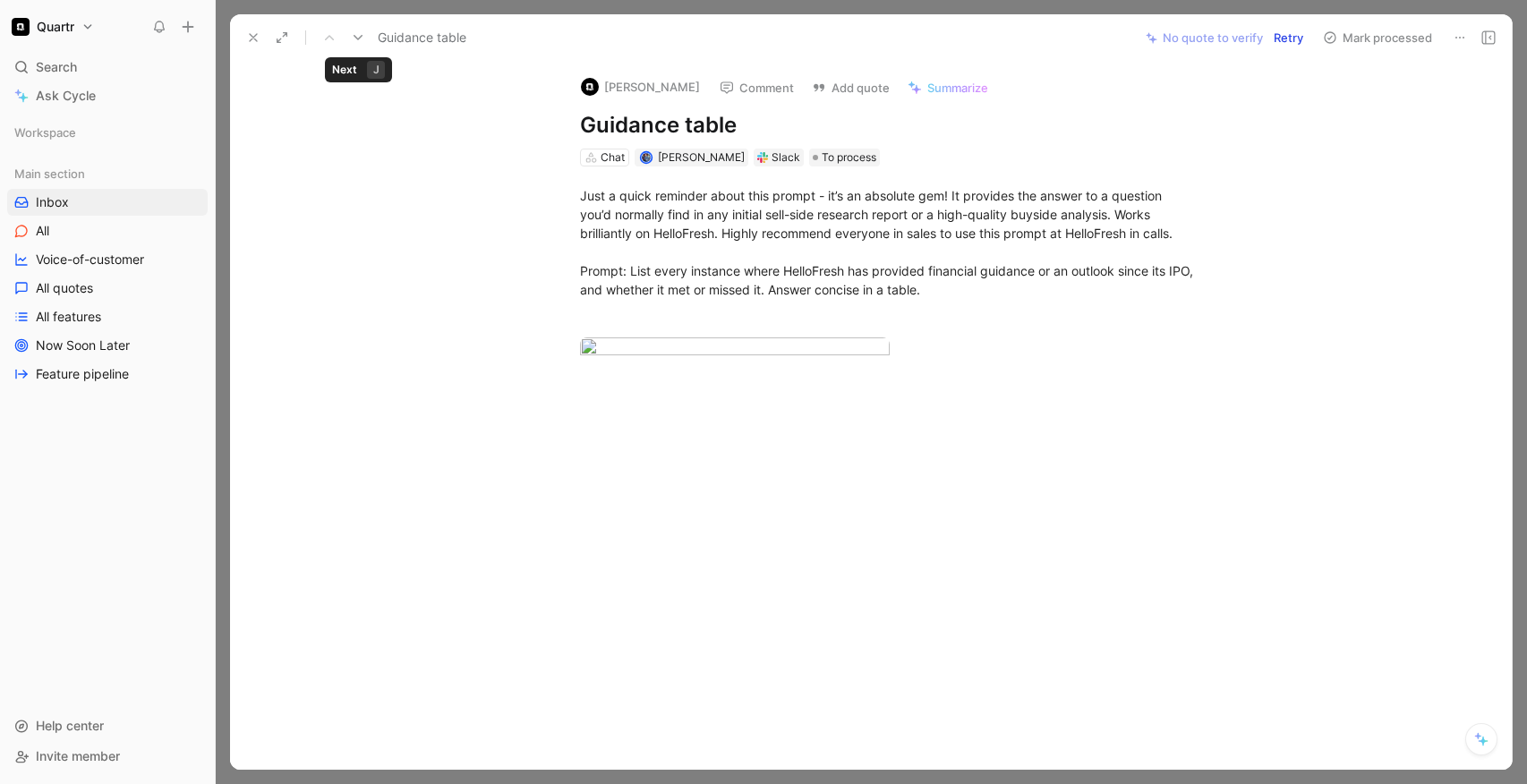click 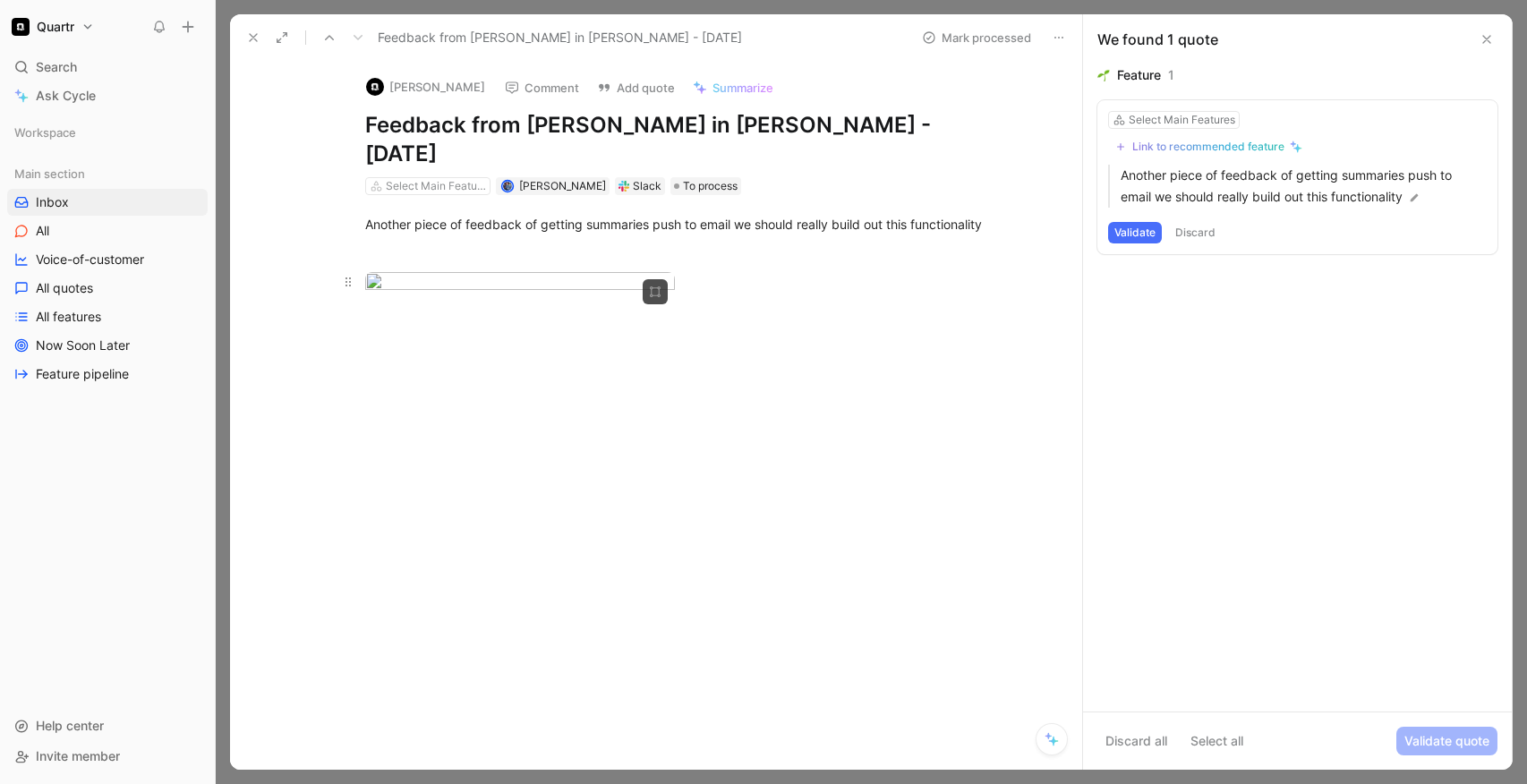 scroll, scrollTop: 0, scrollLeft: 0, axis: both 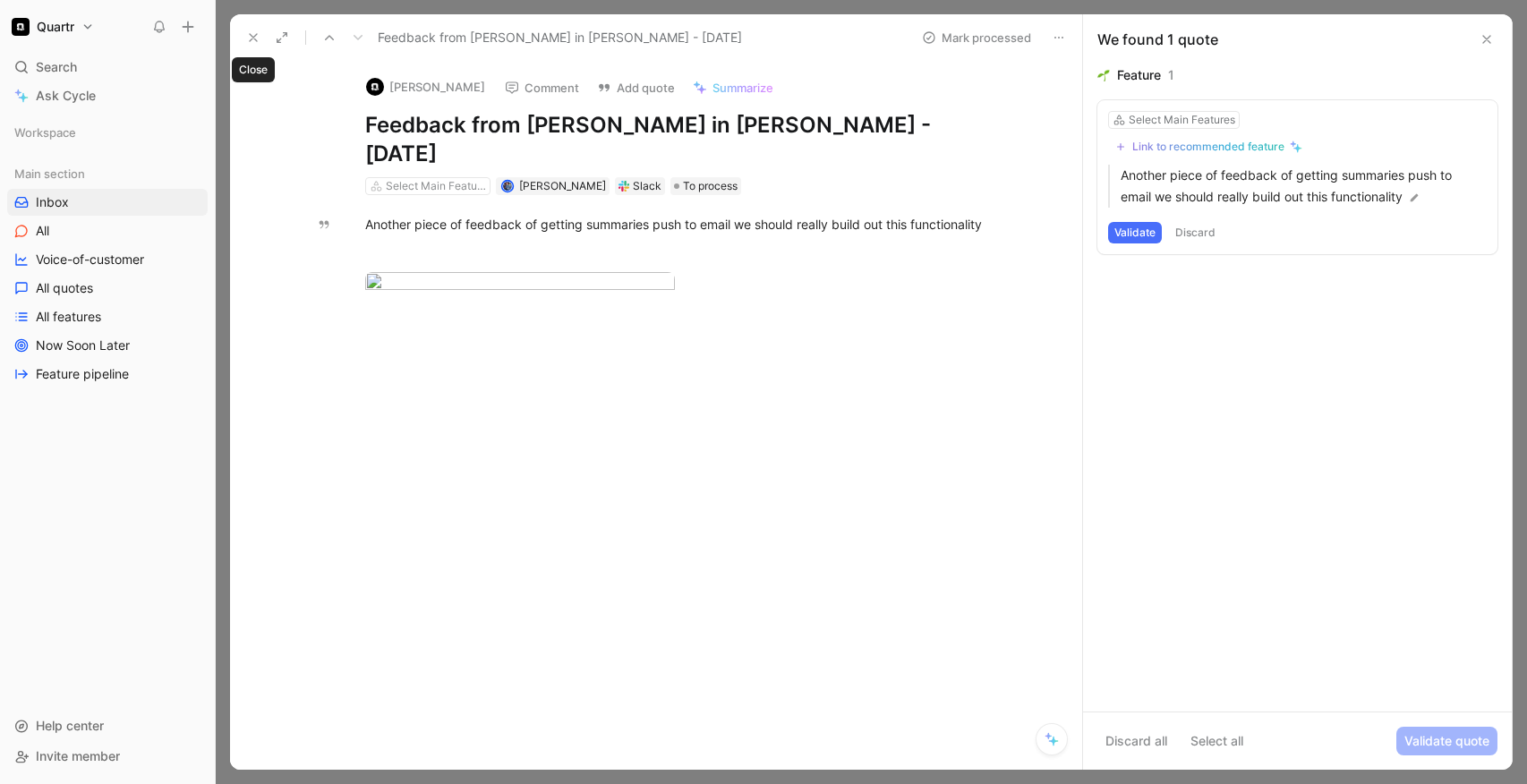 click 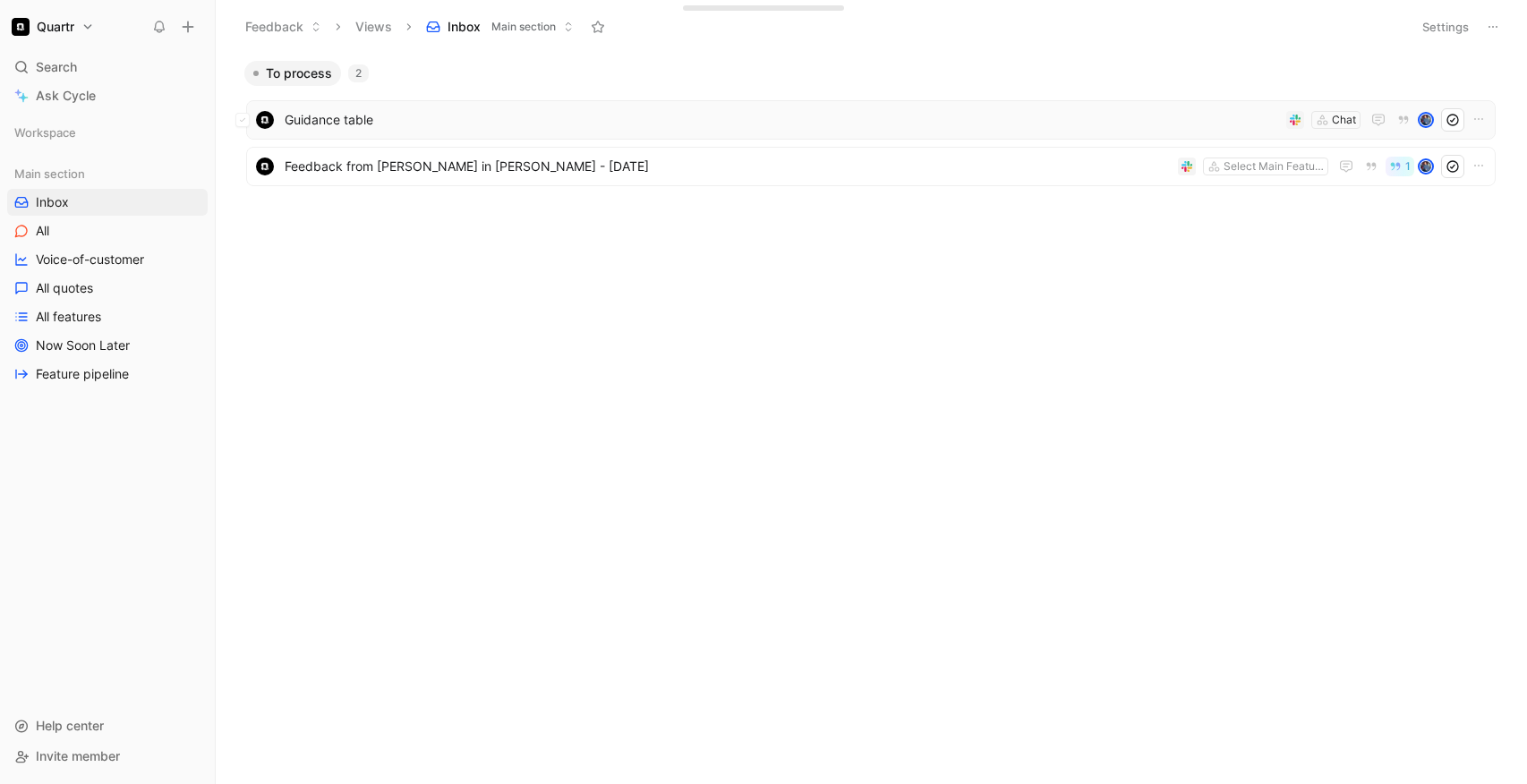 click on "Guidance table" at bounding box center (781, 120) 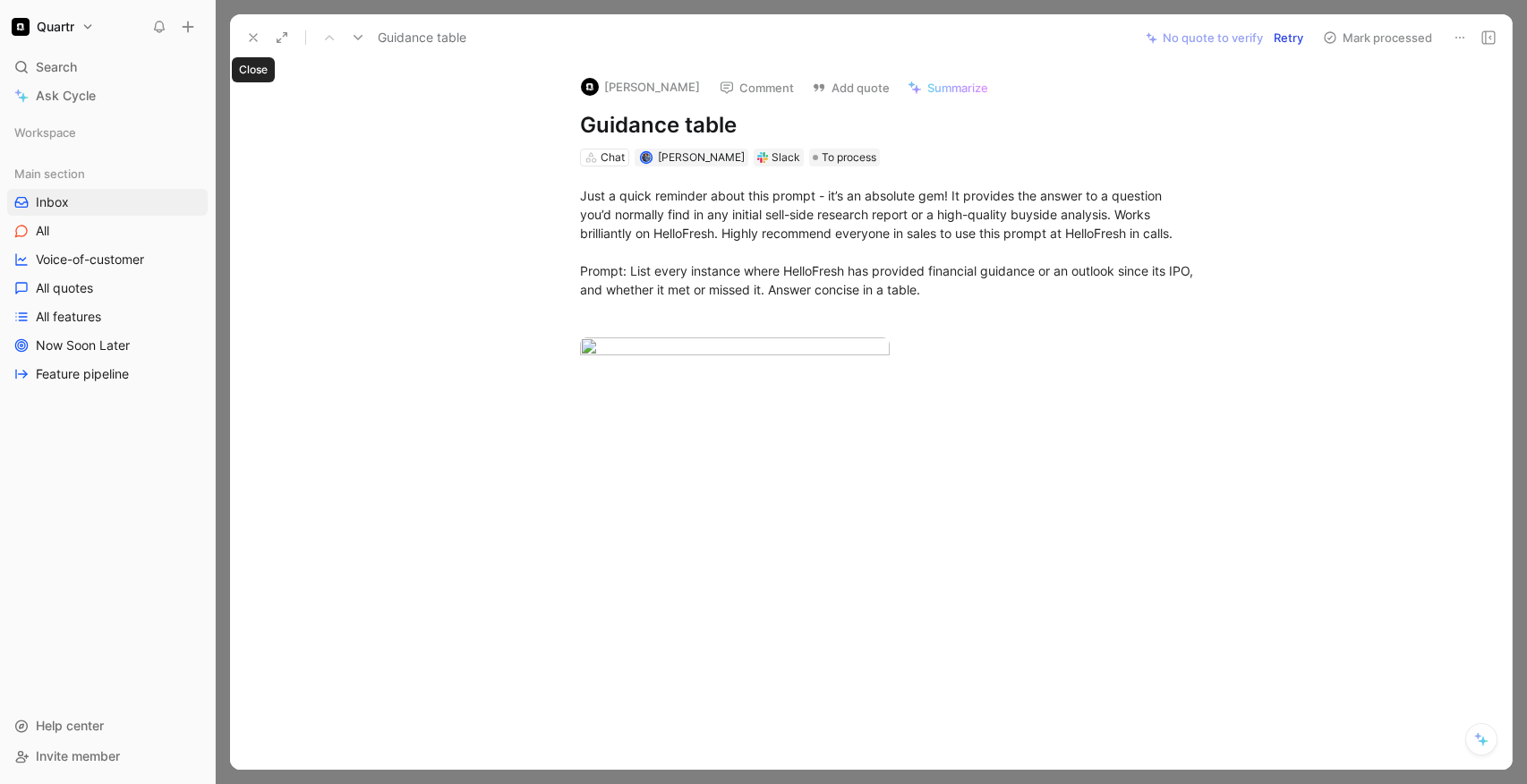click 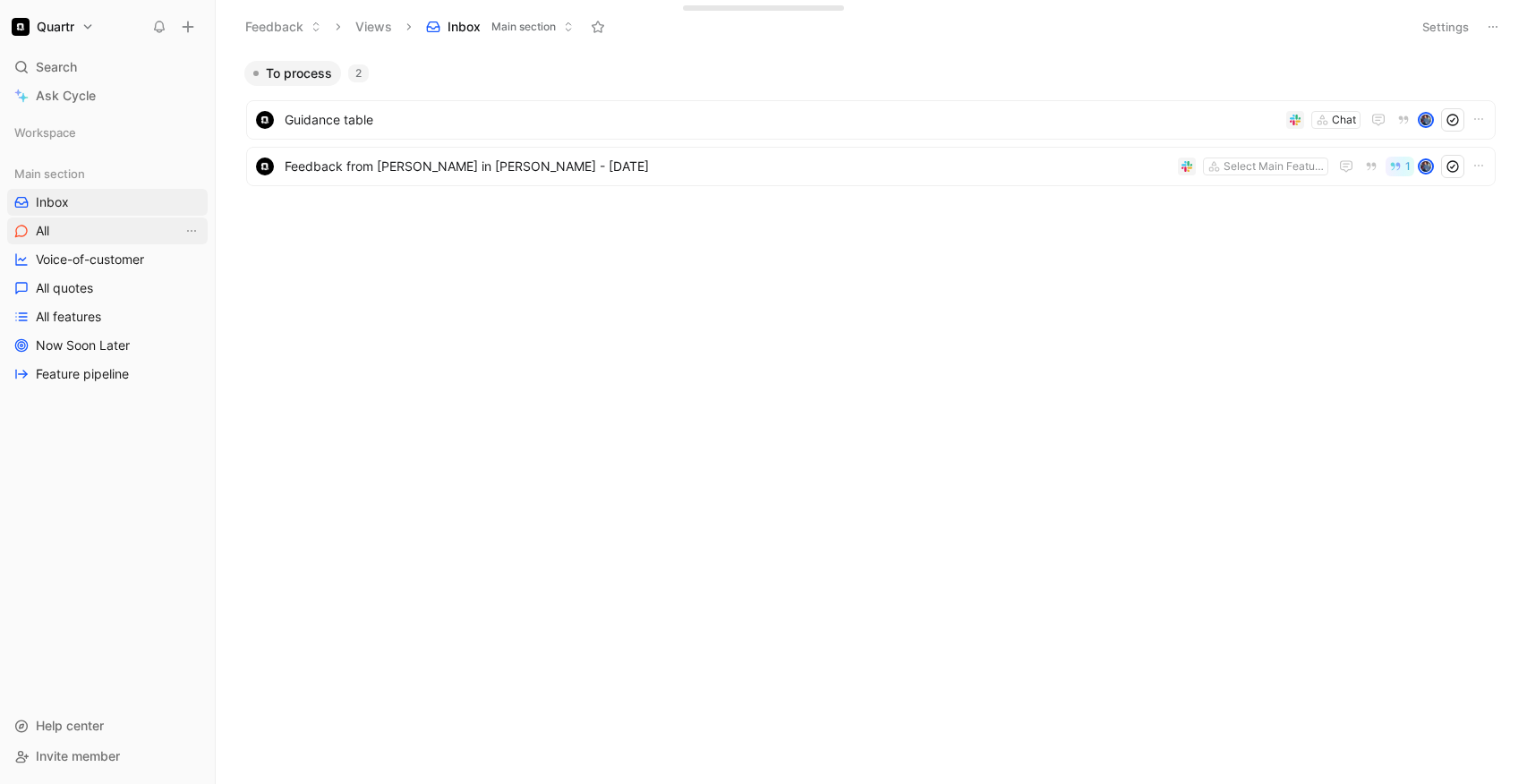 click on "All" at bounding box center [107, 231] 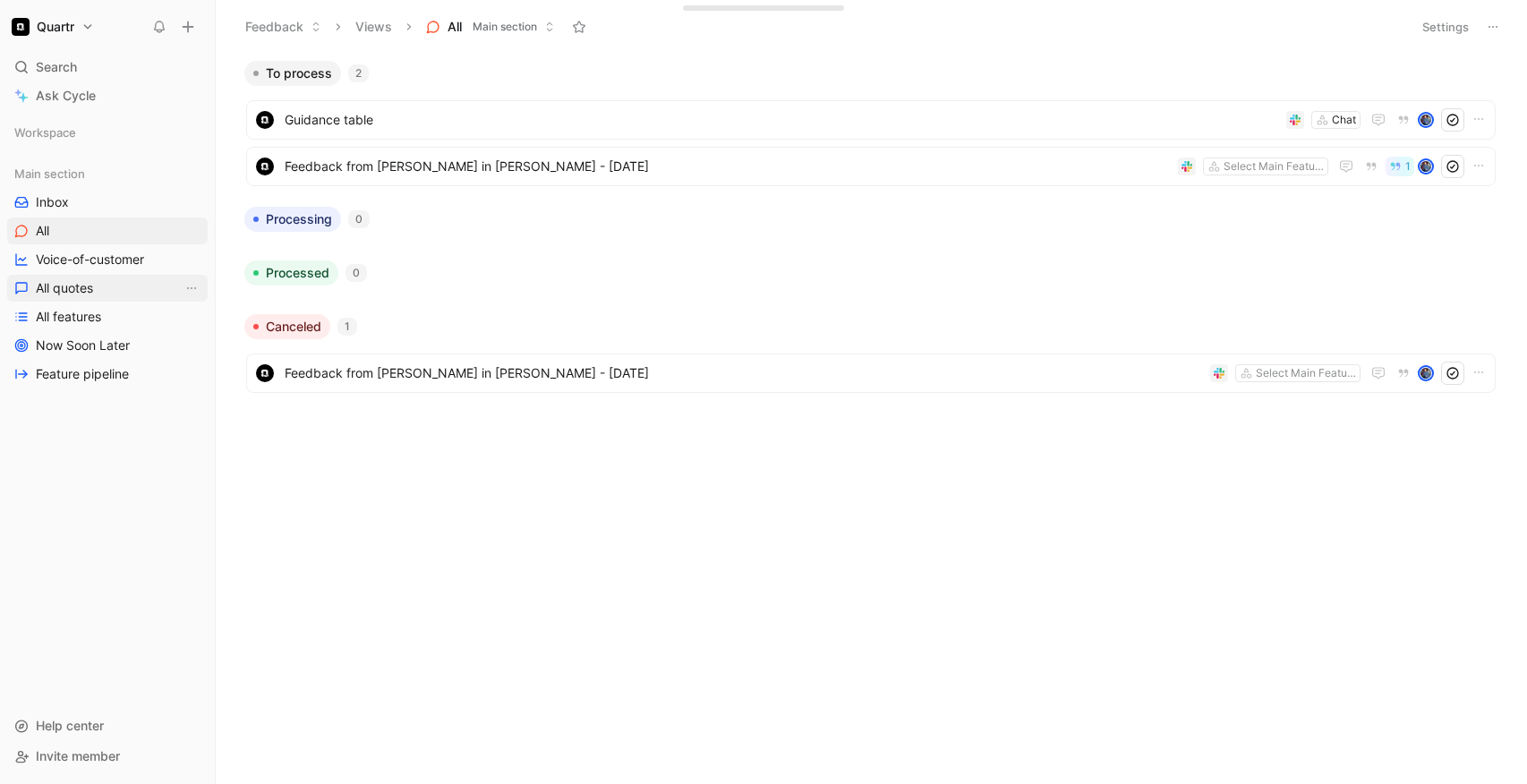 click on "All quotes" at bounding box center [107, 288] 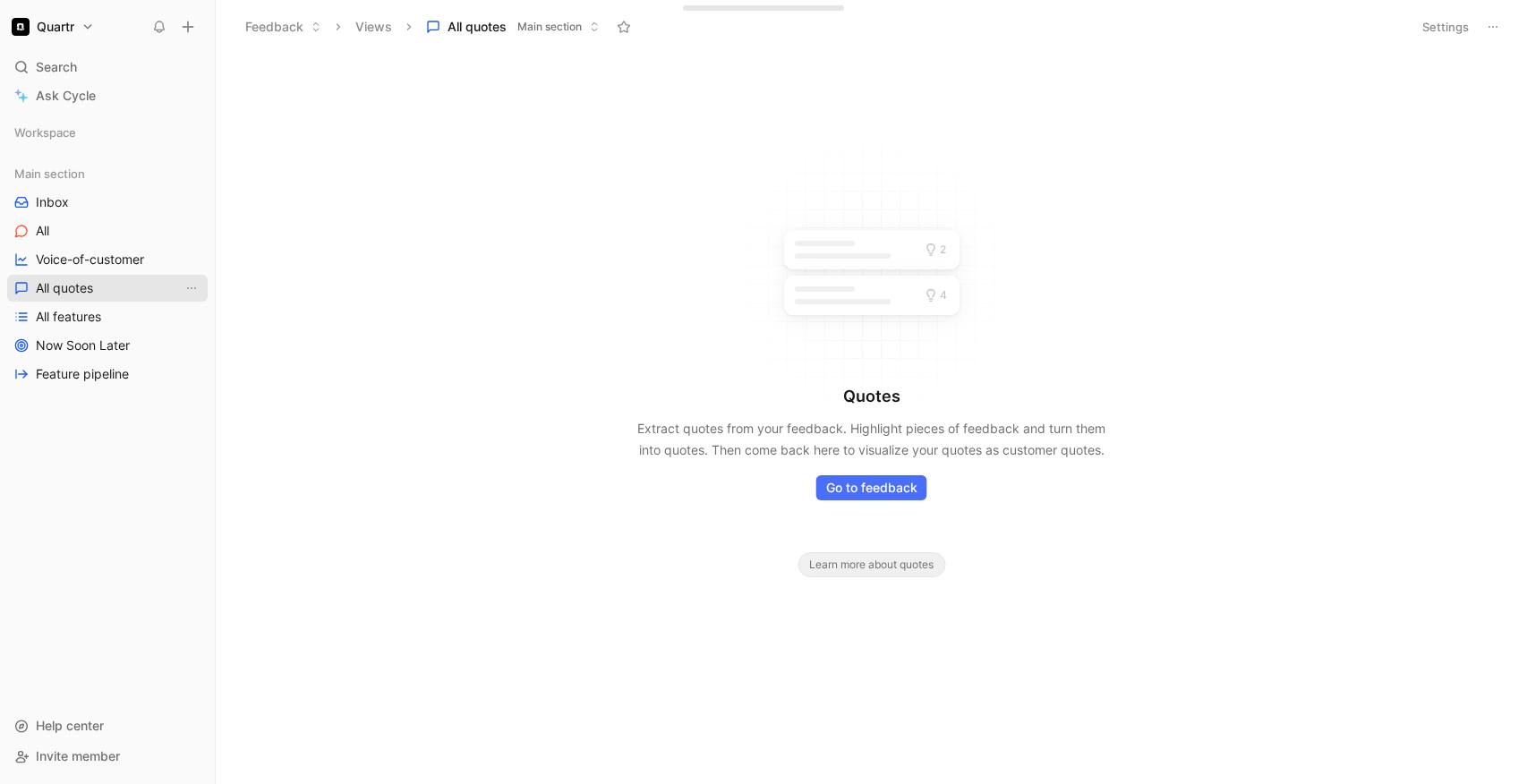 click on "All quotes" at bounding box center [107, 288] 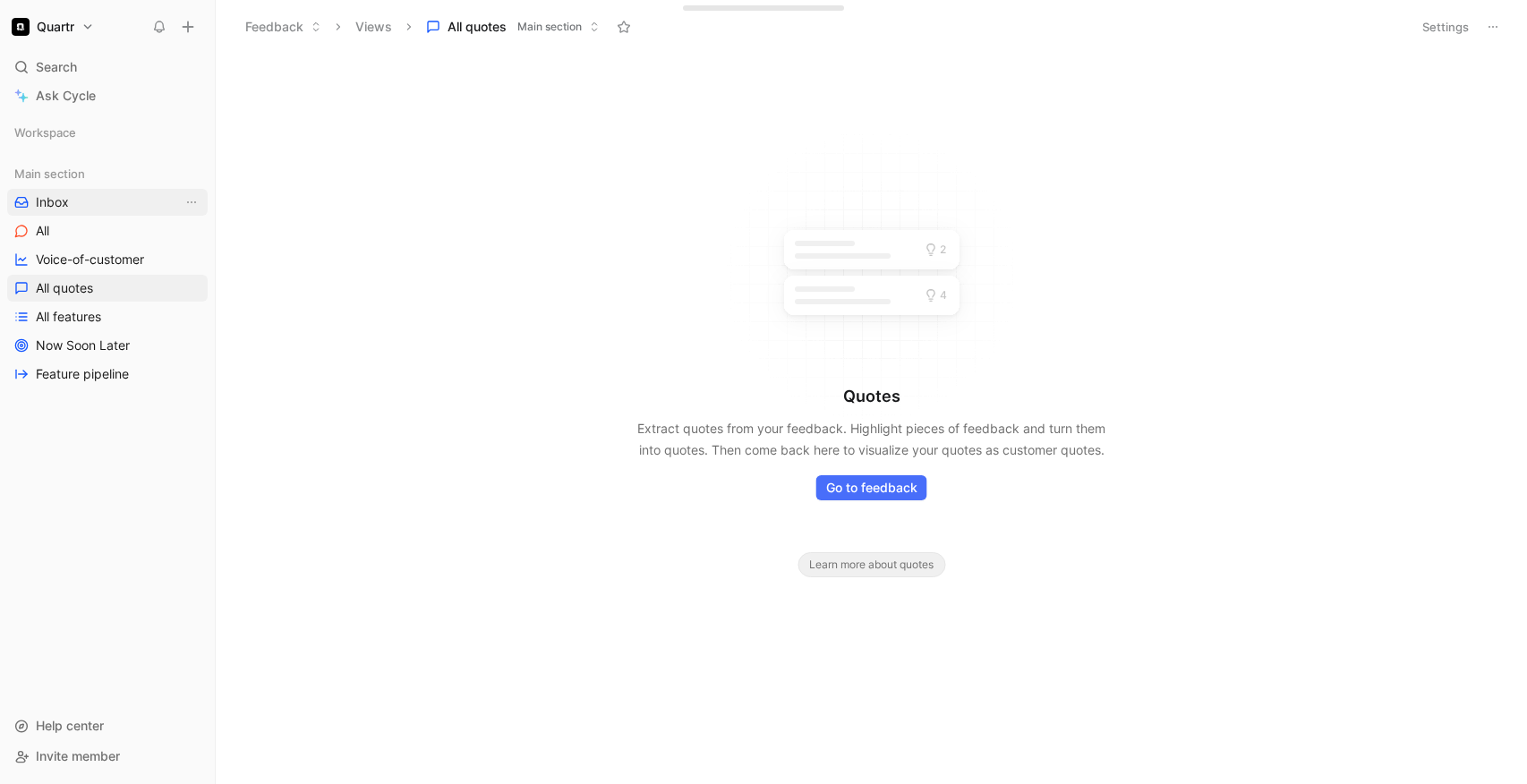 click on "Inbox" at bounding box center [107, 202] 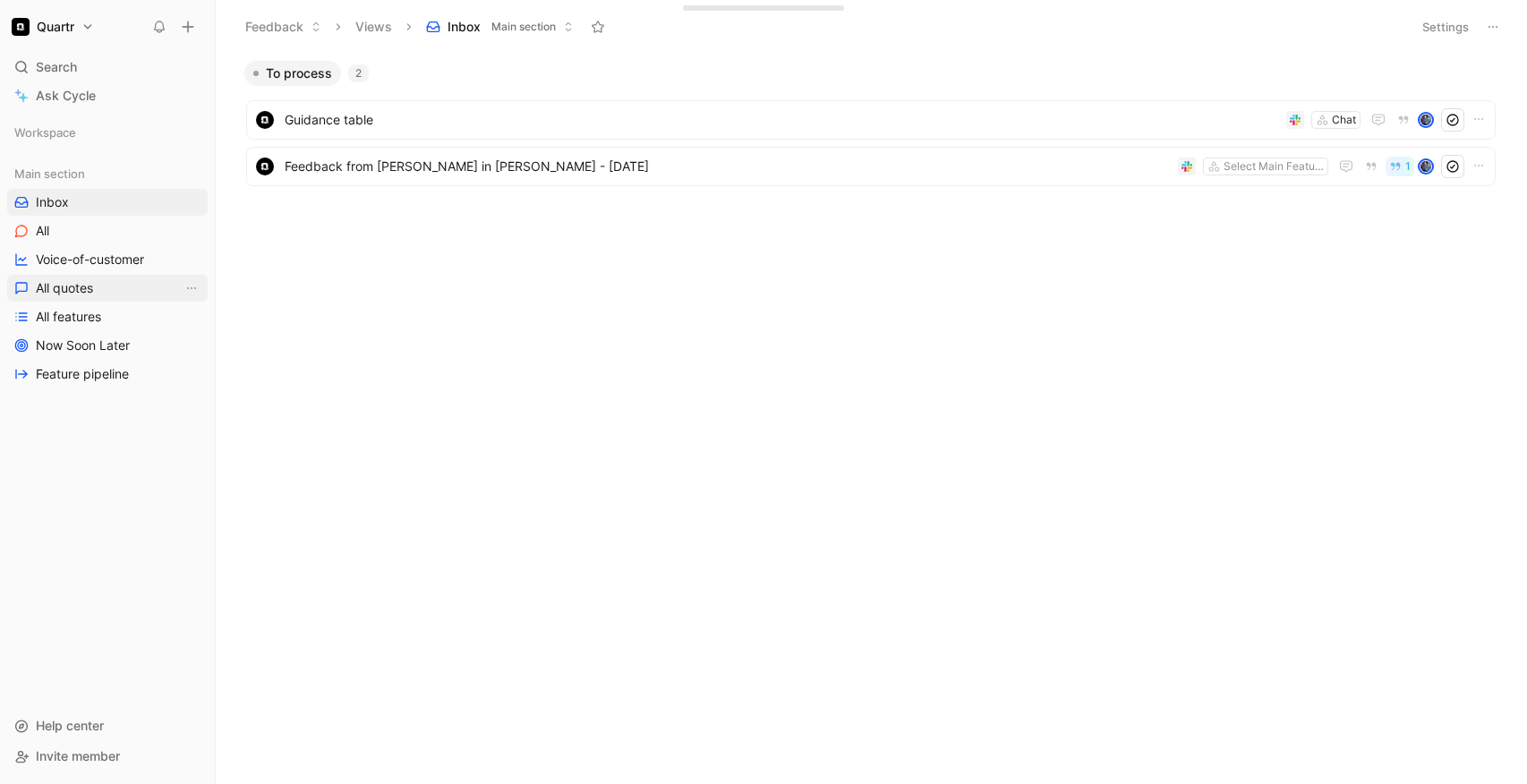 click on "All quotes" at bounding box center (64, 288) 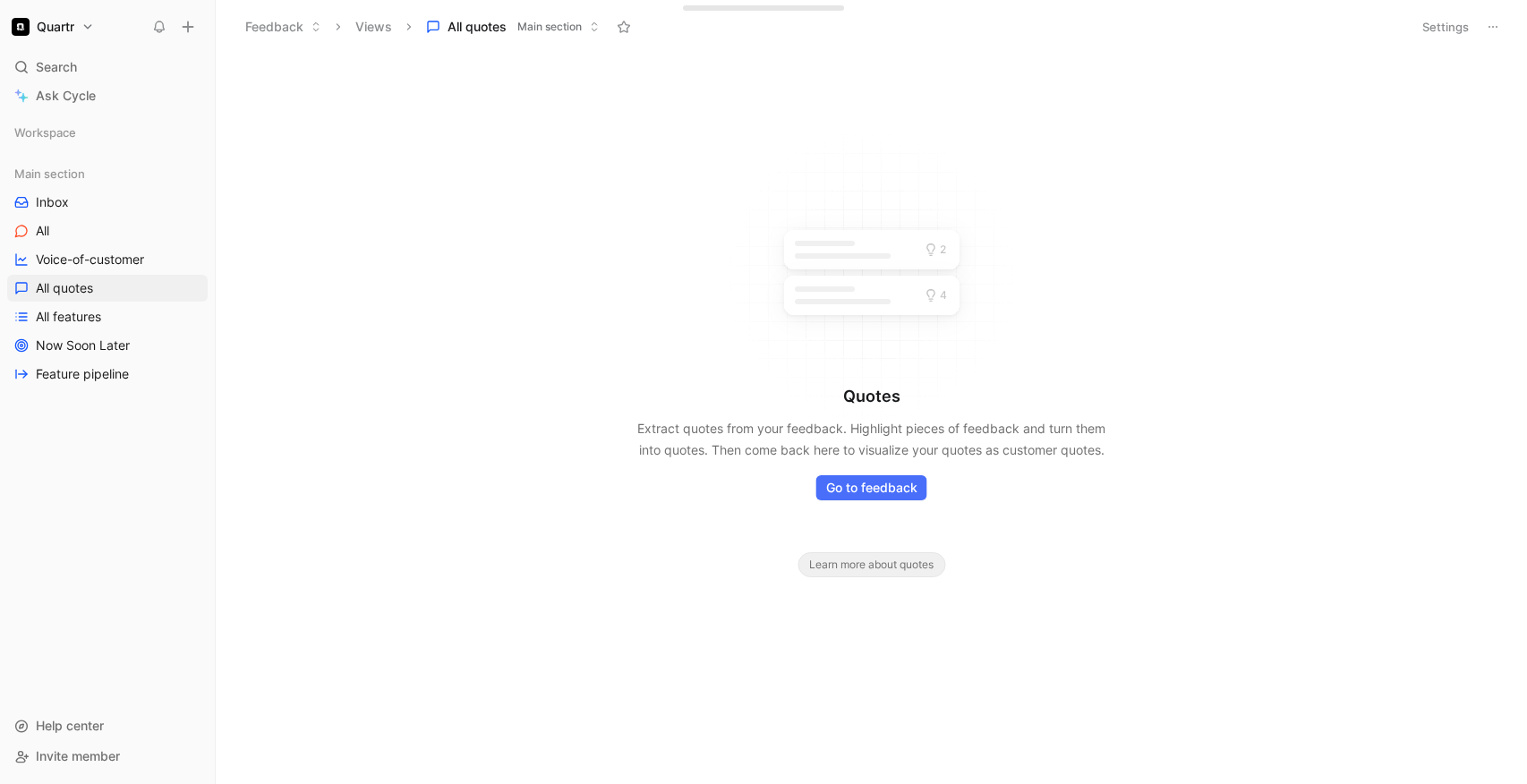 click on "Main section" at bounding box center (550, 27) 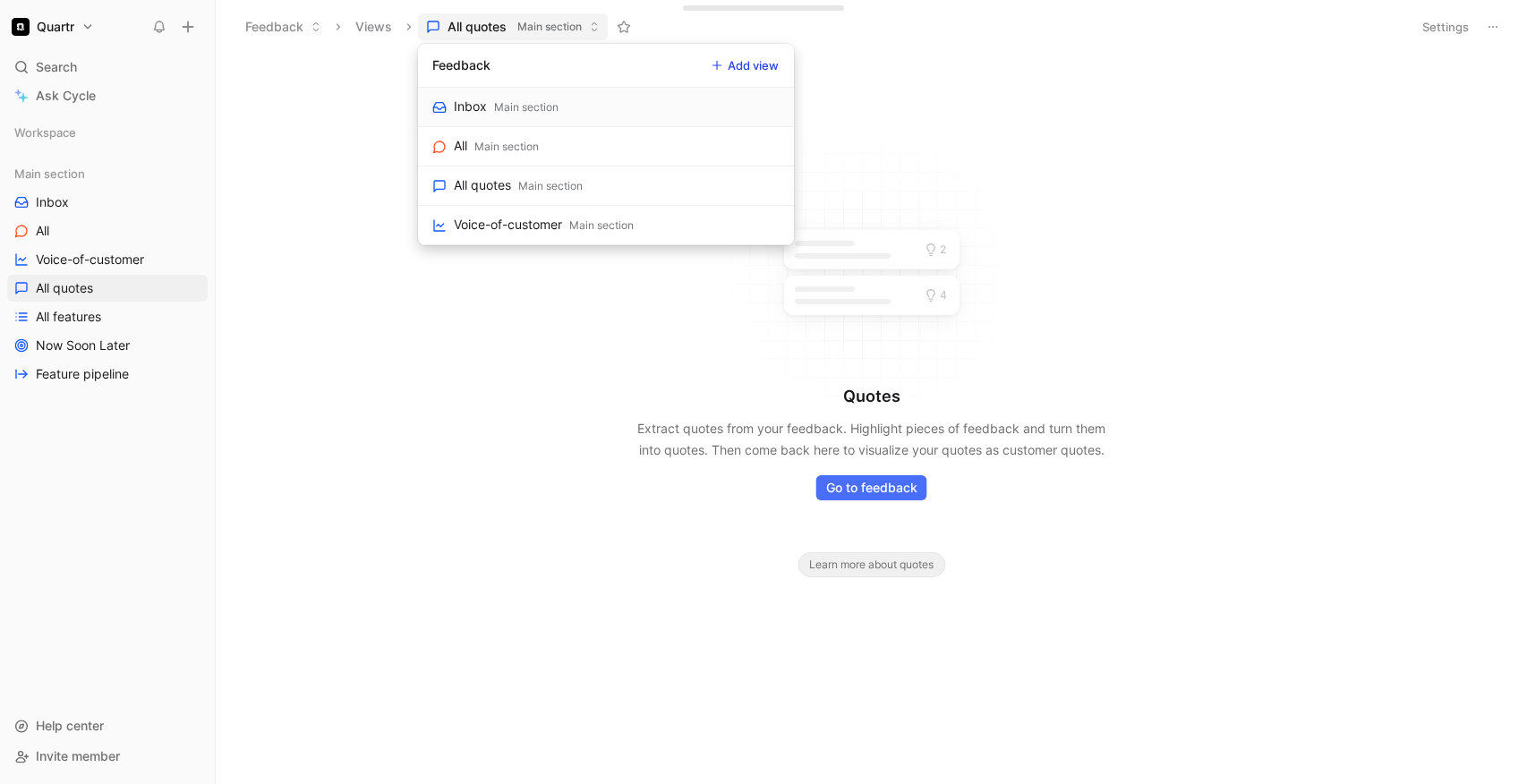 click on "Main section" at bounding box center [526, 107] 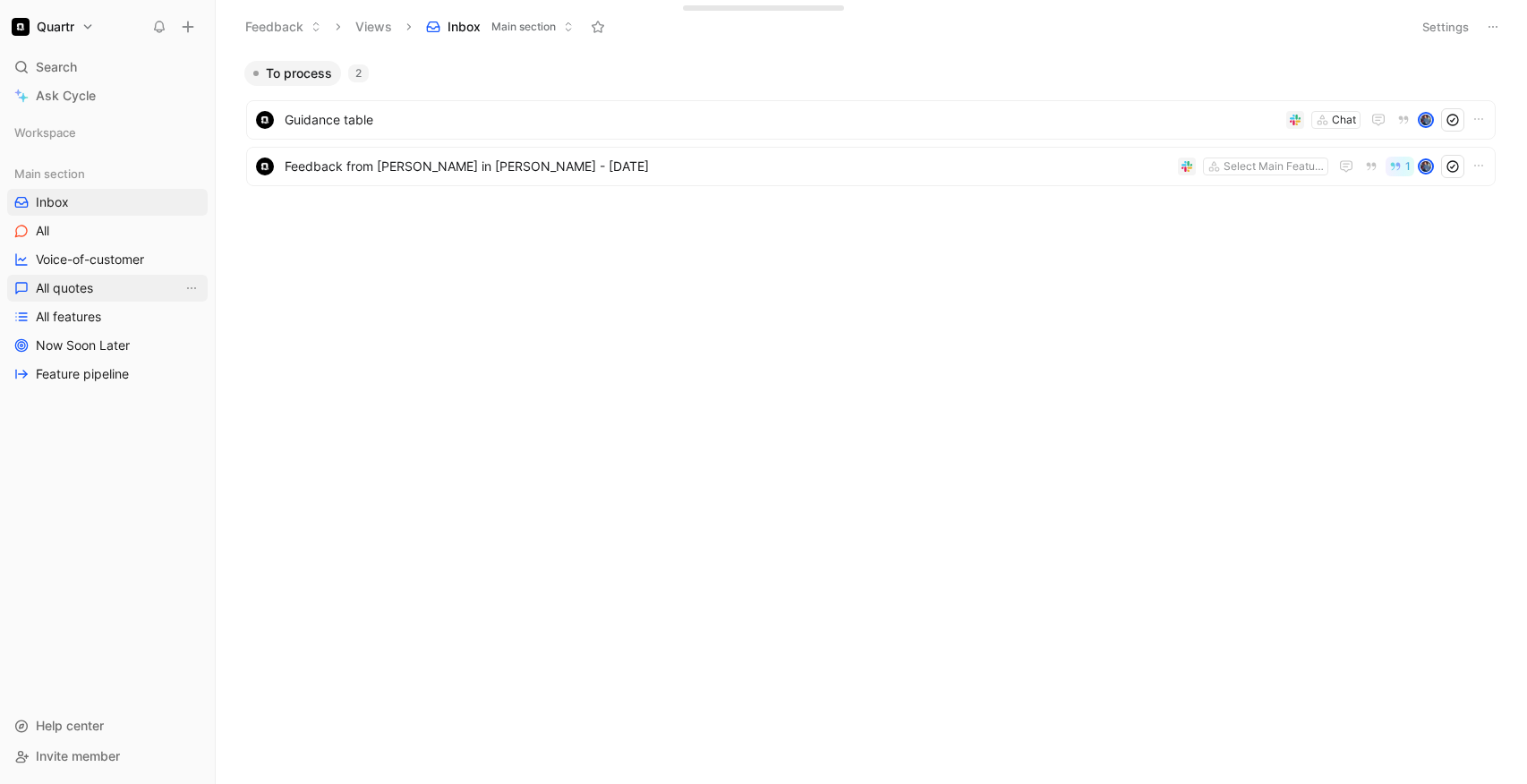 click on "All quotes" at bounding box center [64, 288] 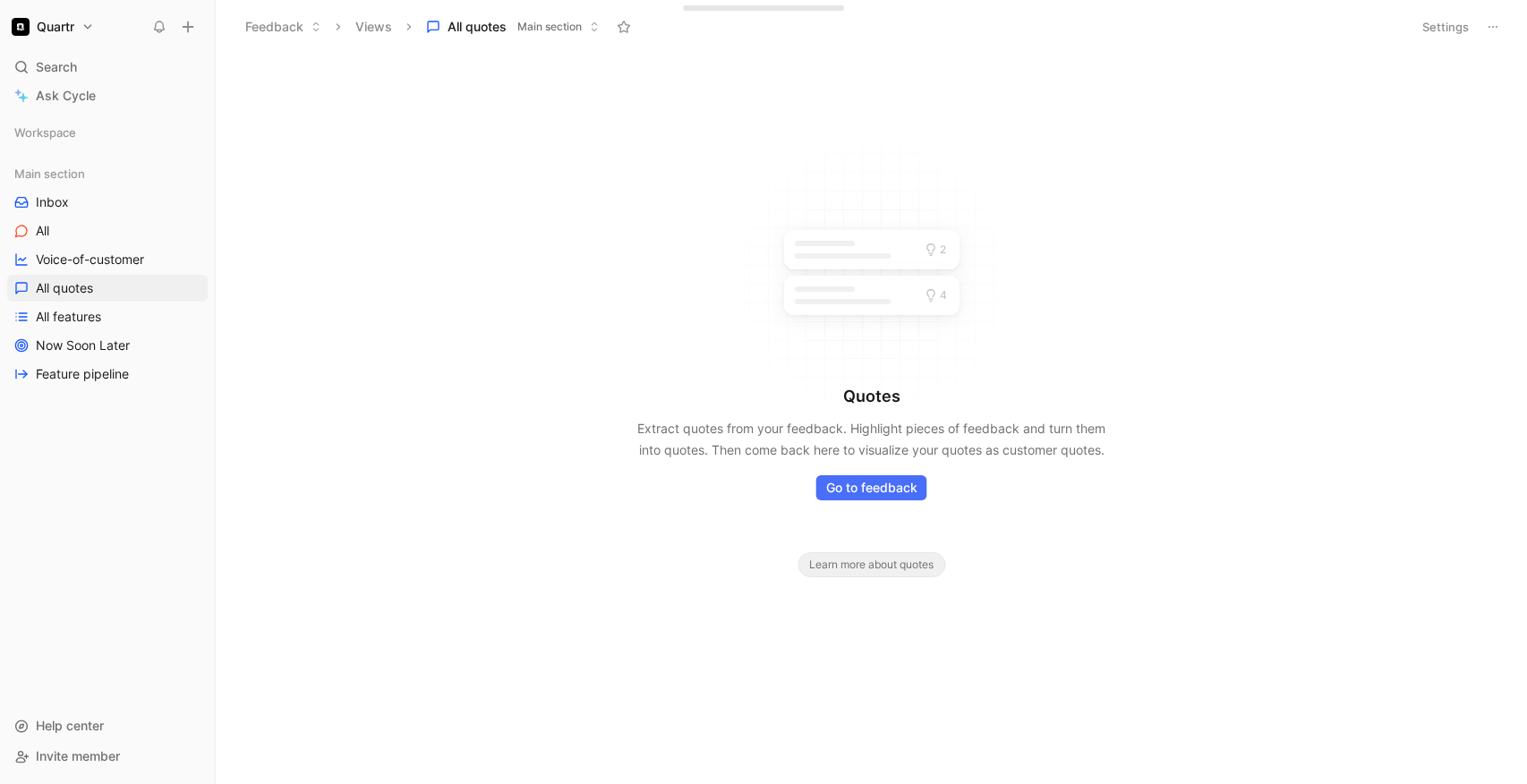 drag, startPoint x: 857, startPoint y: 430, endPoint x: 1086, endPoint y: 457, distance: 230.58621 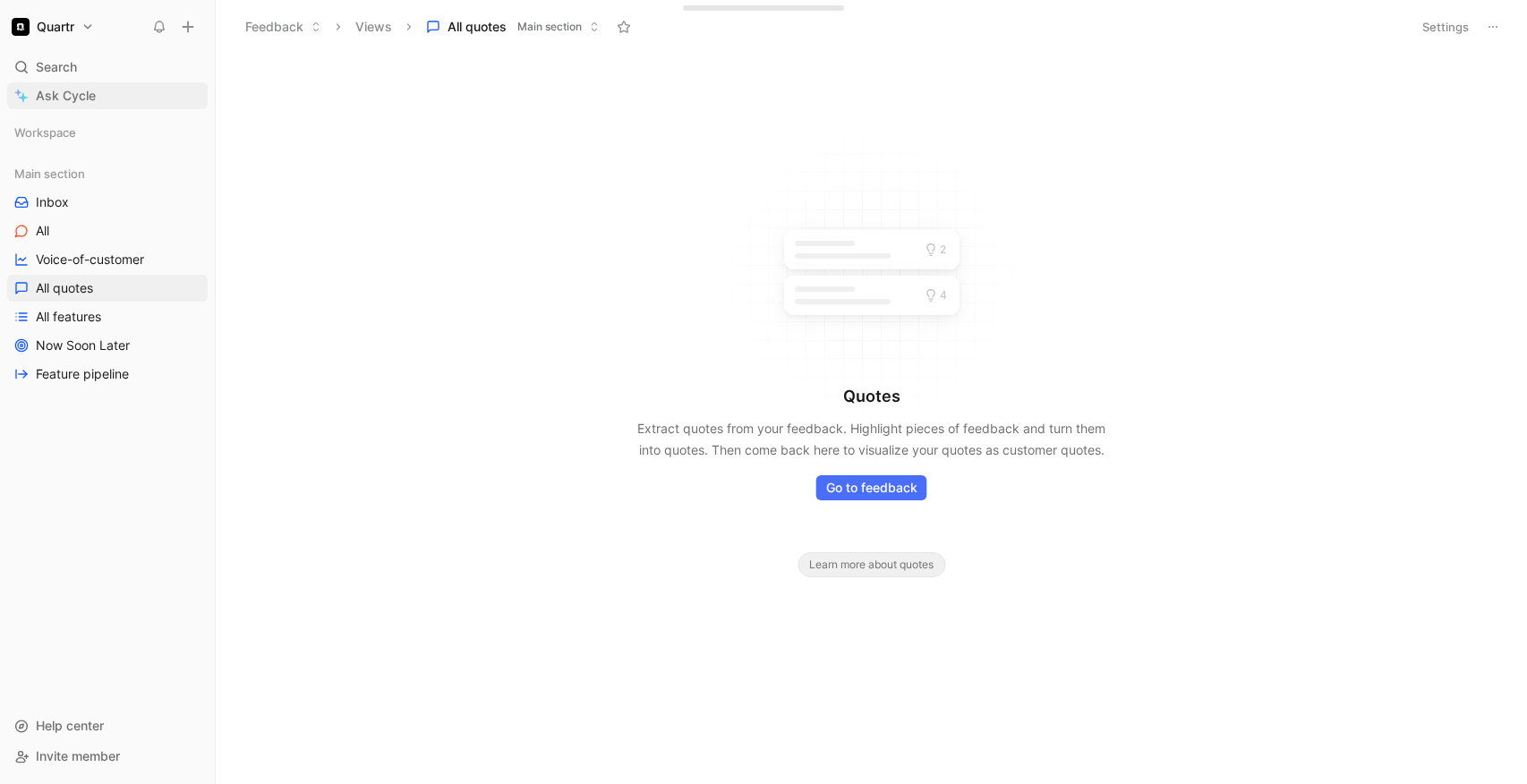 click on "Ask Cycle" at bounding box center [65, 96] 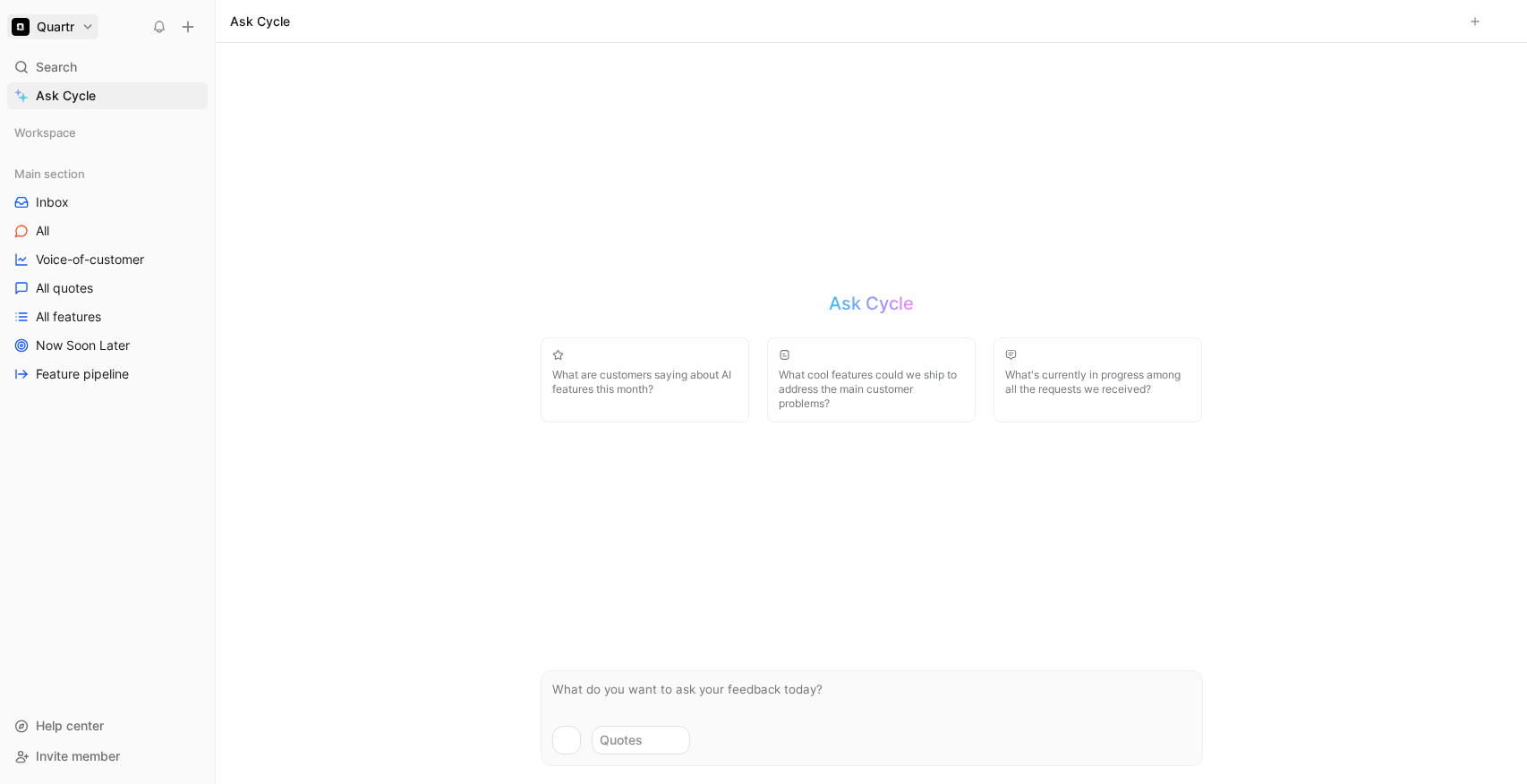 click on "Quartr Search ⌘ K Ask Cycle Workspace Main section Inbox All Voice-of-customer All quotes All features Now Soon Later Feature pipeline
To pick up a draggable item, press the space bar.
While dragging, use the arrow keys to move the item.
Press space again to drop the item in its new position, or press escape to cancel.
Help center Invite member Ask Cycle Ask Cycle What are customers saying about AI features this month? What cool features could we ship to address the main customer problems? What's currently in progress among all the requests we received? Quotes [PERSON_NAME] [PERSON_NAME][EMAIL_ADDRESS][PERSON_NAME][DOMAIN_NAME] Account settings Switch to dark mode T then S Workspace settings G then S Add workspace Log out" at bounding box center (764, 392) 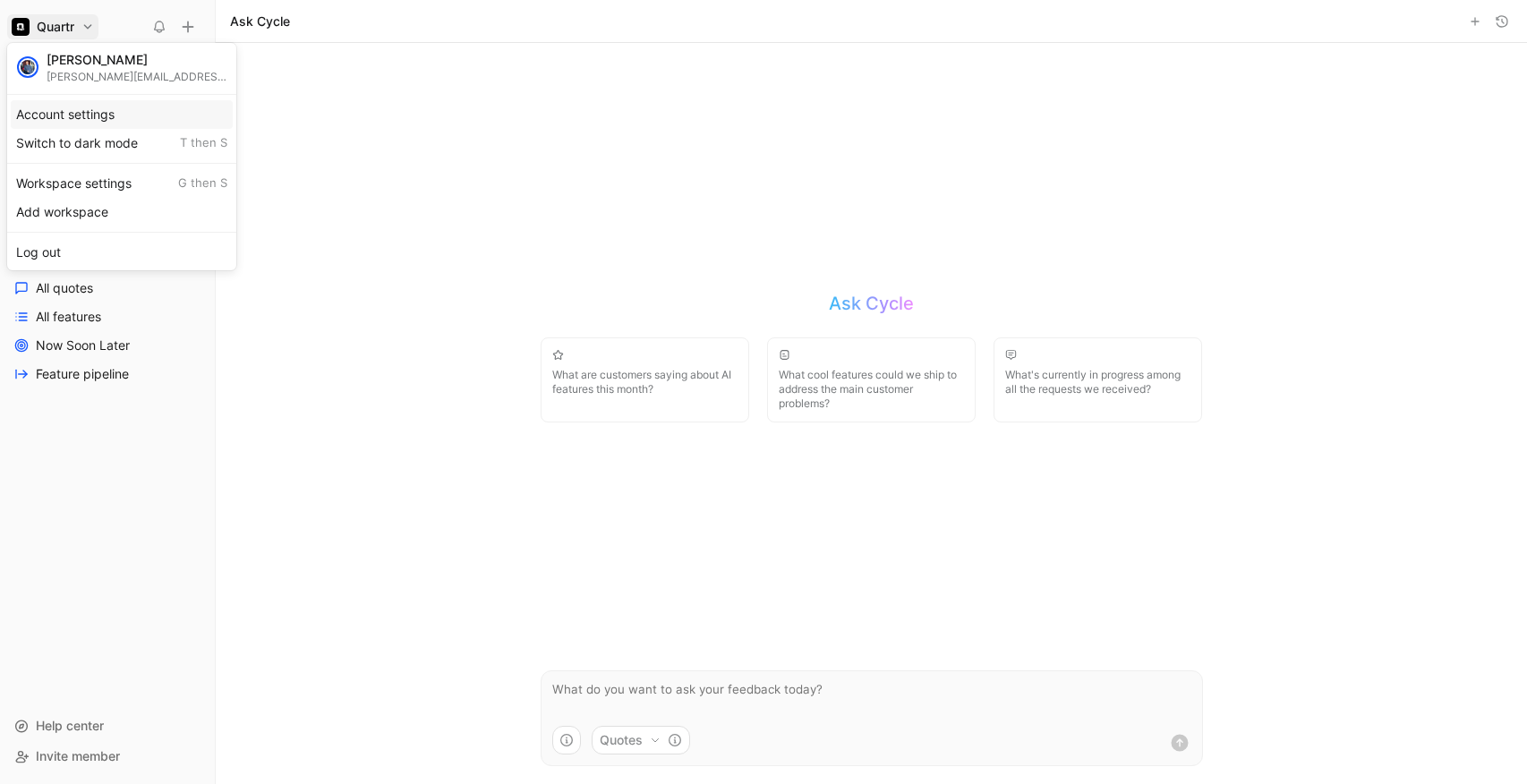 click on "Account settings" at bounding box center (122, 115) 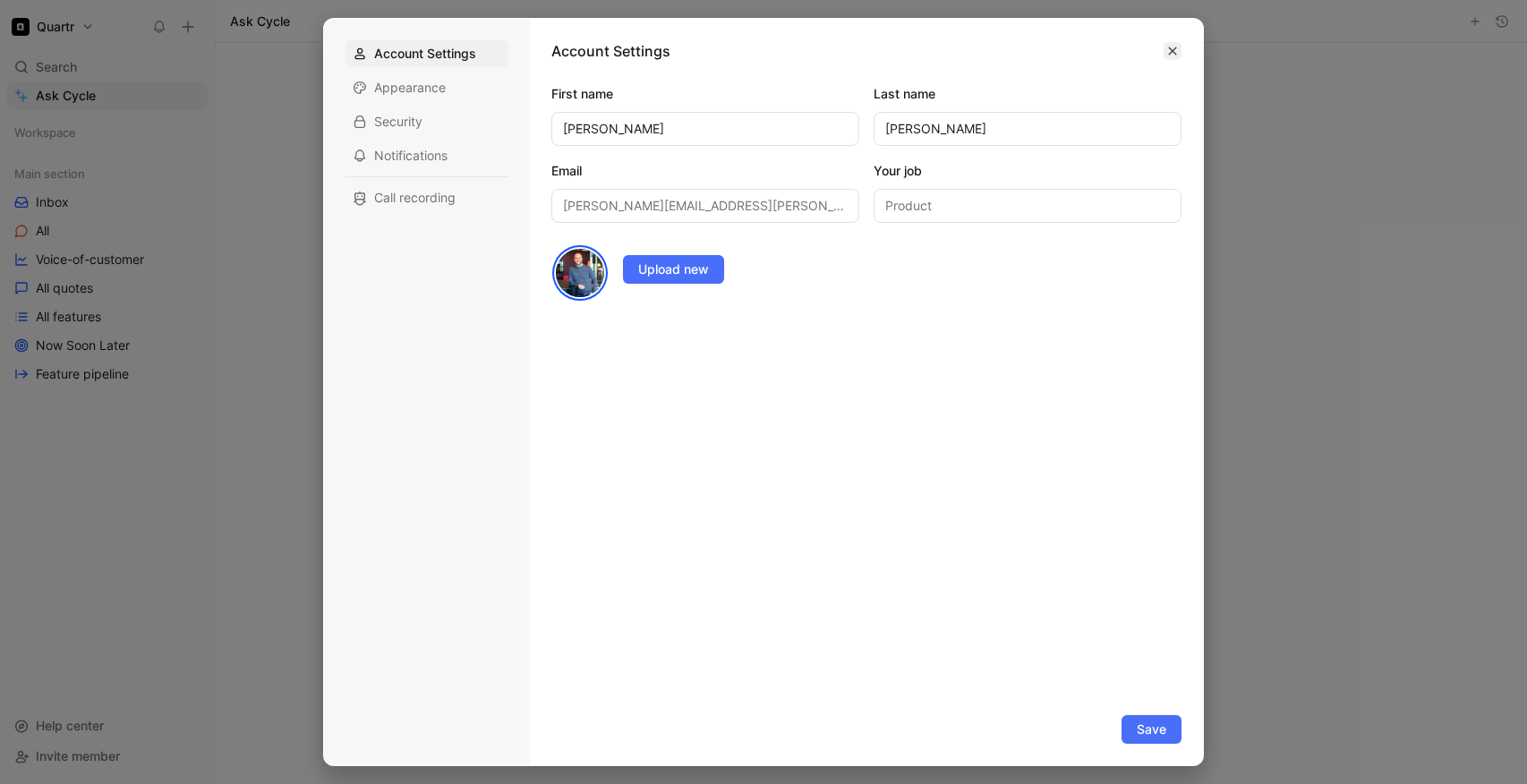 click 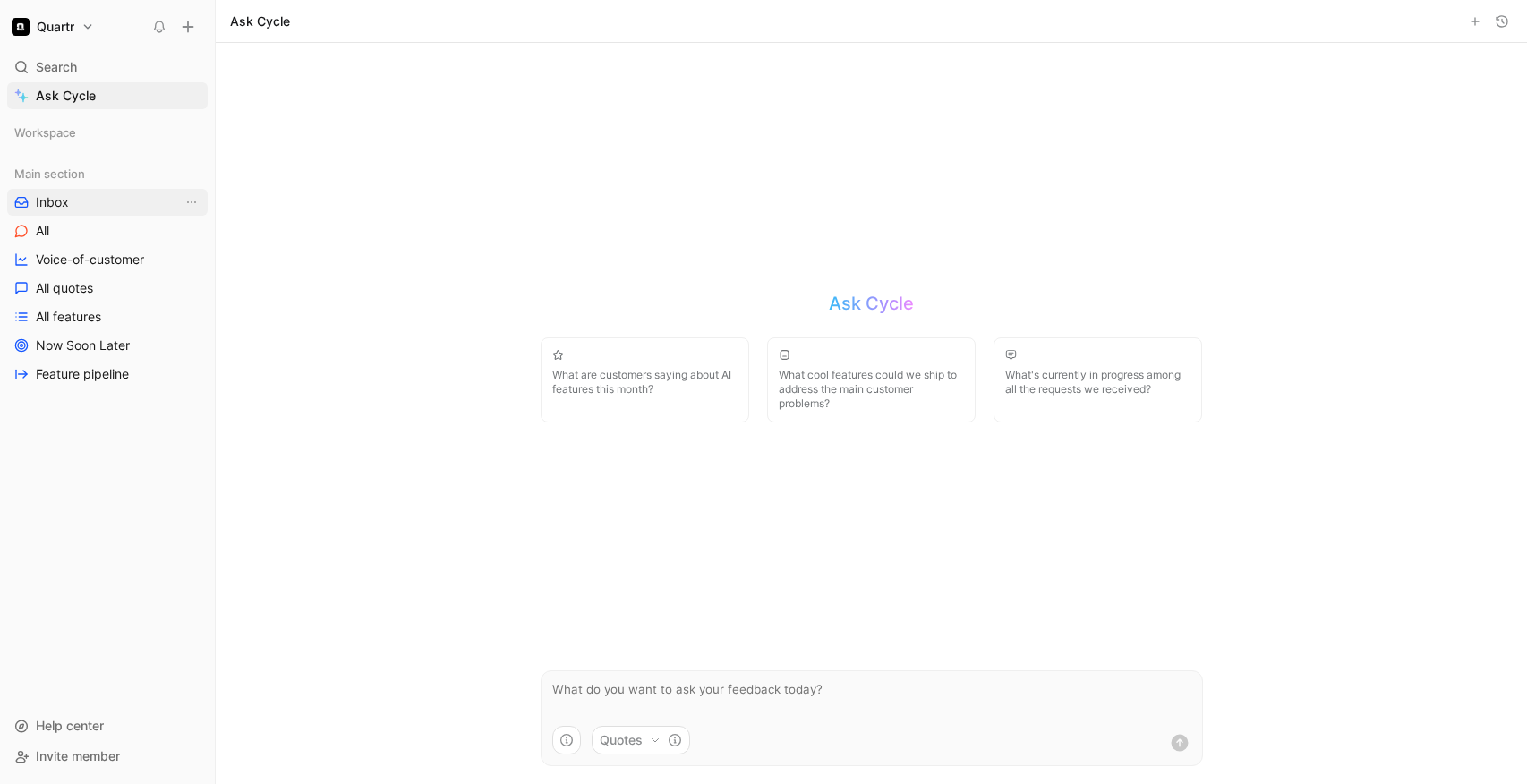 click on "Inbox" at bounding box center [52, 202] 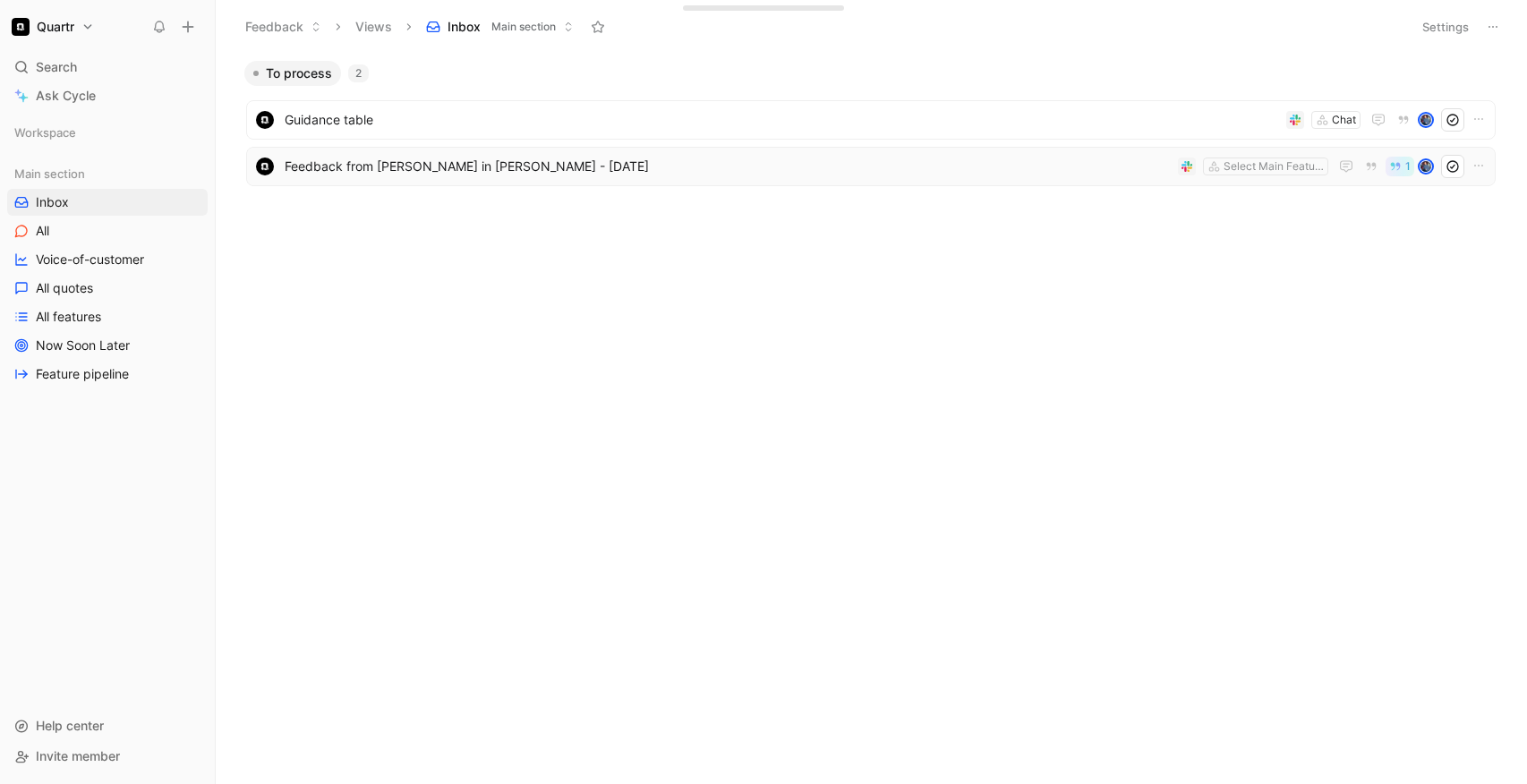drag, startPoint x: 462, startPoint y: 259, endPoint x: 425, endPoint y: 155, distance: 110.38569 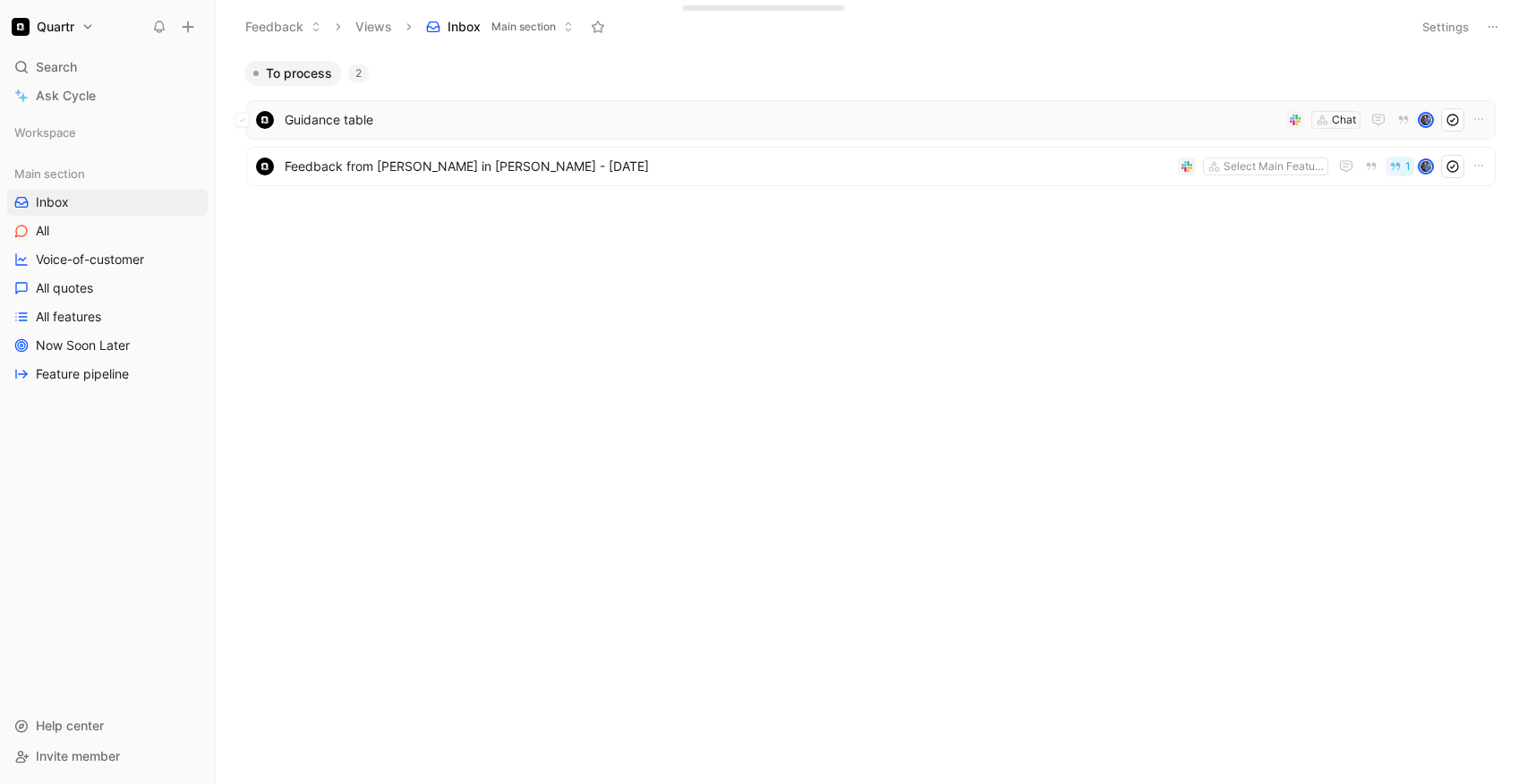 click on "Guidance table" at bounding box center [781, 120] 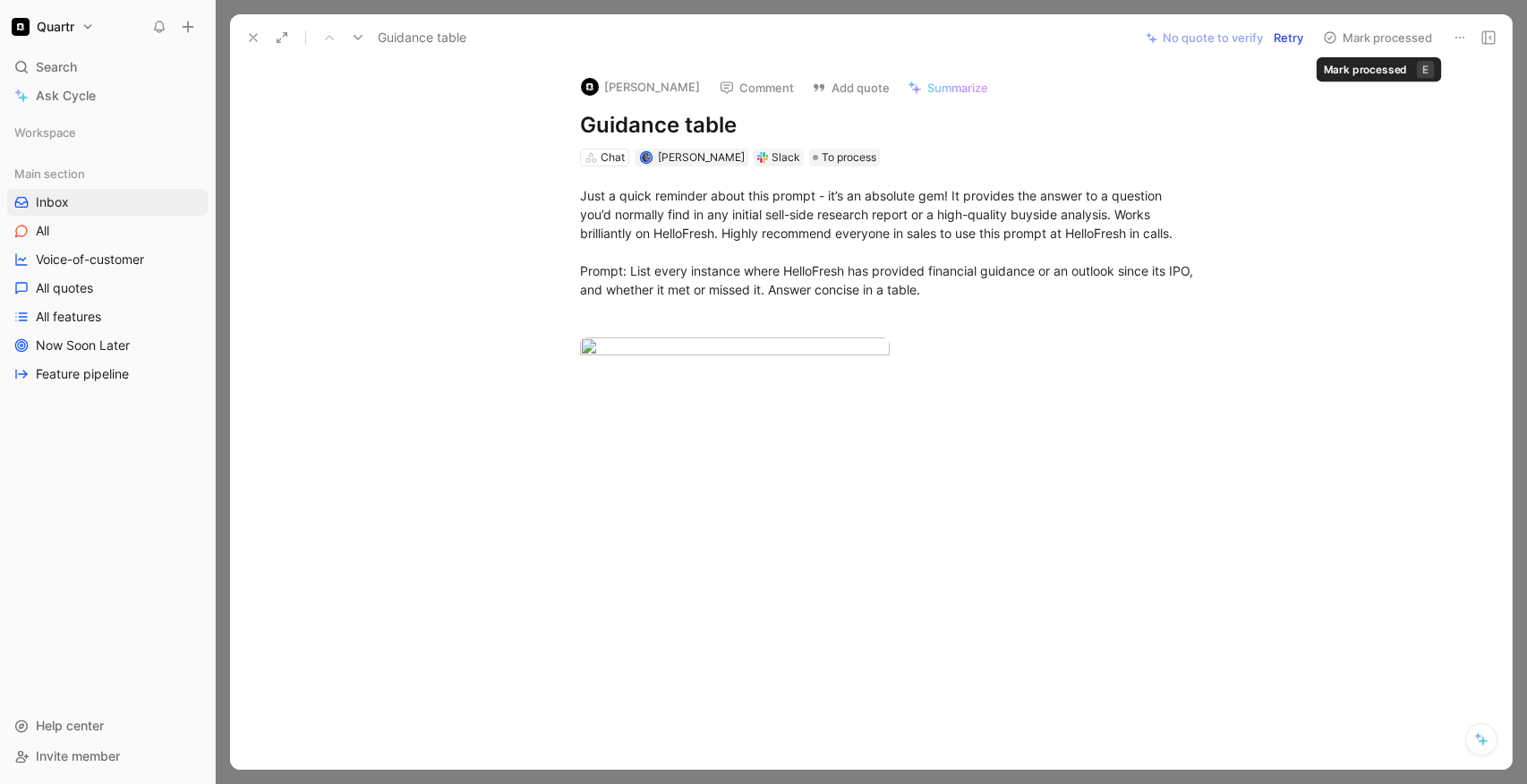 click on "Mark processed" at bounding box center (1378, 38) 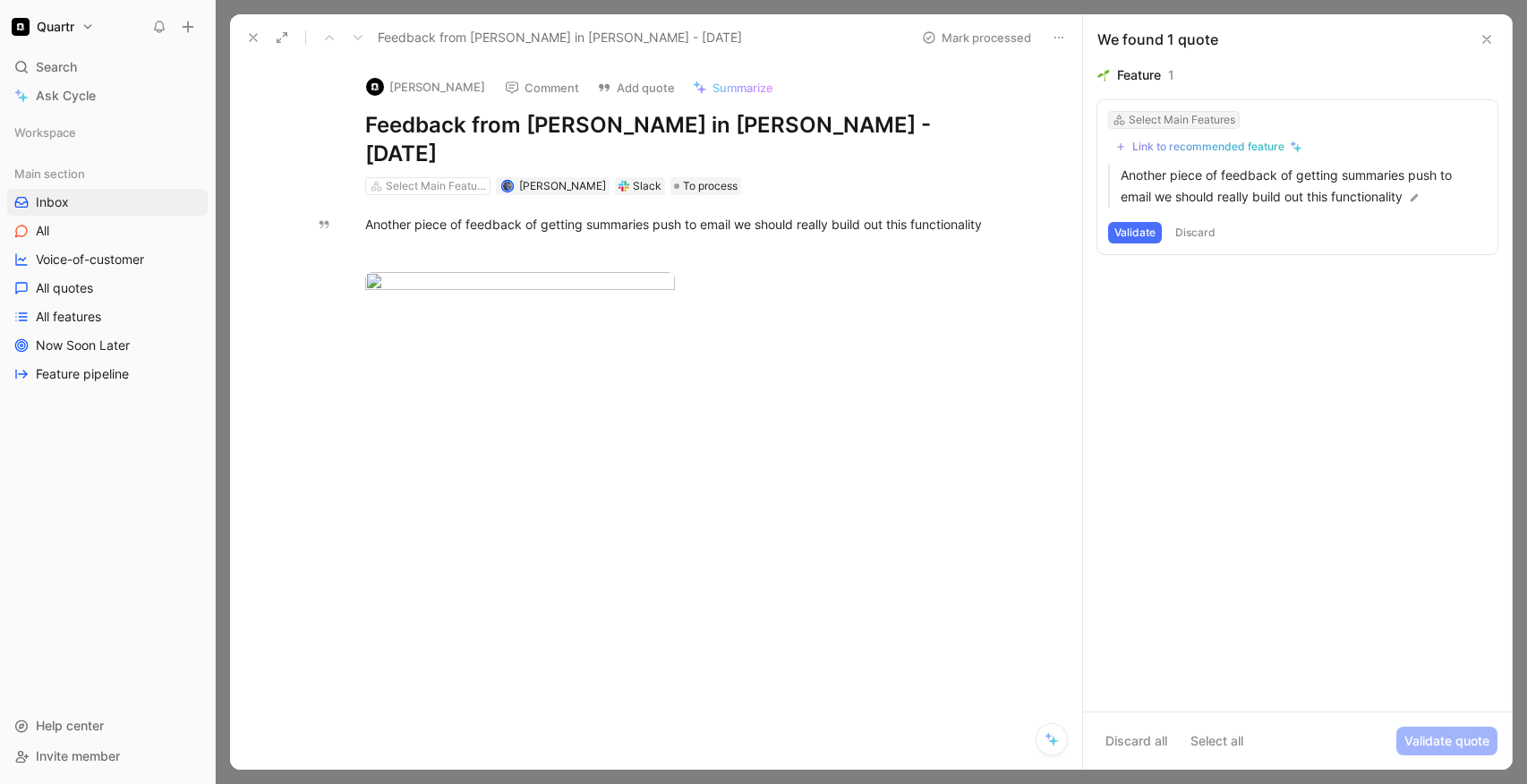 click on "Select   Main Features" at bounding box center [1182, 120] 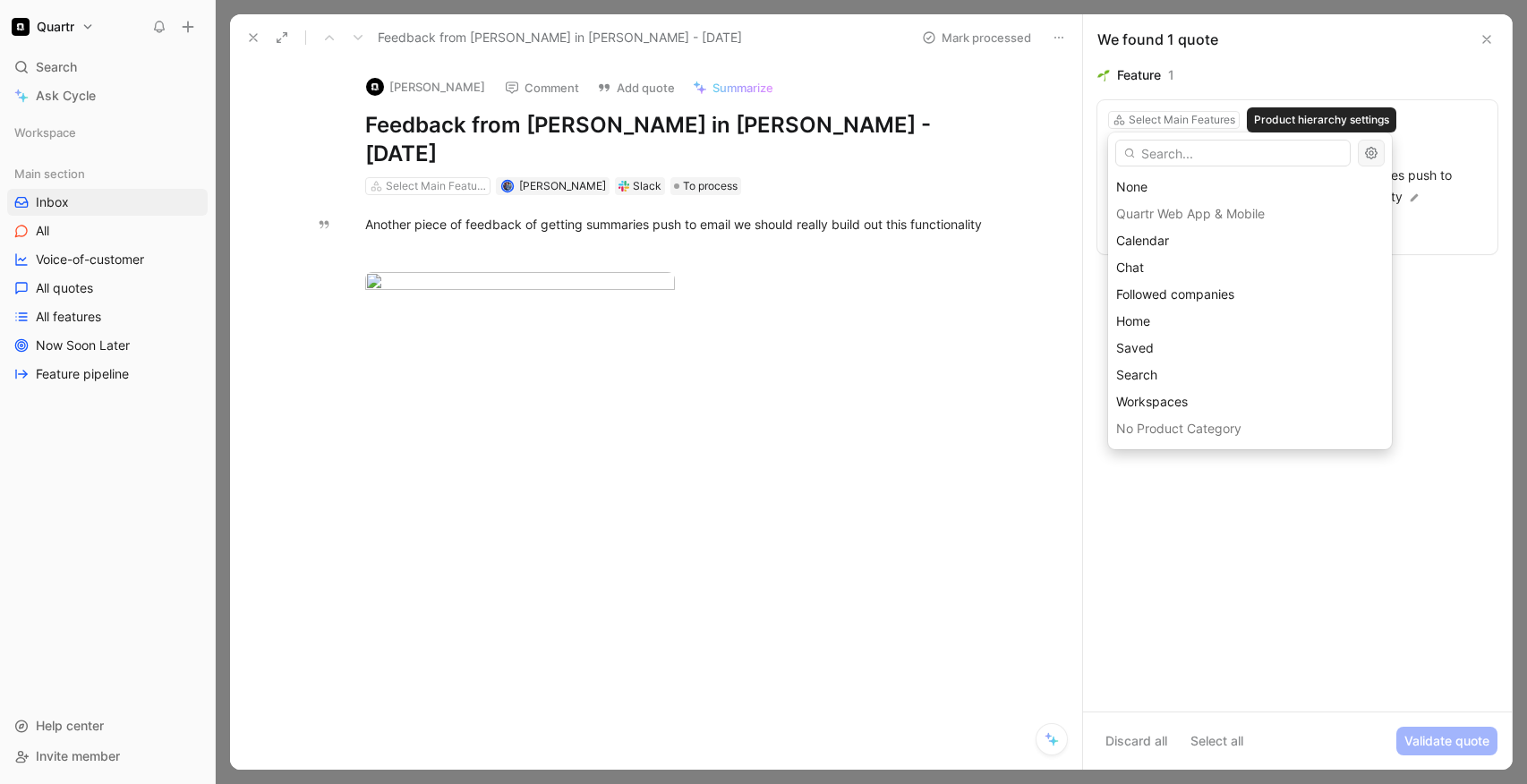 click 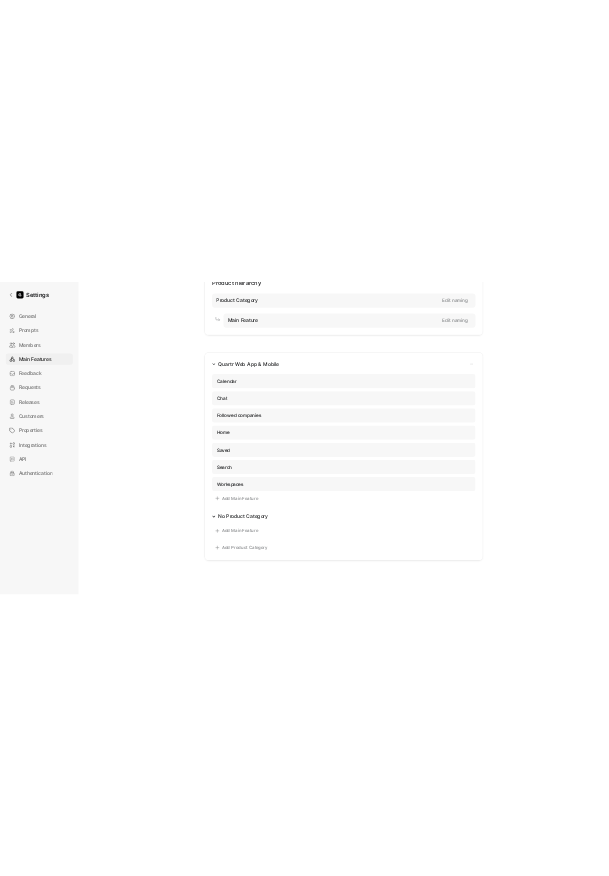 scroll, scrollTop: 192, scrollLeft: 0, axis: vertical 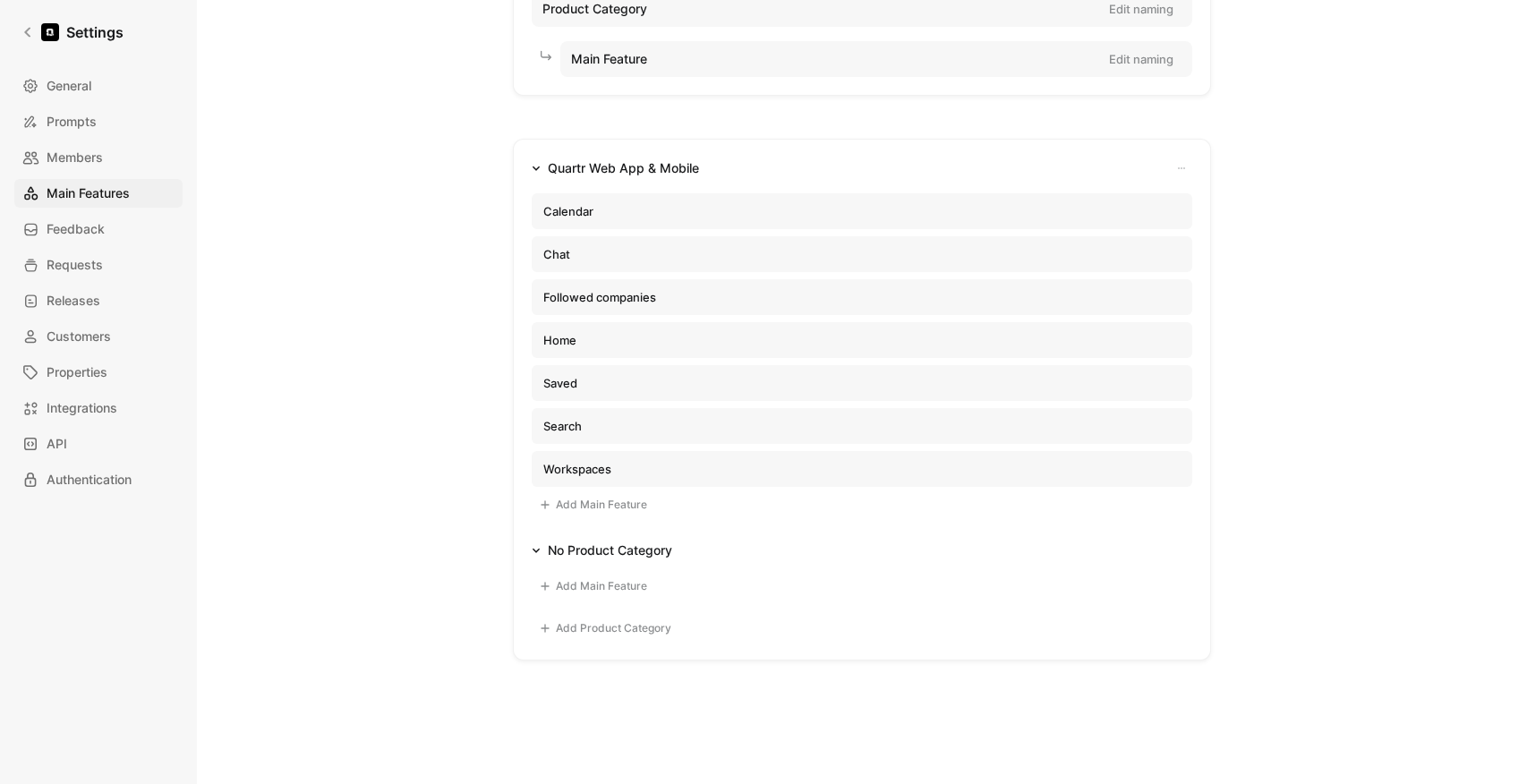 click on "Add   Main Feature" at bounding box center [593, 505] 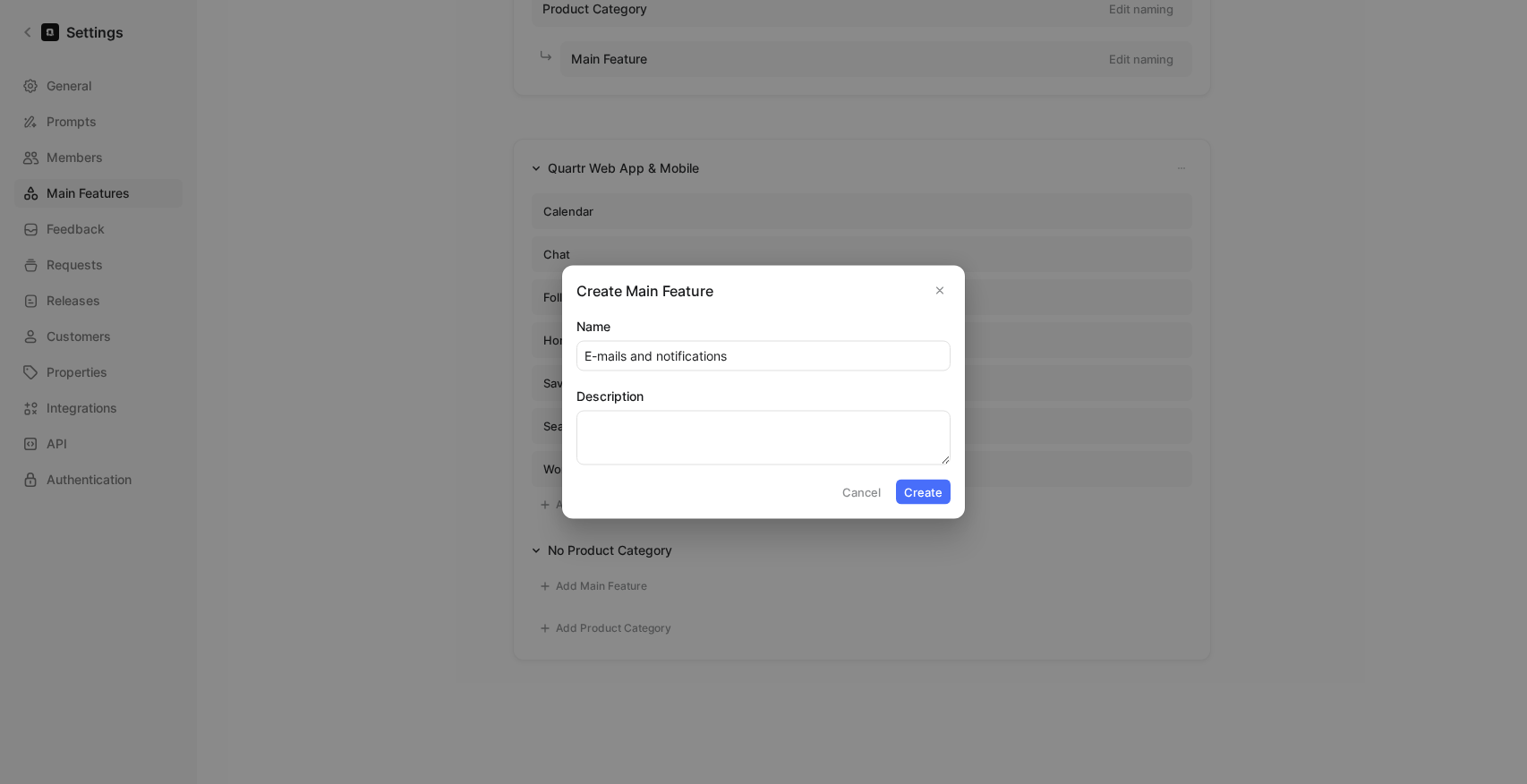 type on "E-mails and notifications" 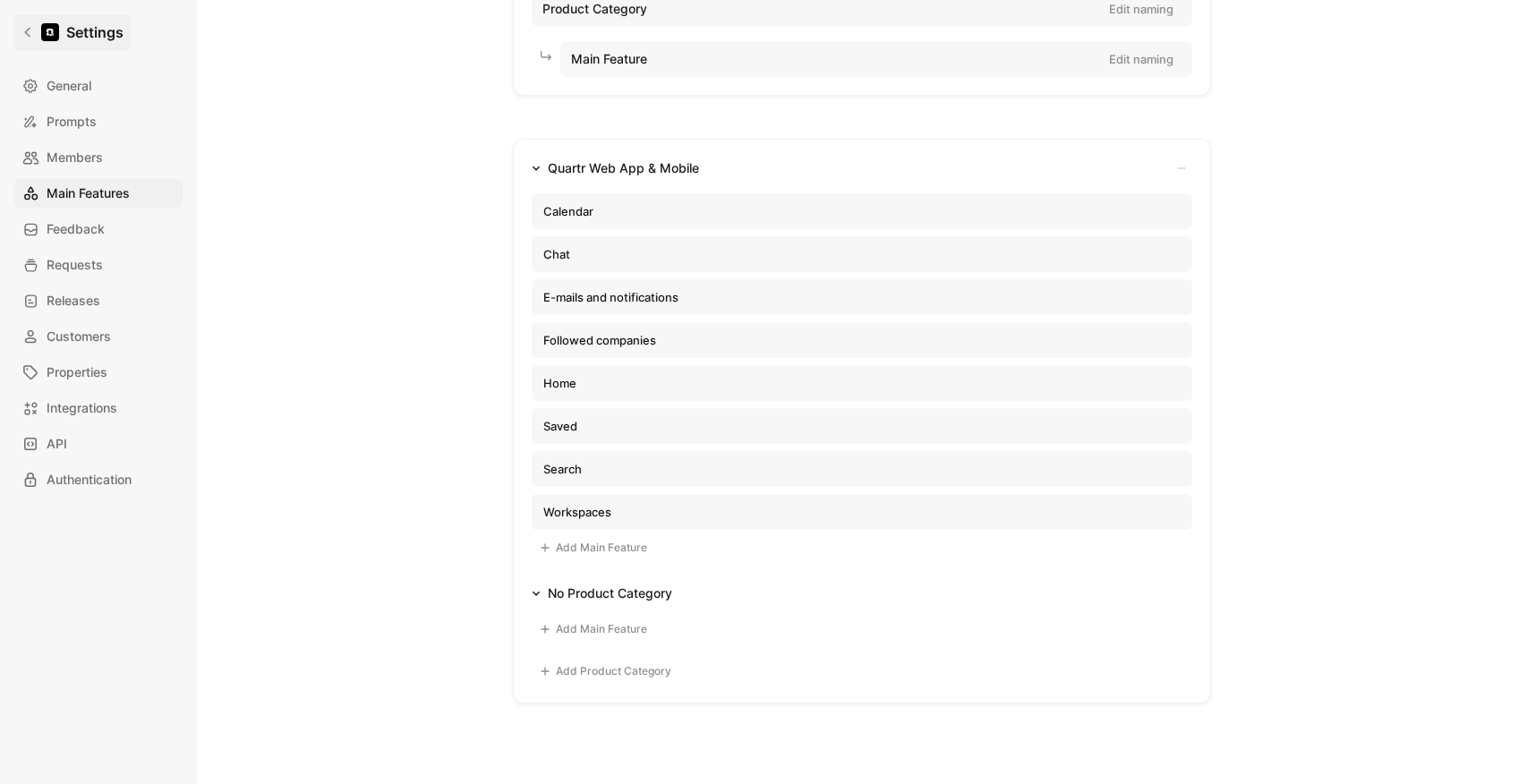 click 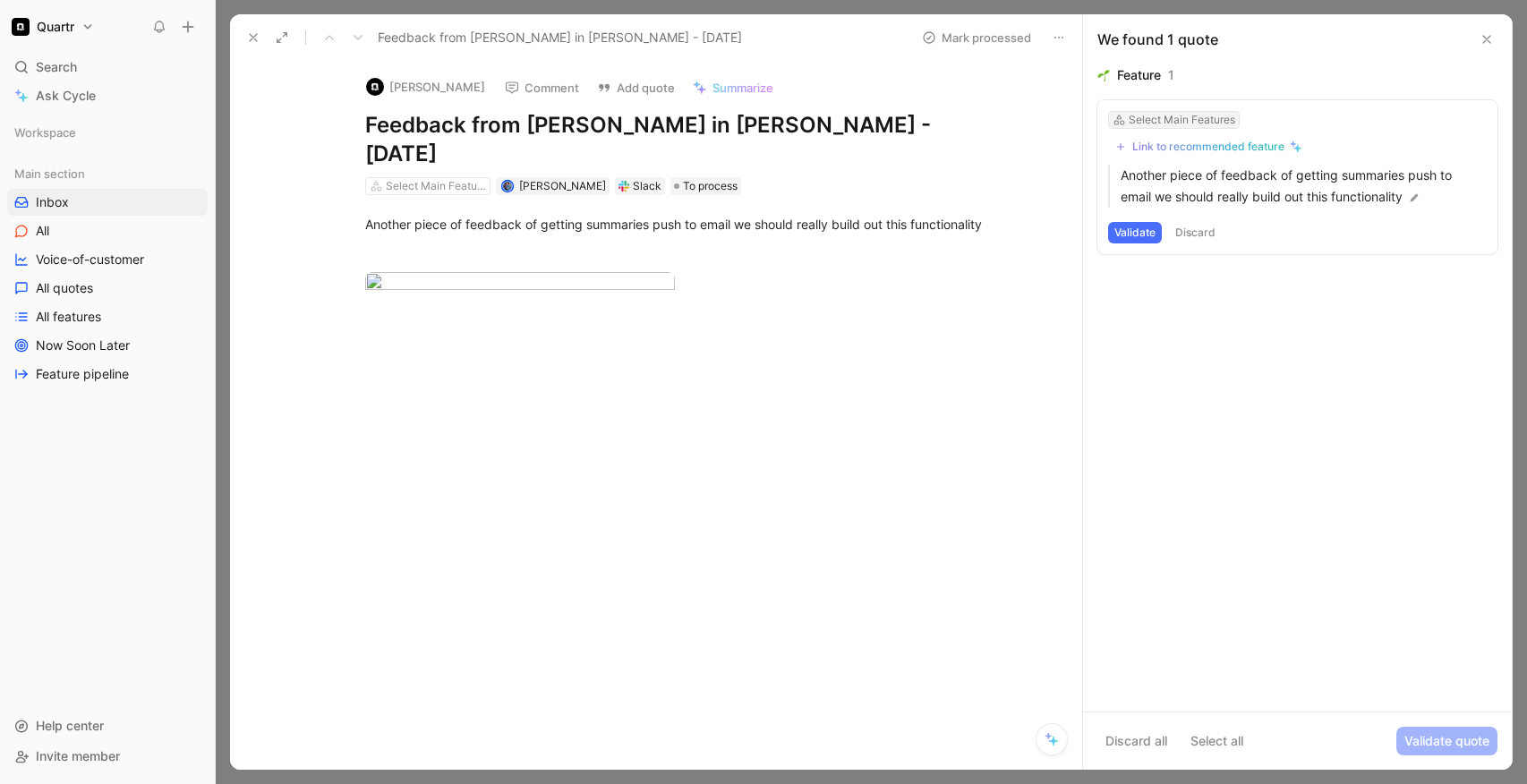click on "Select   Main Features" at bounding box center [1182, 120] 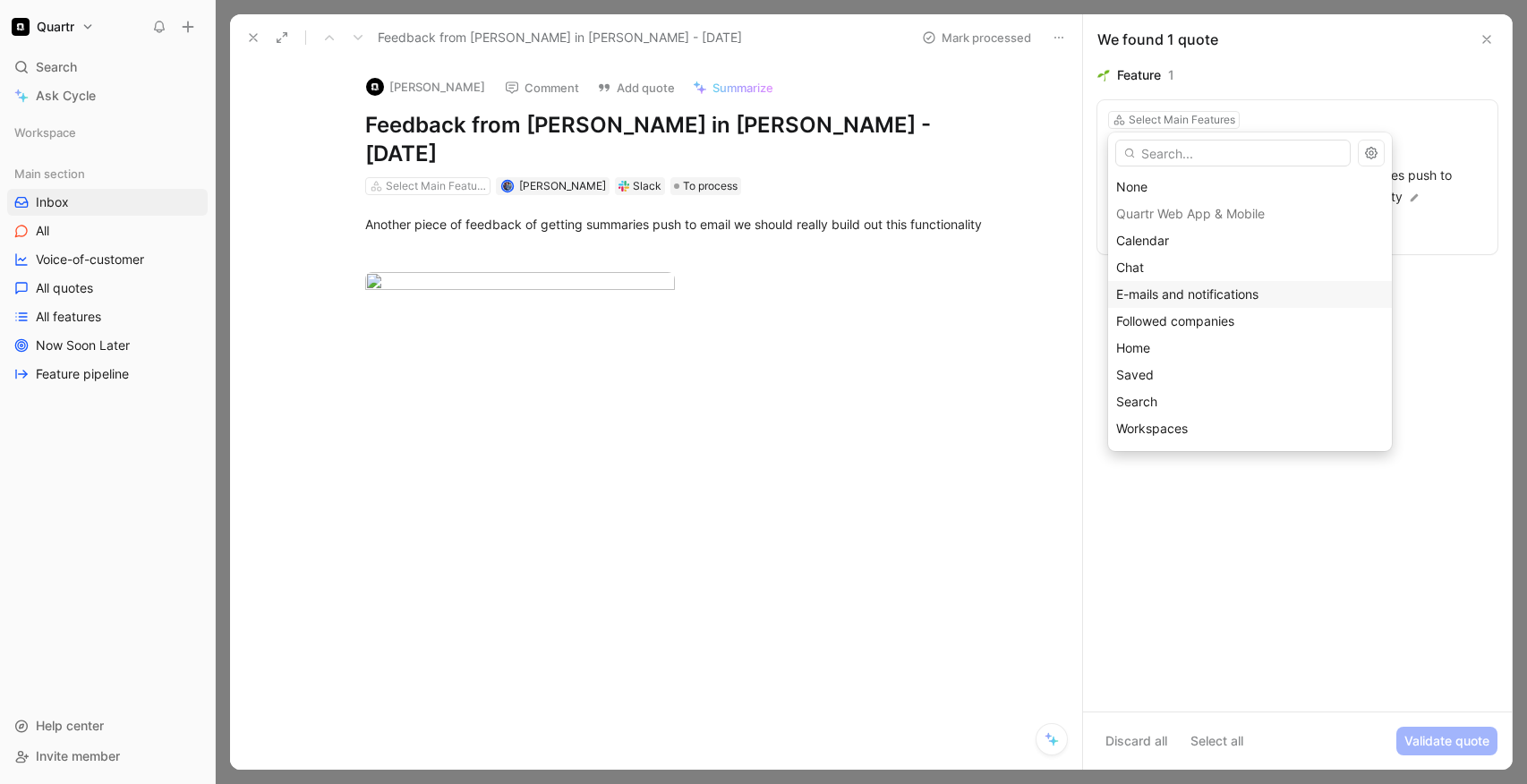 click on "E-mails and notifications" at bounding box center [1187, 294] 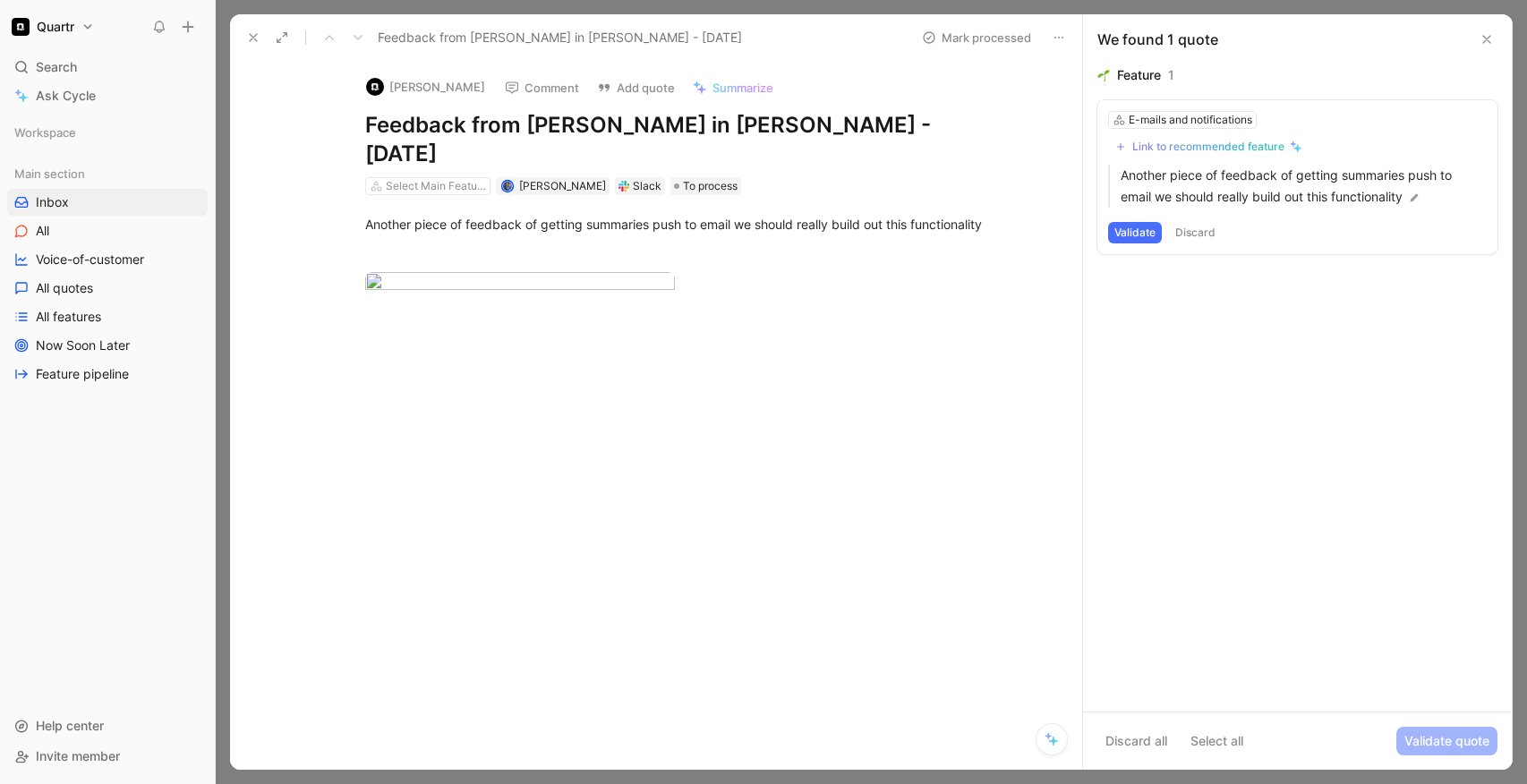 click on "Validate" at bounding box center [1135, 233] 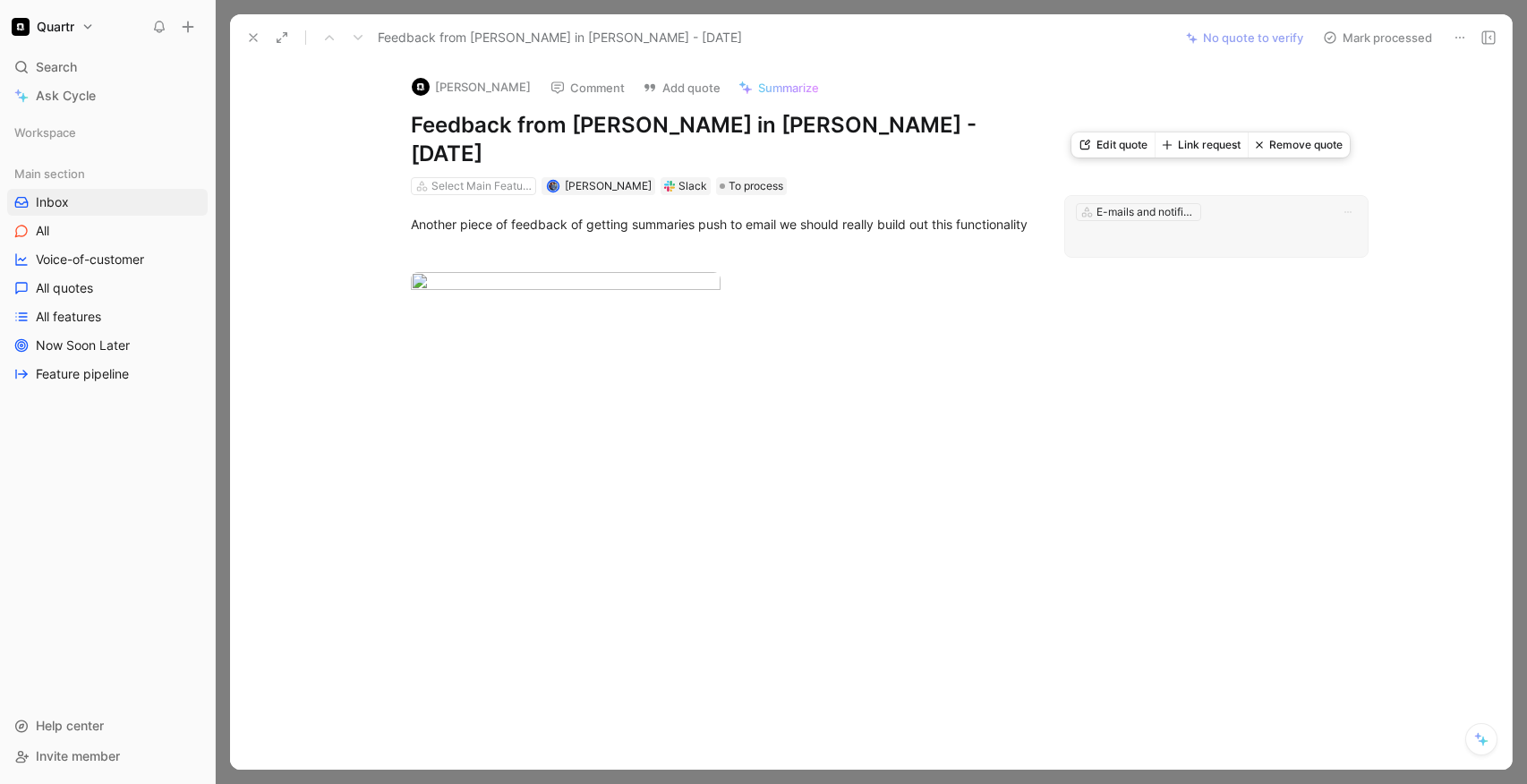 click at bounding box center (1216, 239) 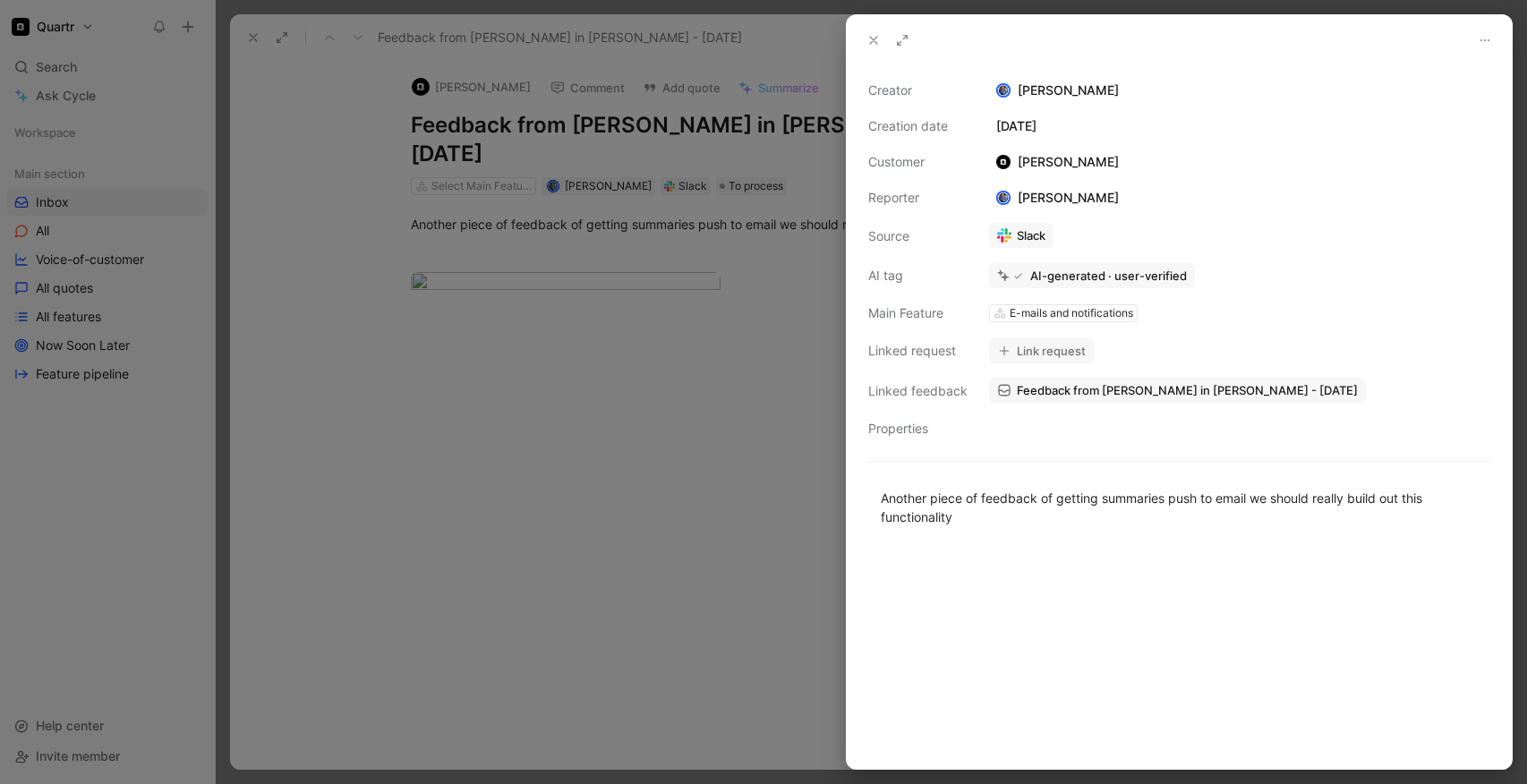 click 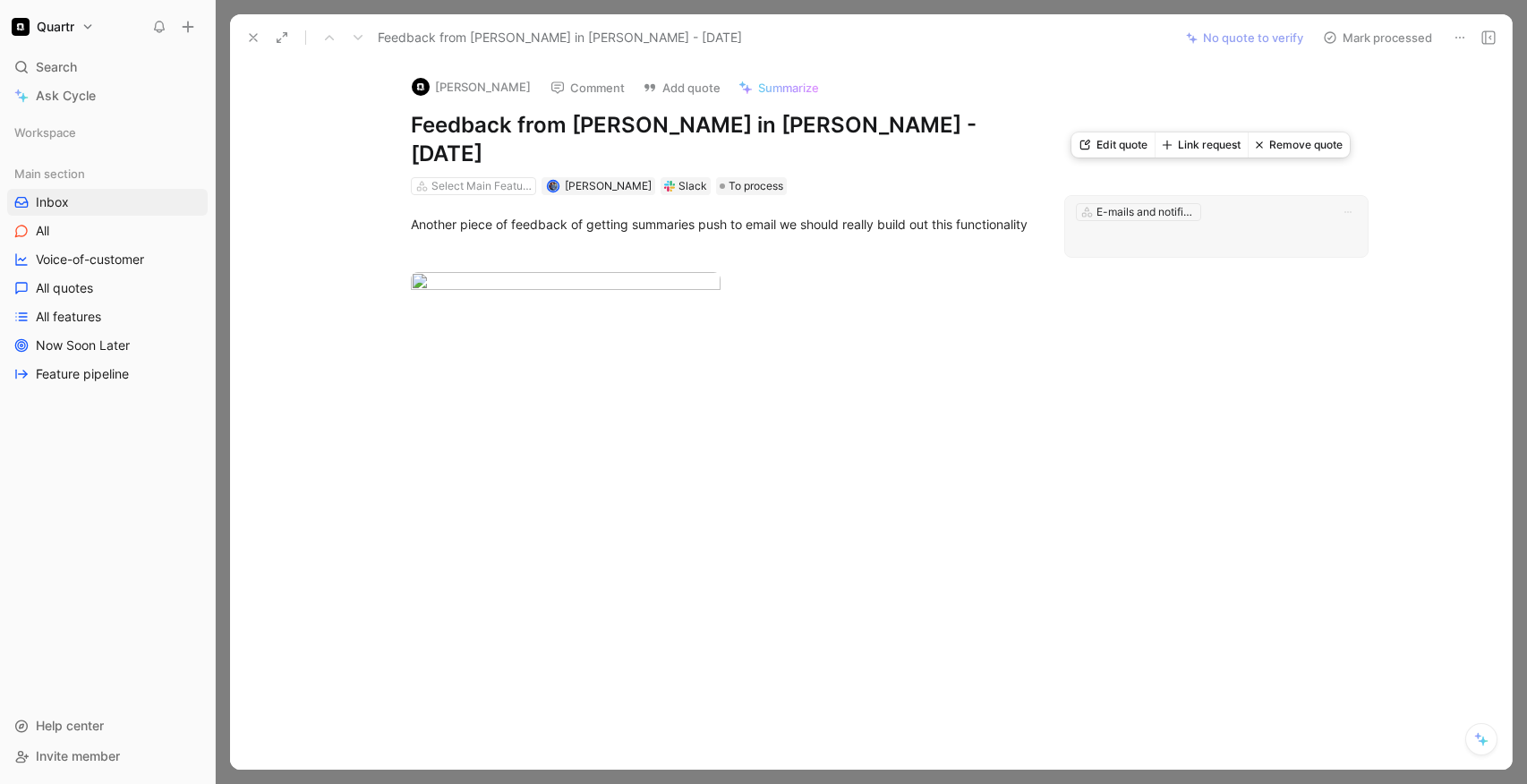 click on "Edit quote" at bounding box center [1113, 145] 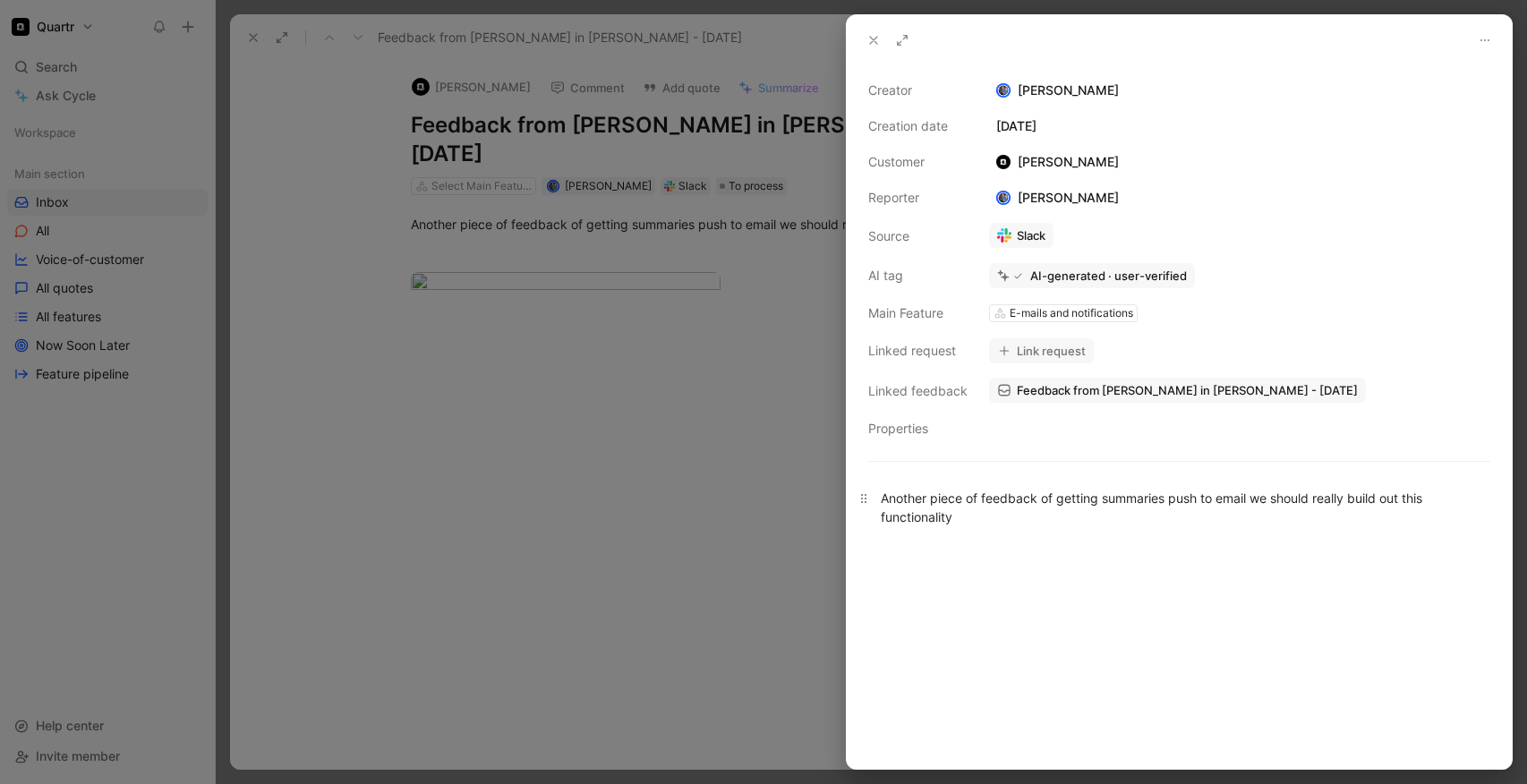 drag, startPoint x: 911, startPoint y: 499, endPoint x: 1035, endPoint y: 523, distance: 126.3012 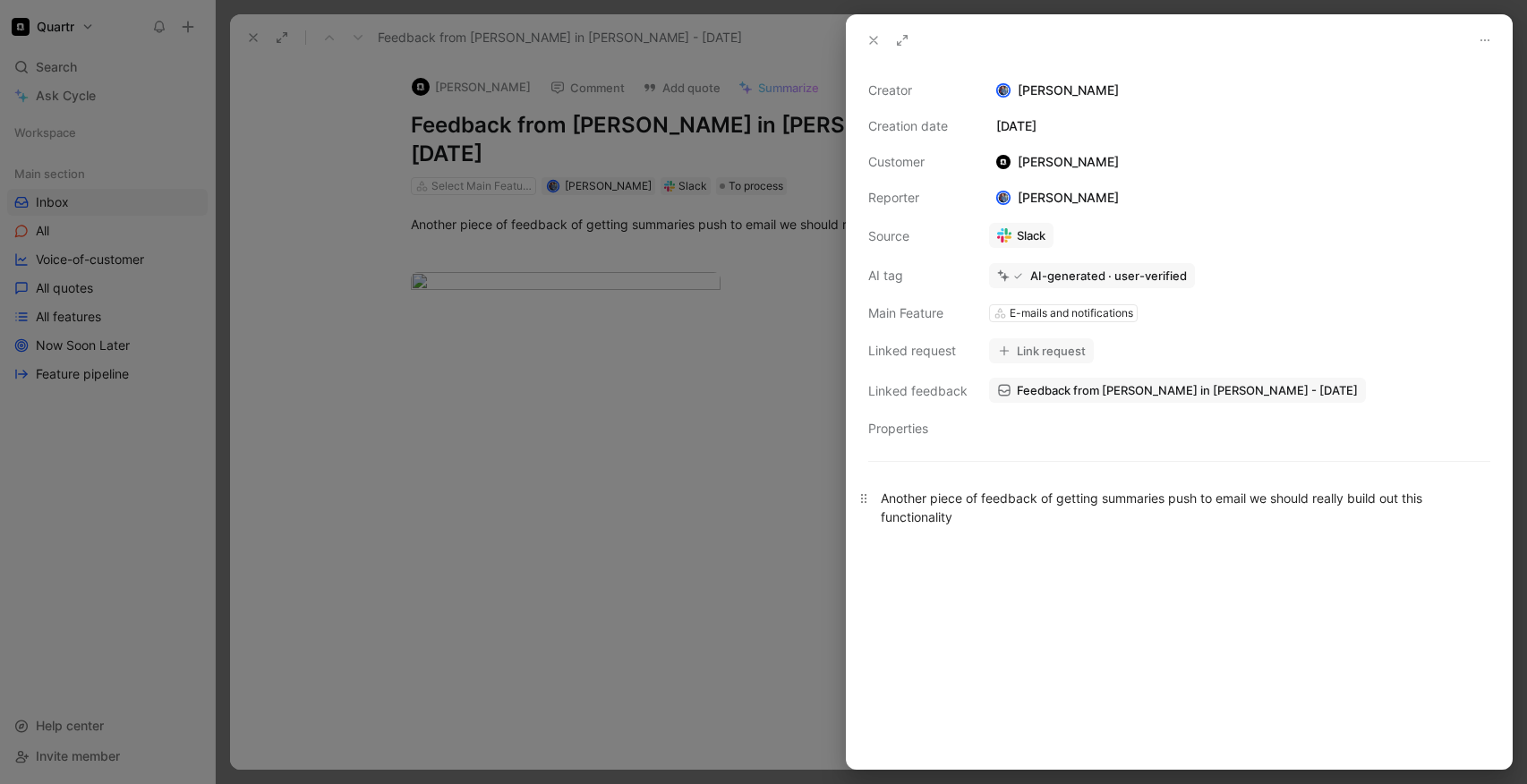 click on "Another piece of feedback of getting summaries push to email we should really build out this functionality" at bounding box center [1179, 507] 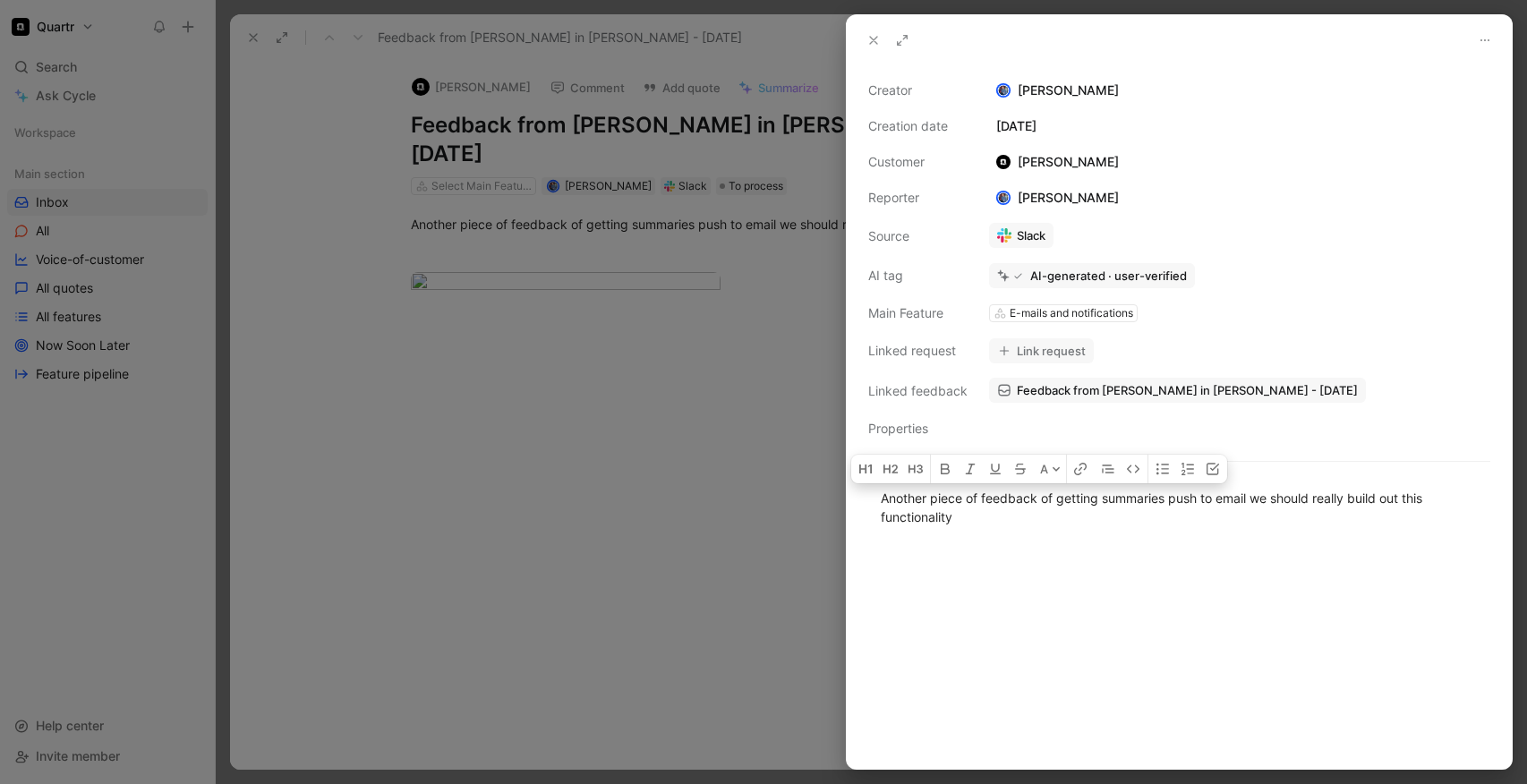 click 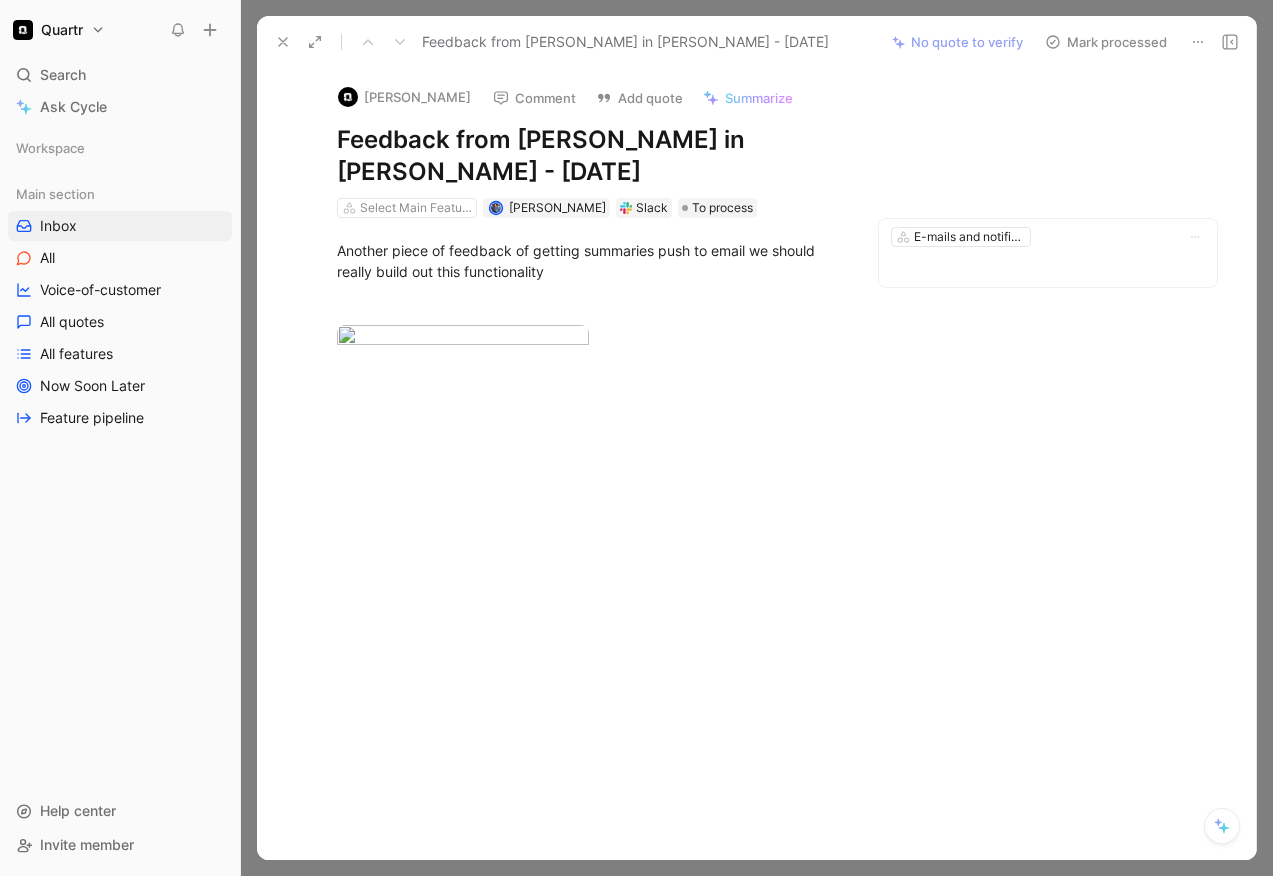 click on "Feedback from [PERSON_NAME] in [PERSON_NAME] - [DATE]" at bounding box center (588, 156) 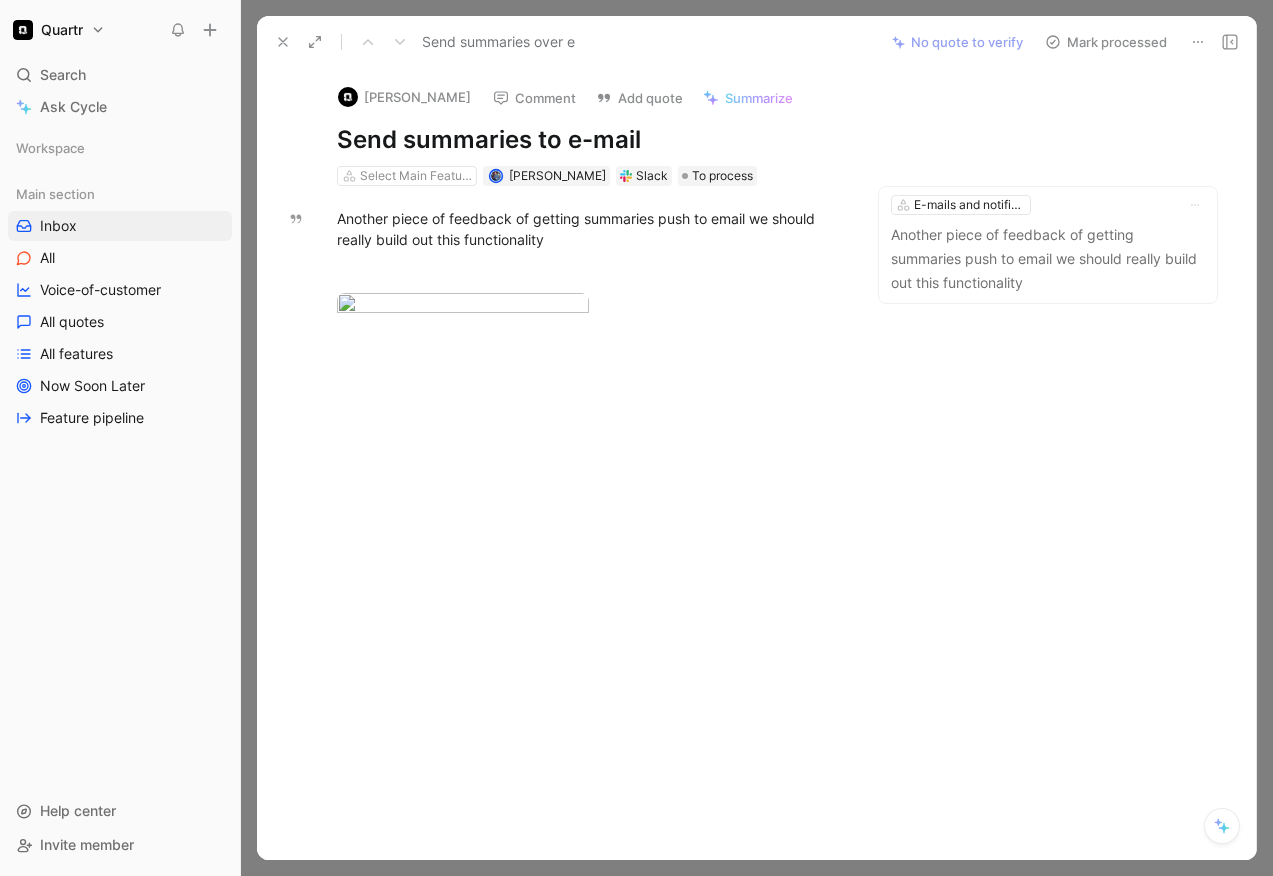 click at bounding box center (588, 306) 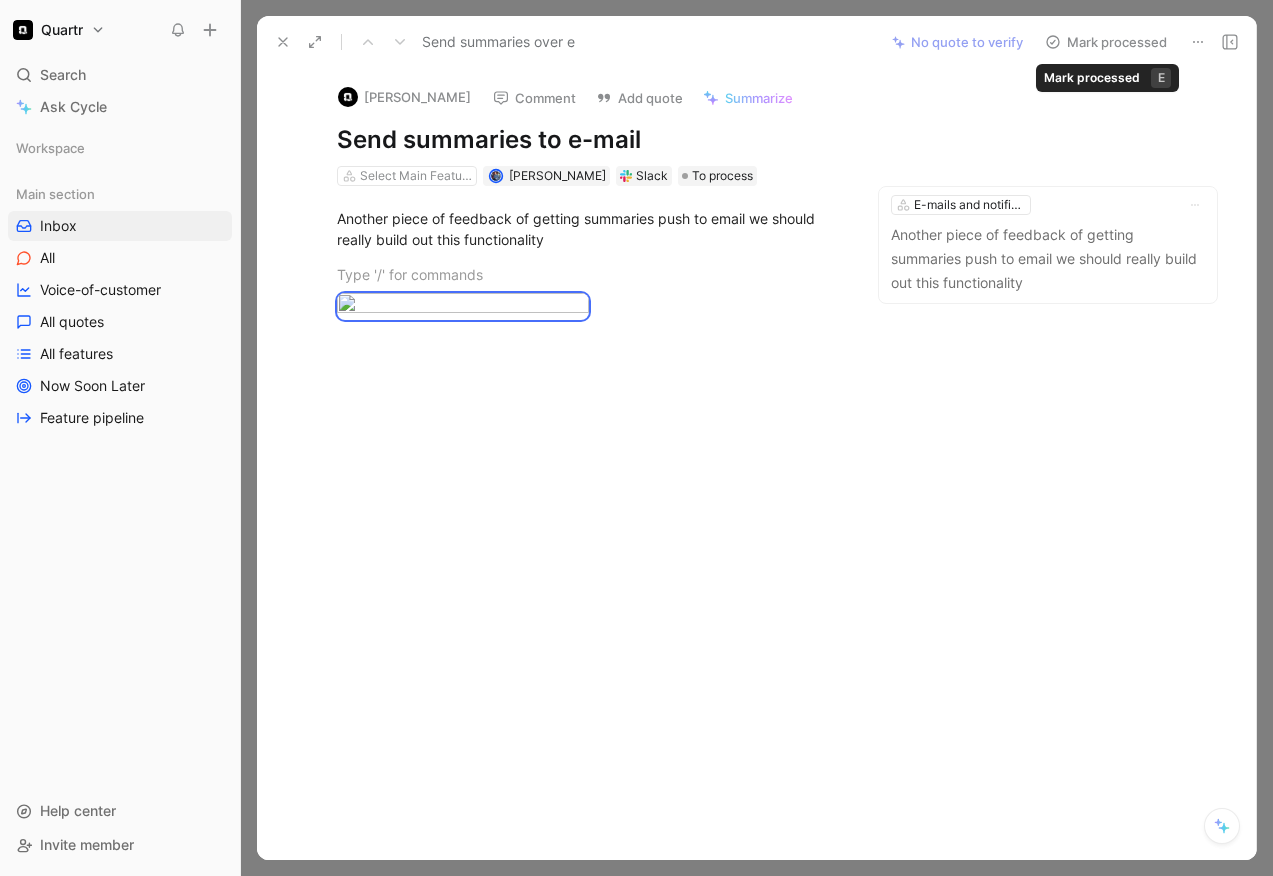 click on "Mark processed" at bounding box center (1106, 42) 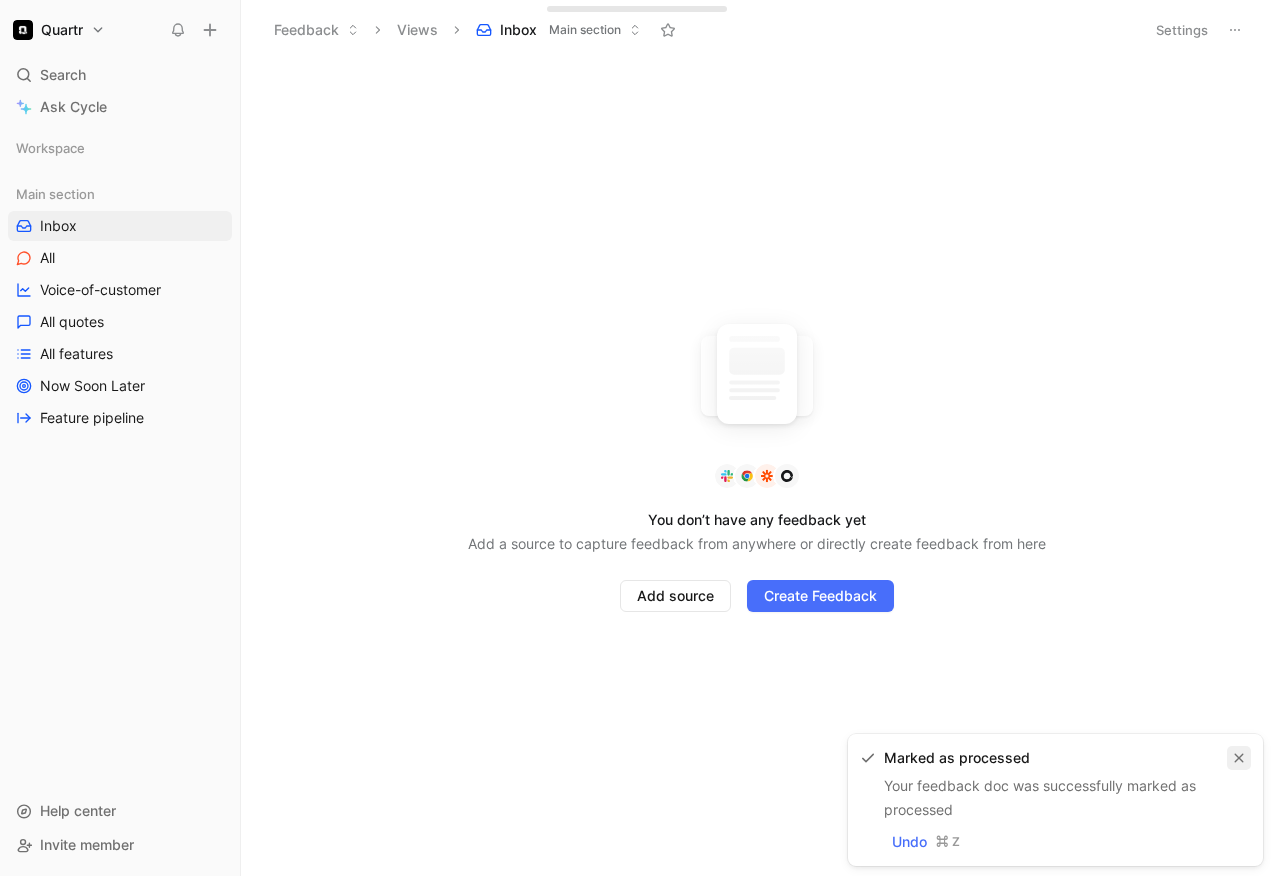 click 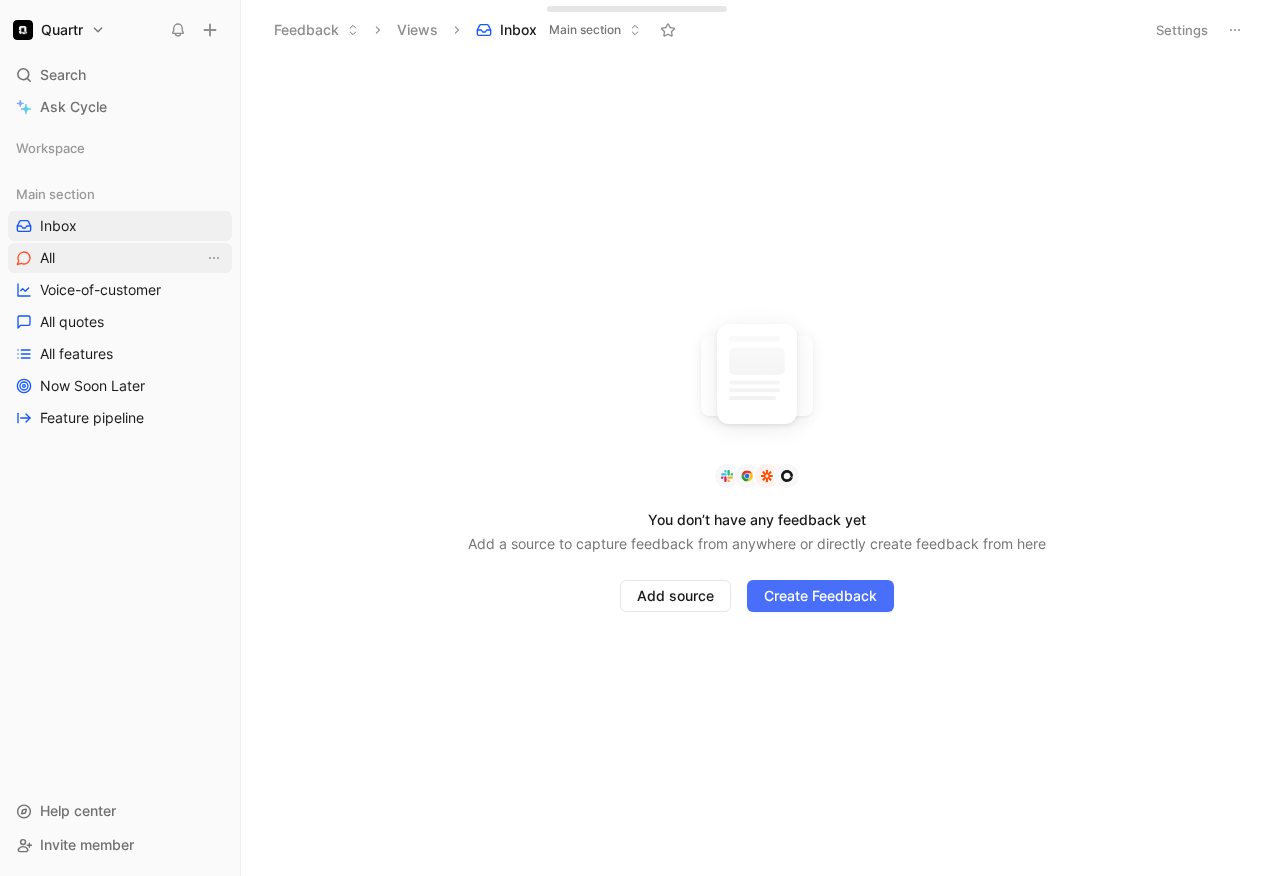 click on "All" at bounding box center (120, 258) 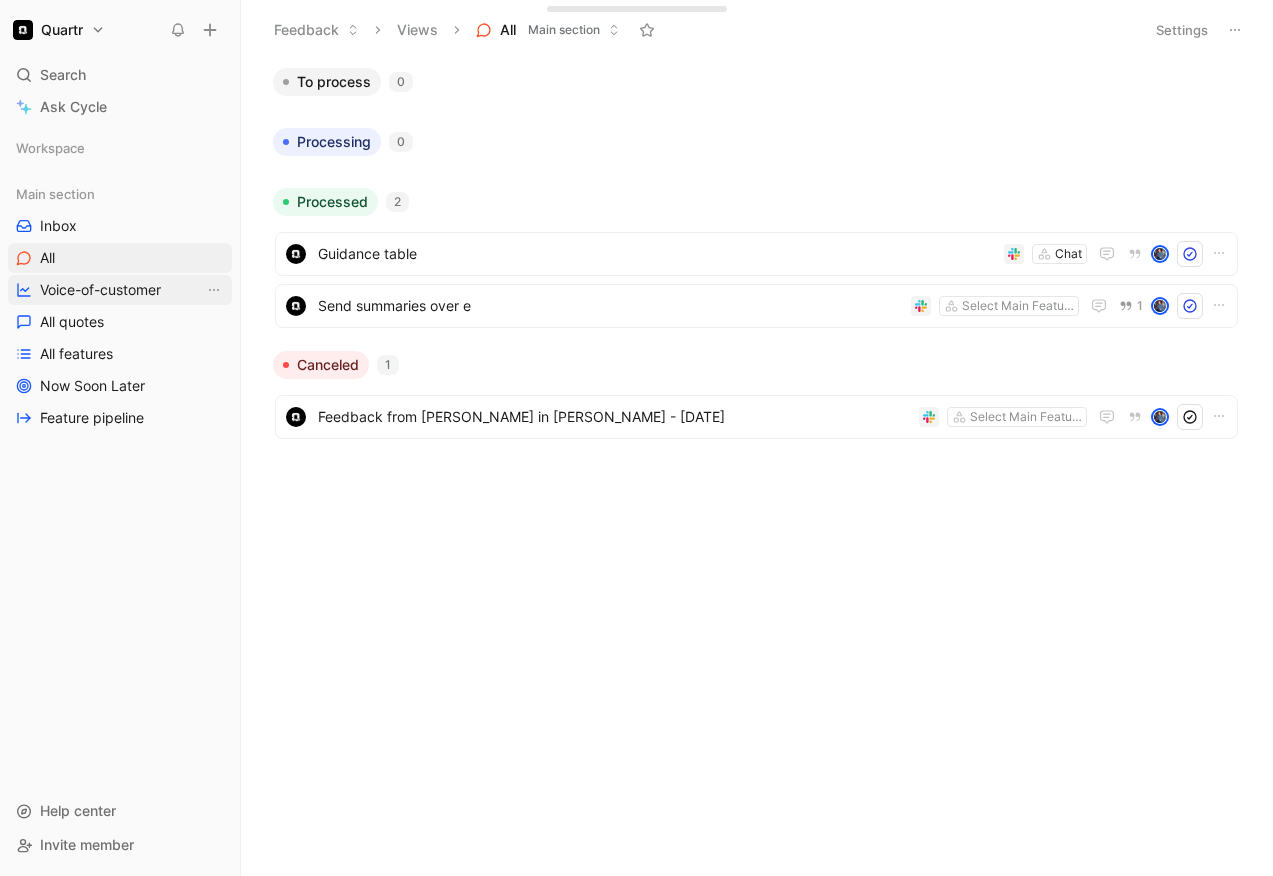 click on "Voice-of-customer" at bounding box center (120, 290) 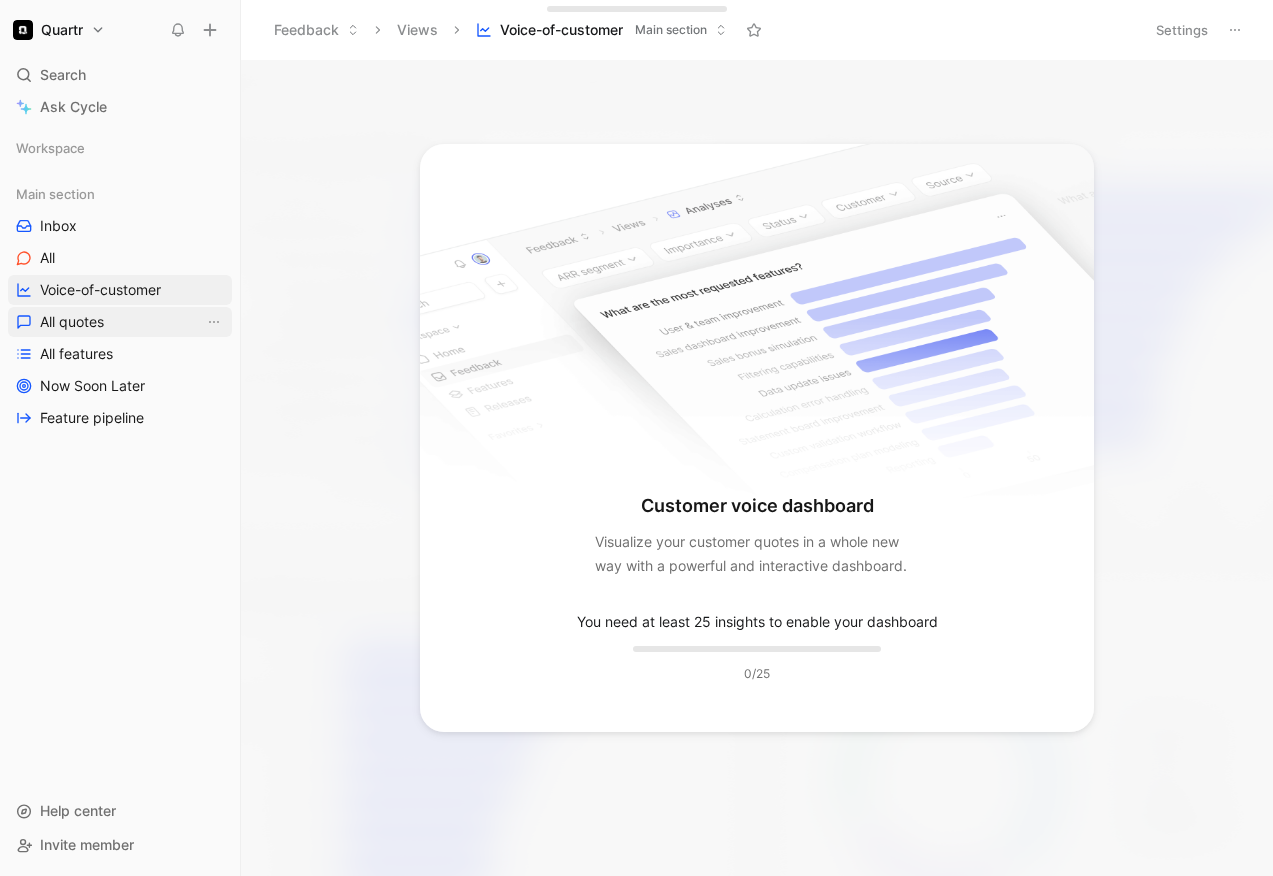 click on "All quotes" at bounding box center [72, 322] 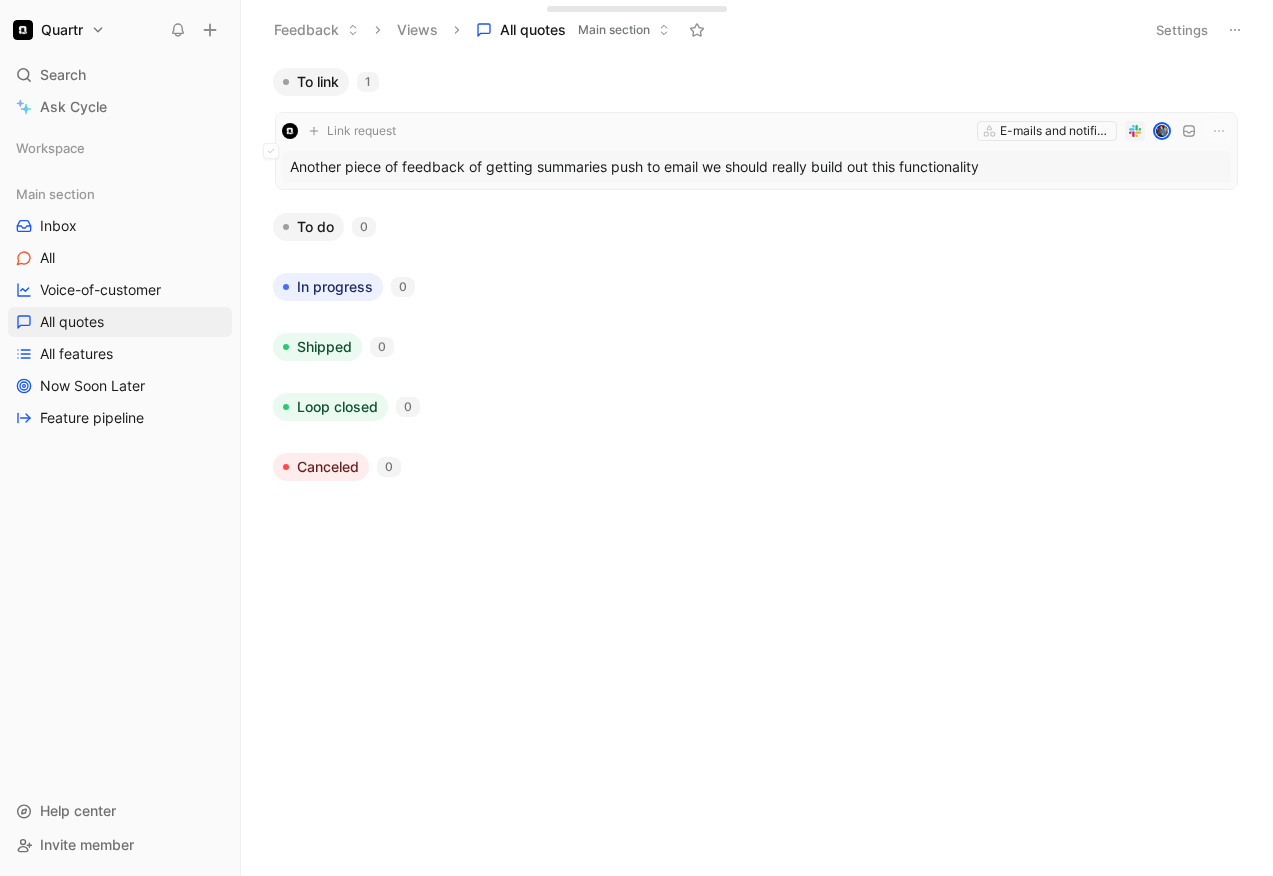 click on "Link request" at bounding box center (361, 131) 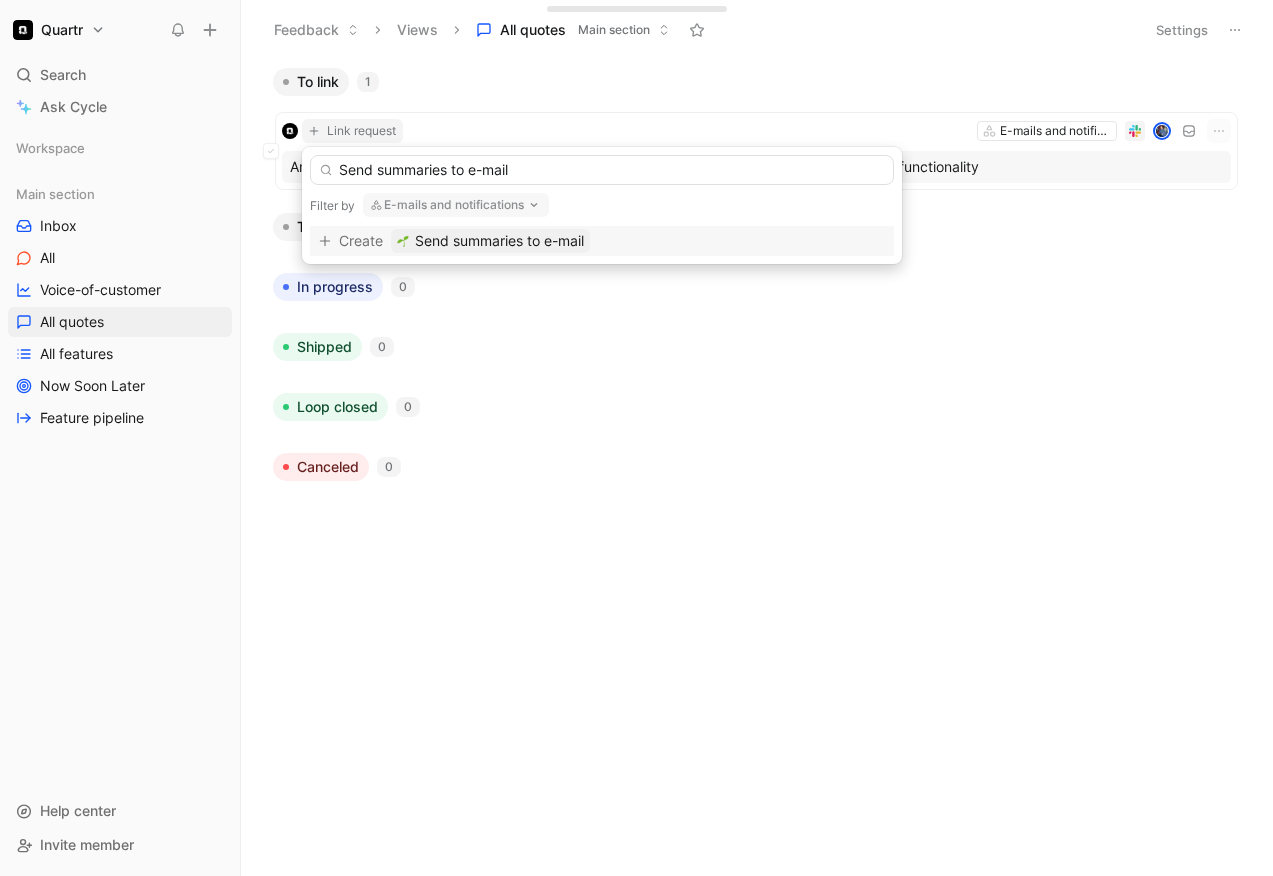 type on "Send summaries to e-mail" 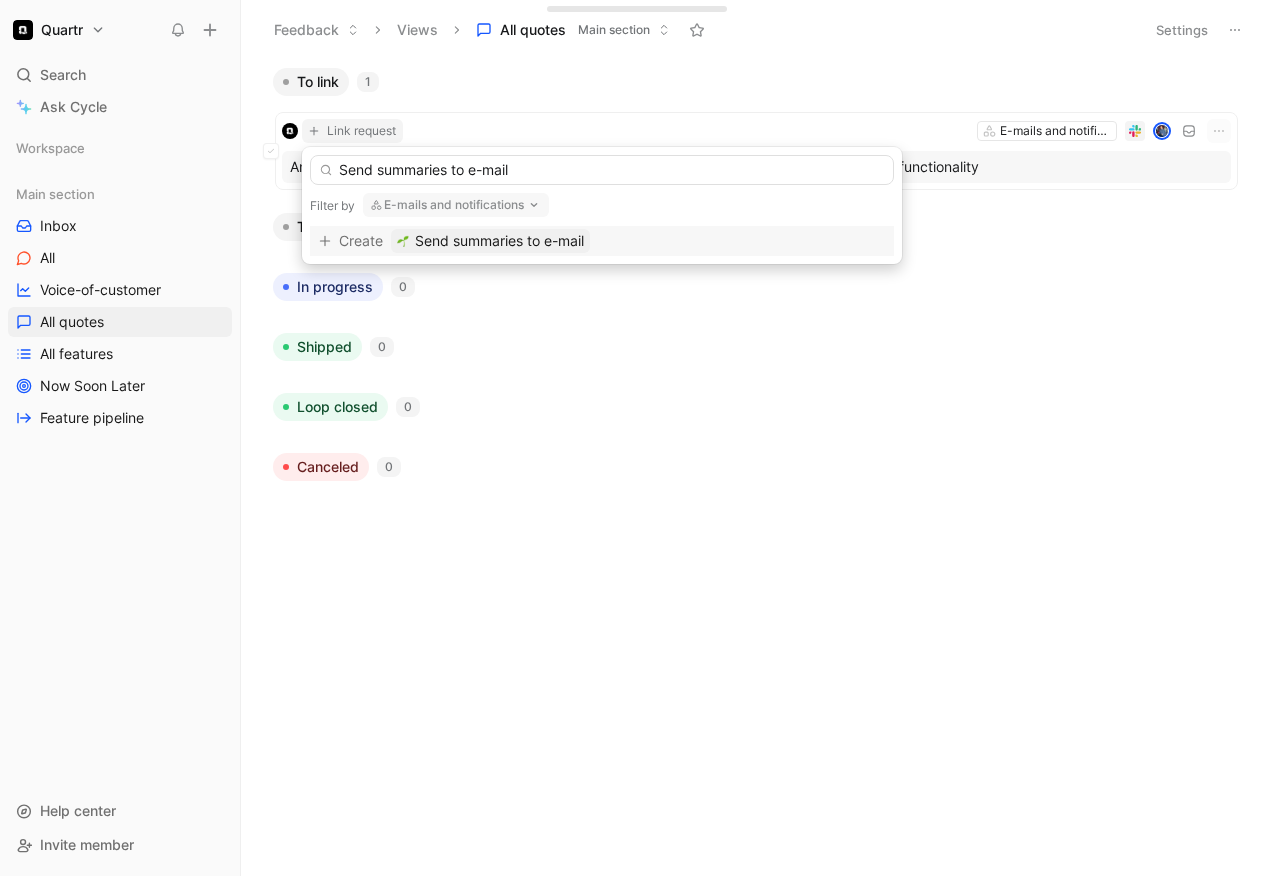 click on "Send summaries to e-mail" at bounding box center (499, 241) 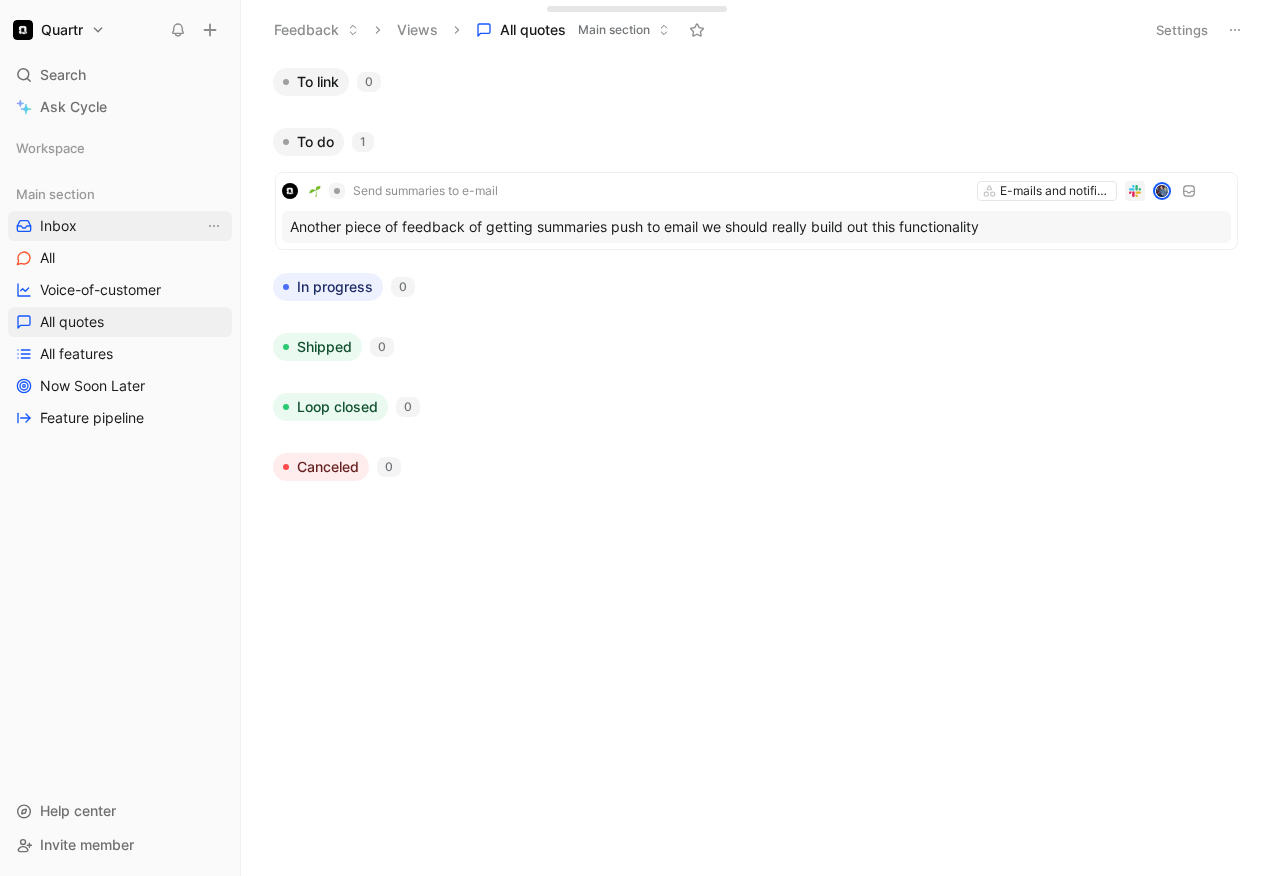 click on "Inbox" at bounding box center (120, 226) 